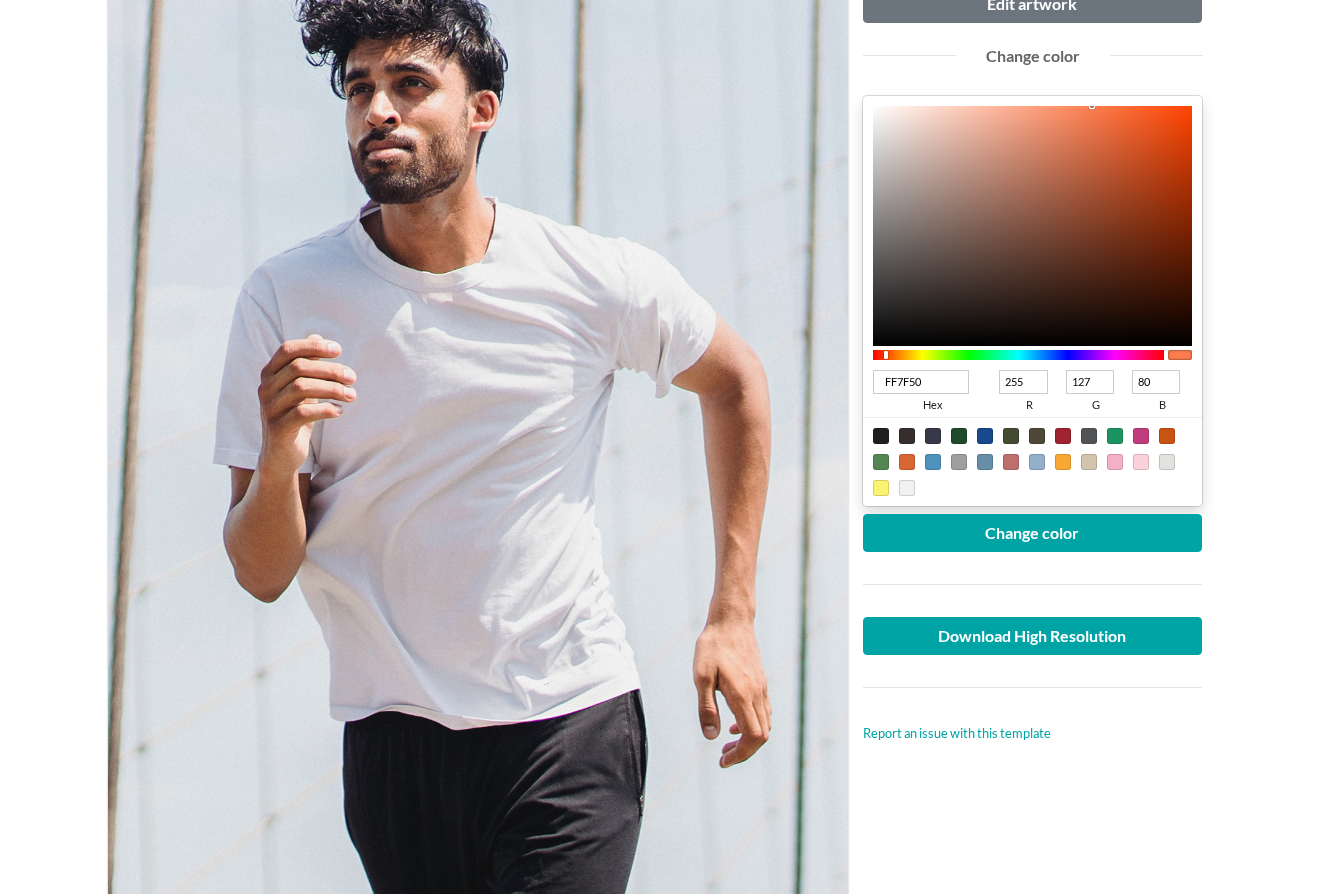 scroll, scrollTop: 0, scrollLeft: 0, axis: both 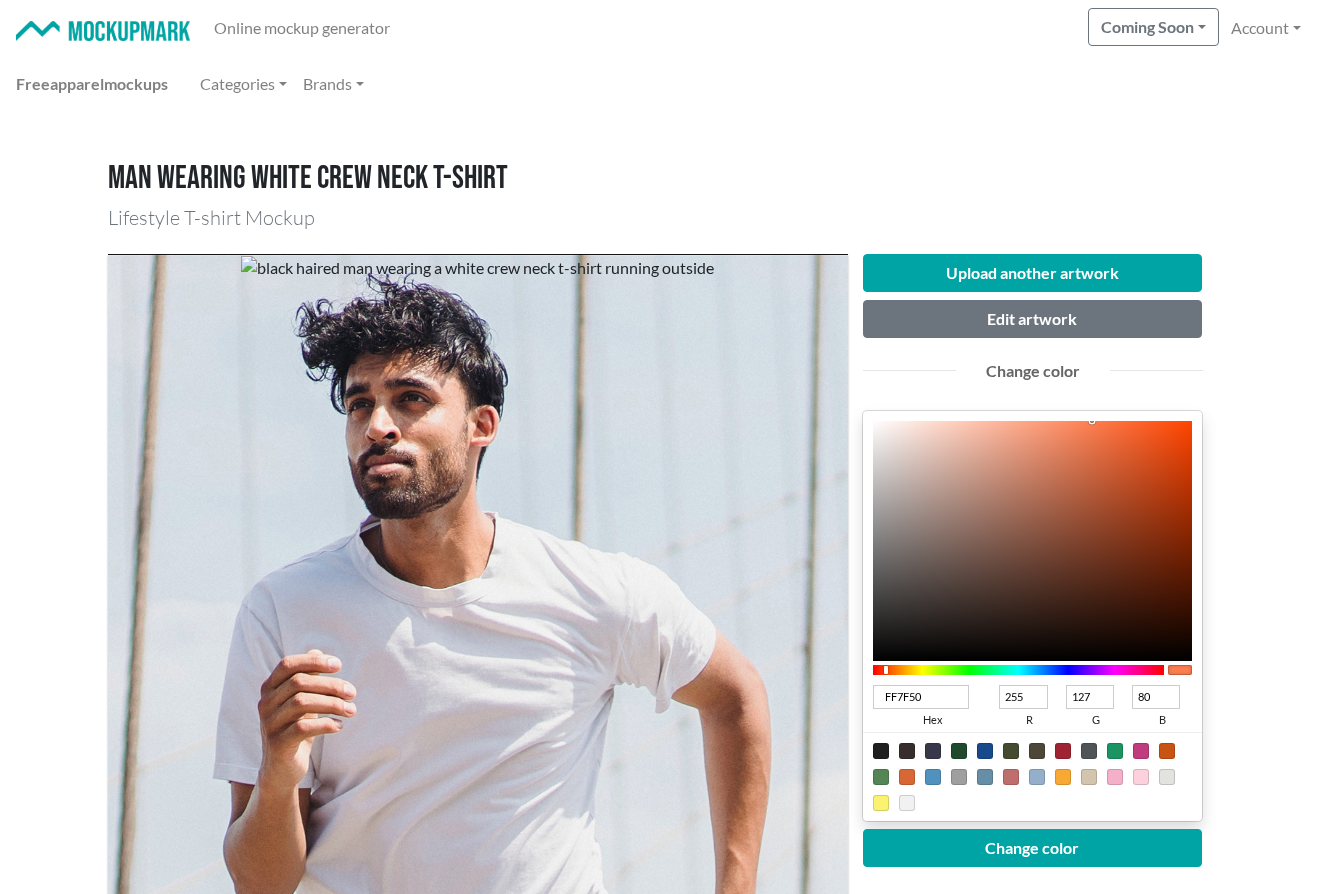 click at bounding box center [103, 31] 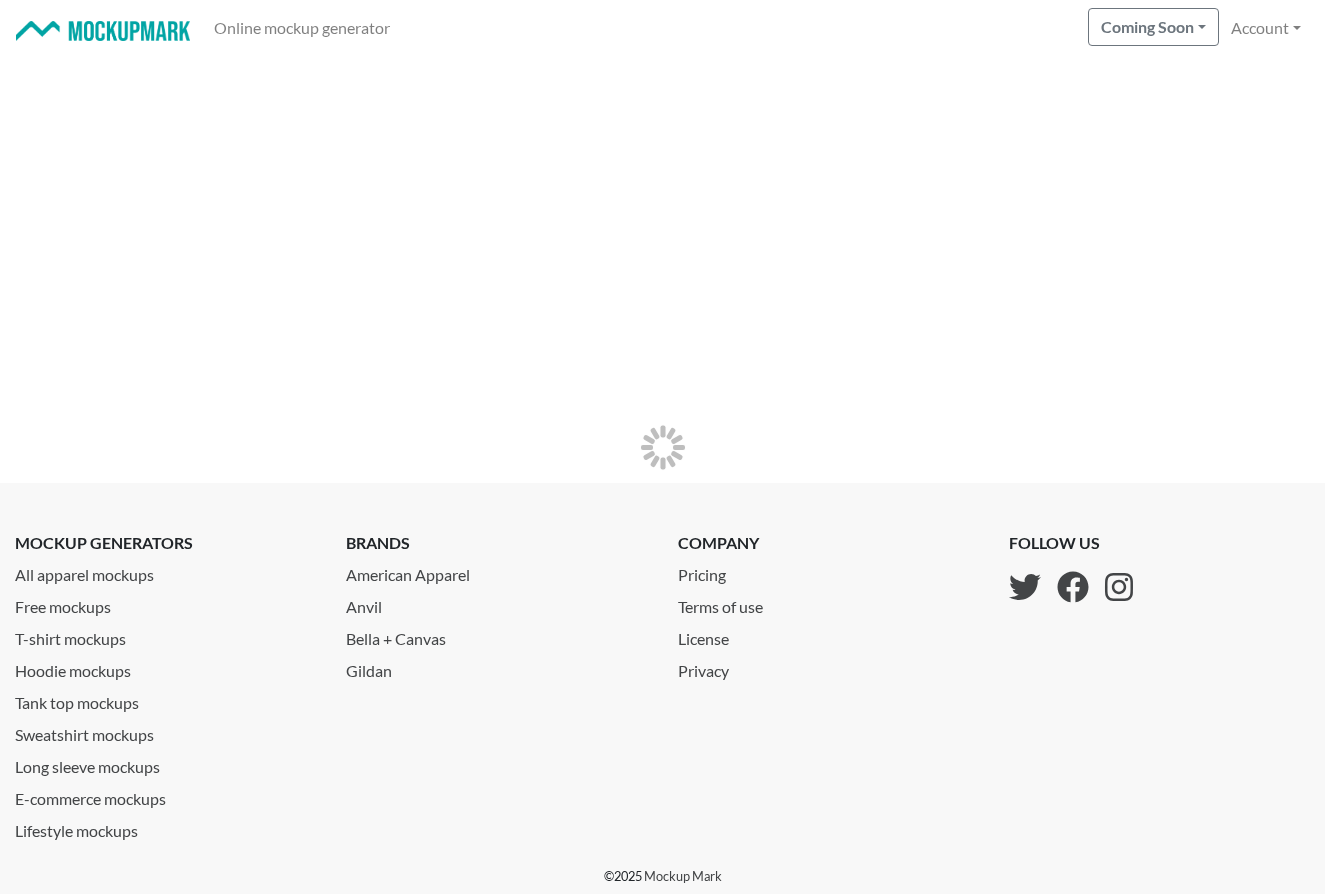 scroll, scrollTop: 0, scrollLeft: 0, axis: both 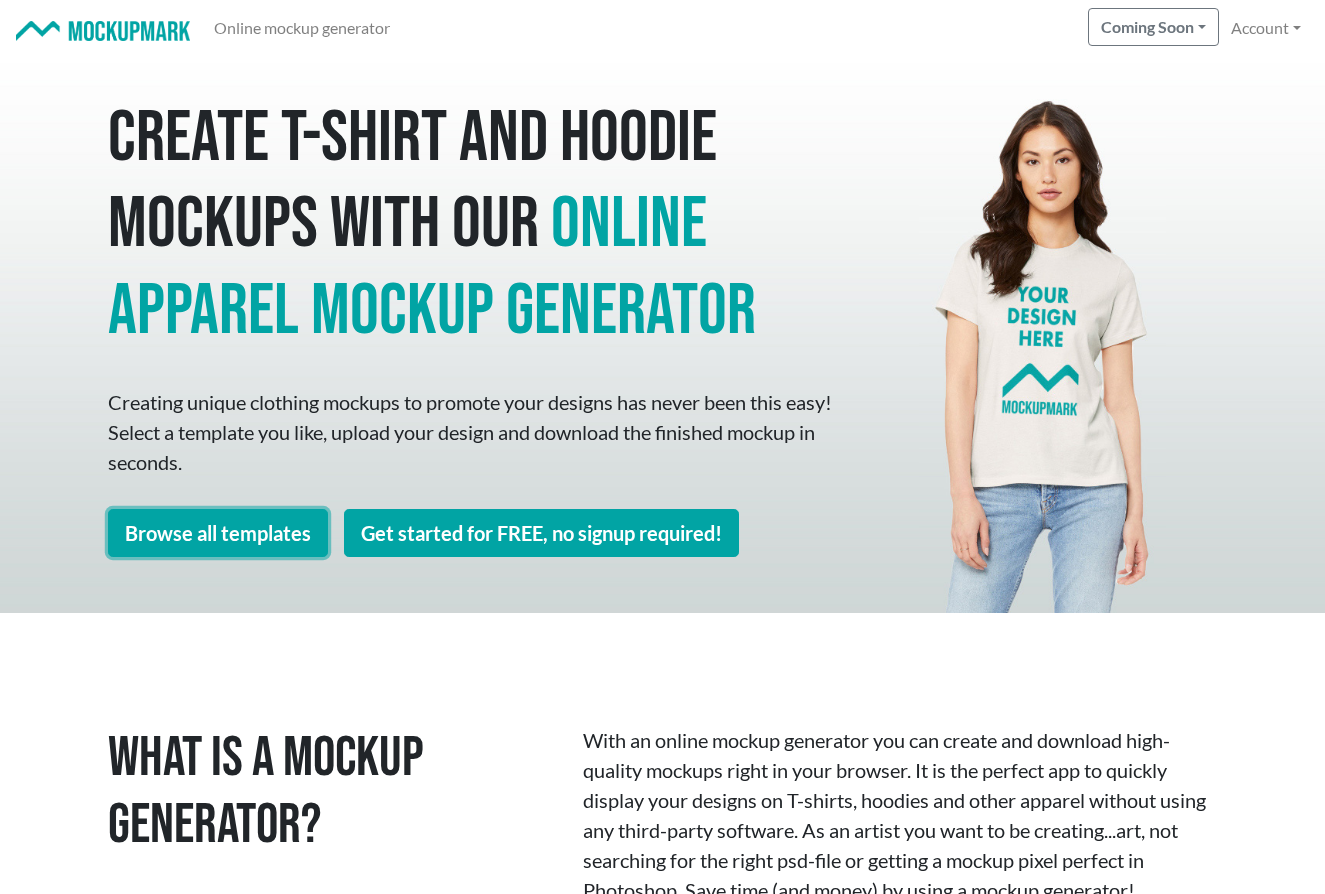 click on "Browse all templates" at bounding box center (218, 533) 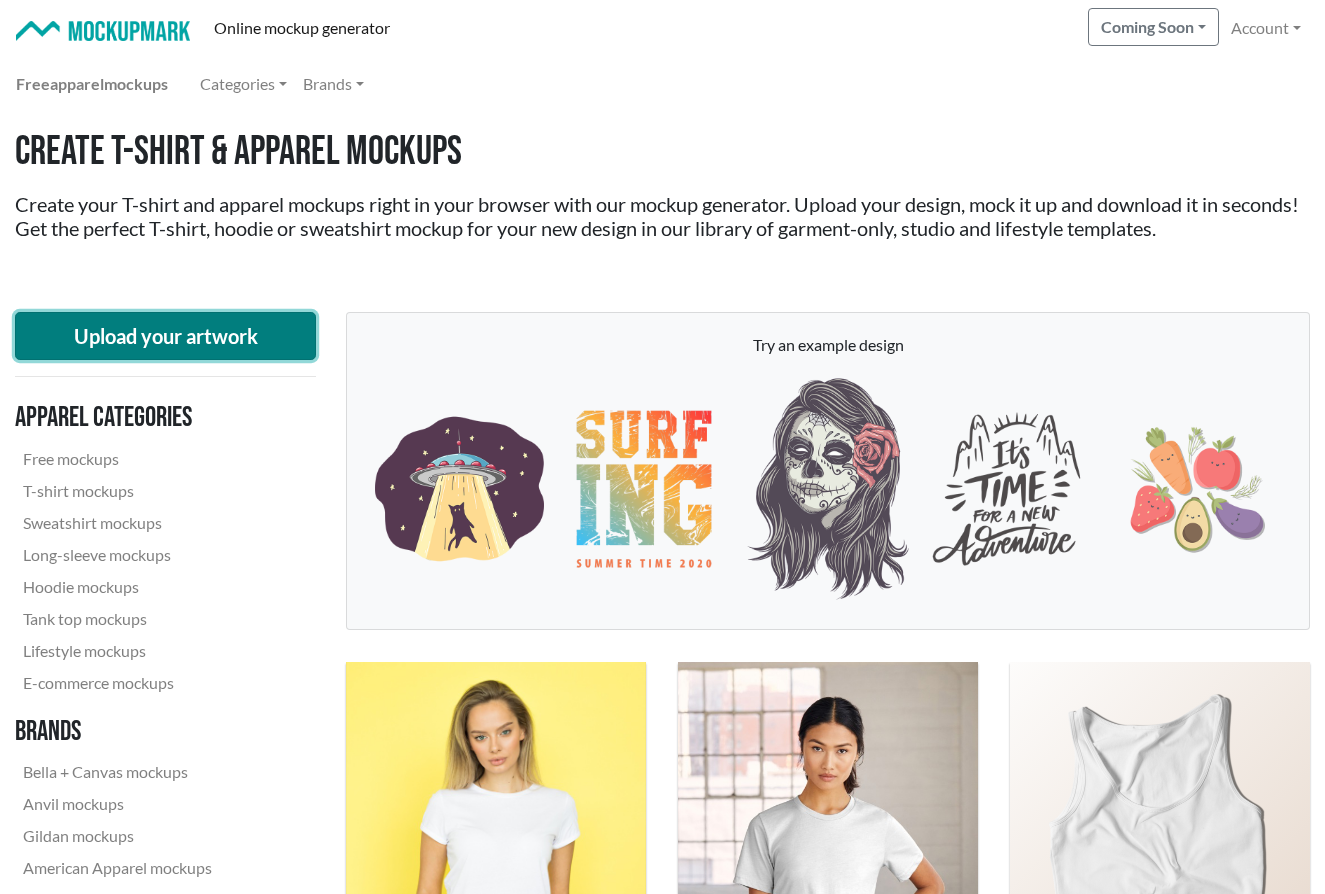 click on "Upload your artwork" at bounding box center (165, 336) 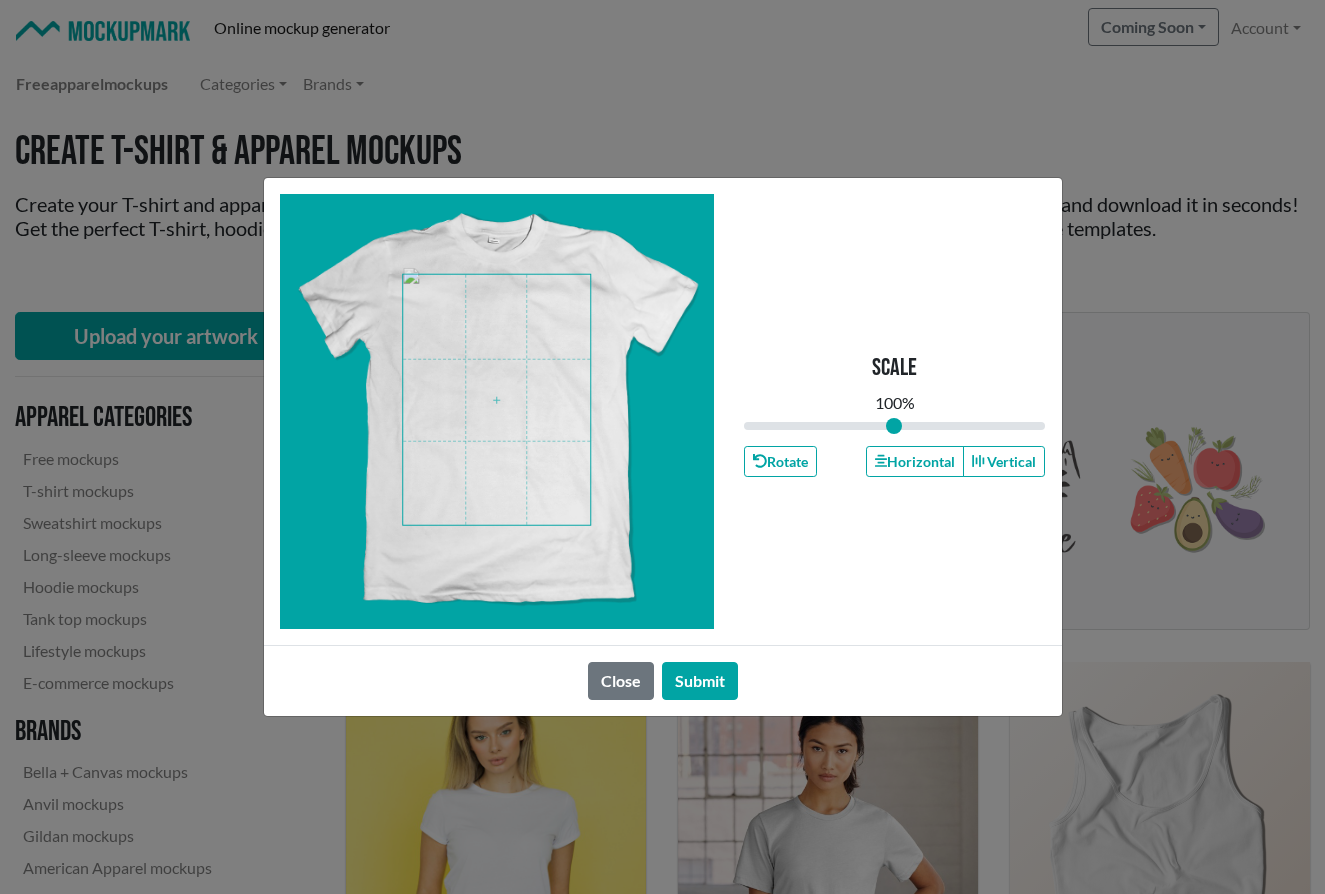 click at bounding box center [496, 400] 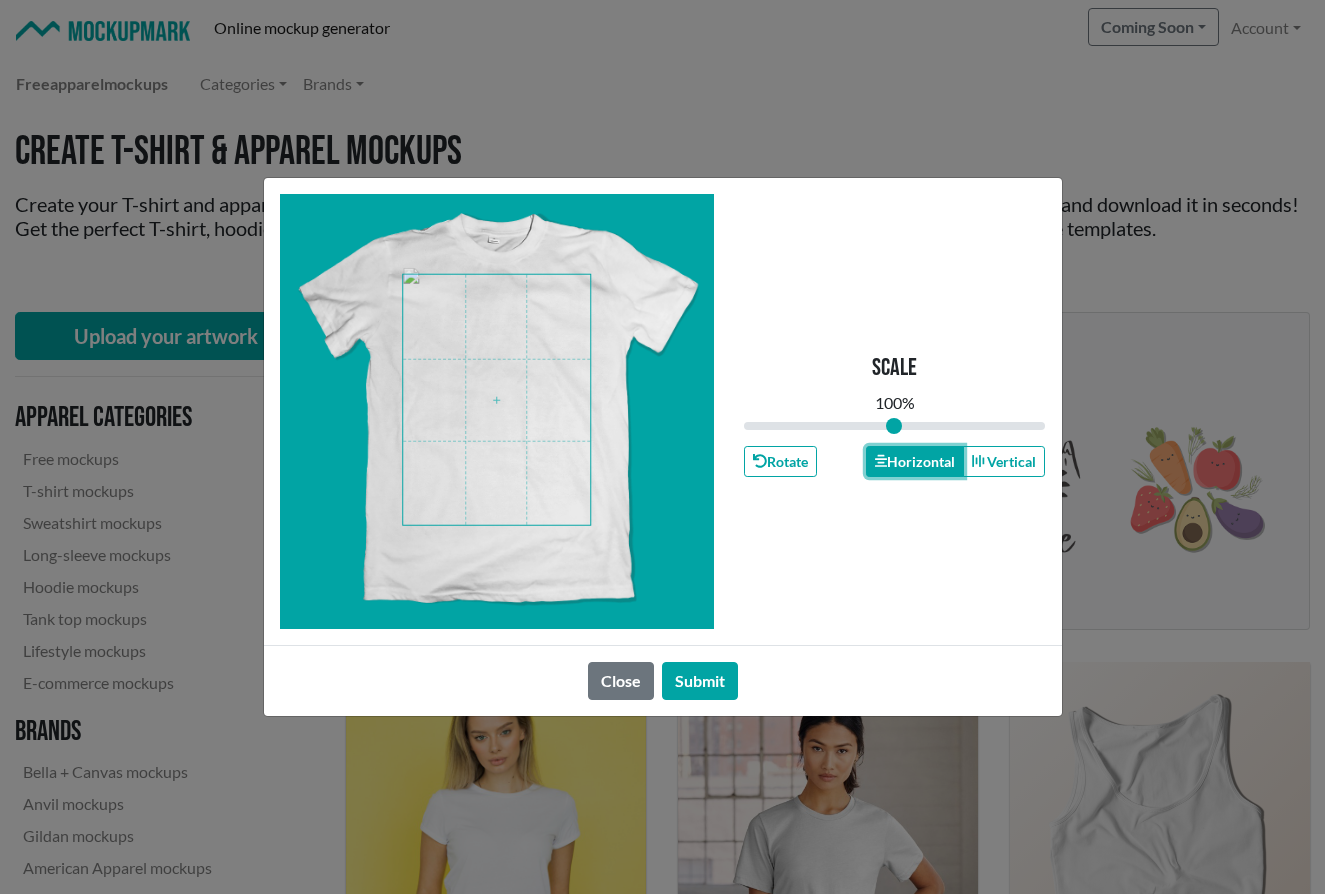 click on "Horizontal" at bounding box center (915, 461) 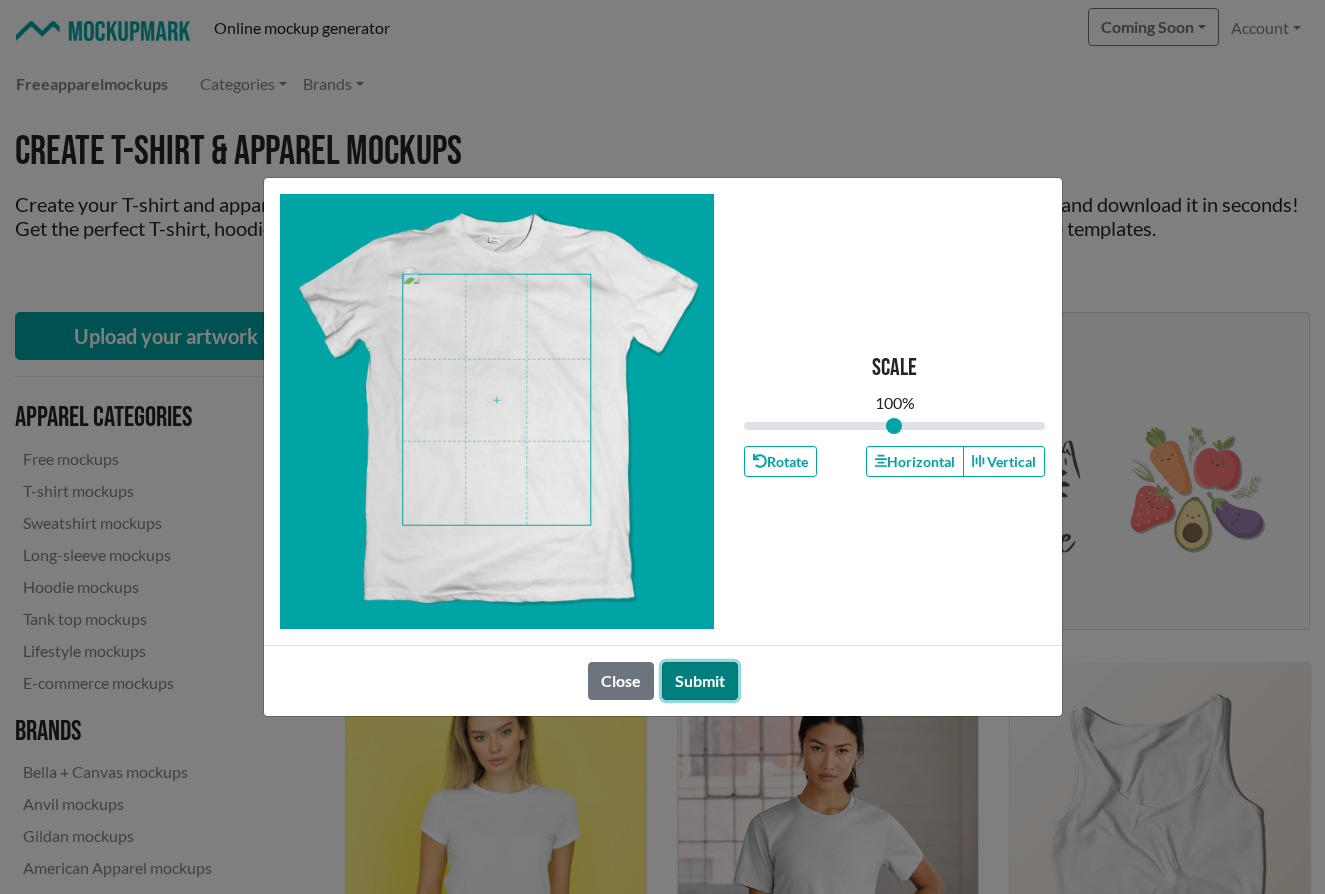 click on "Submit" at bounding box center (700, 681) 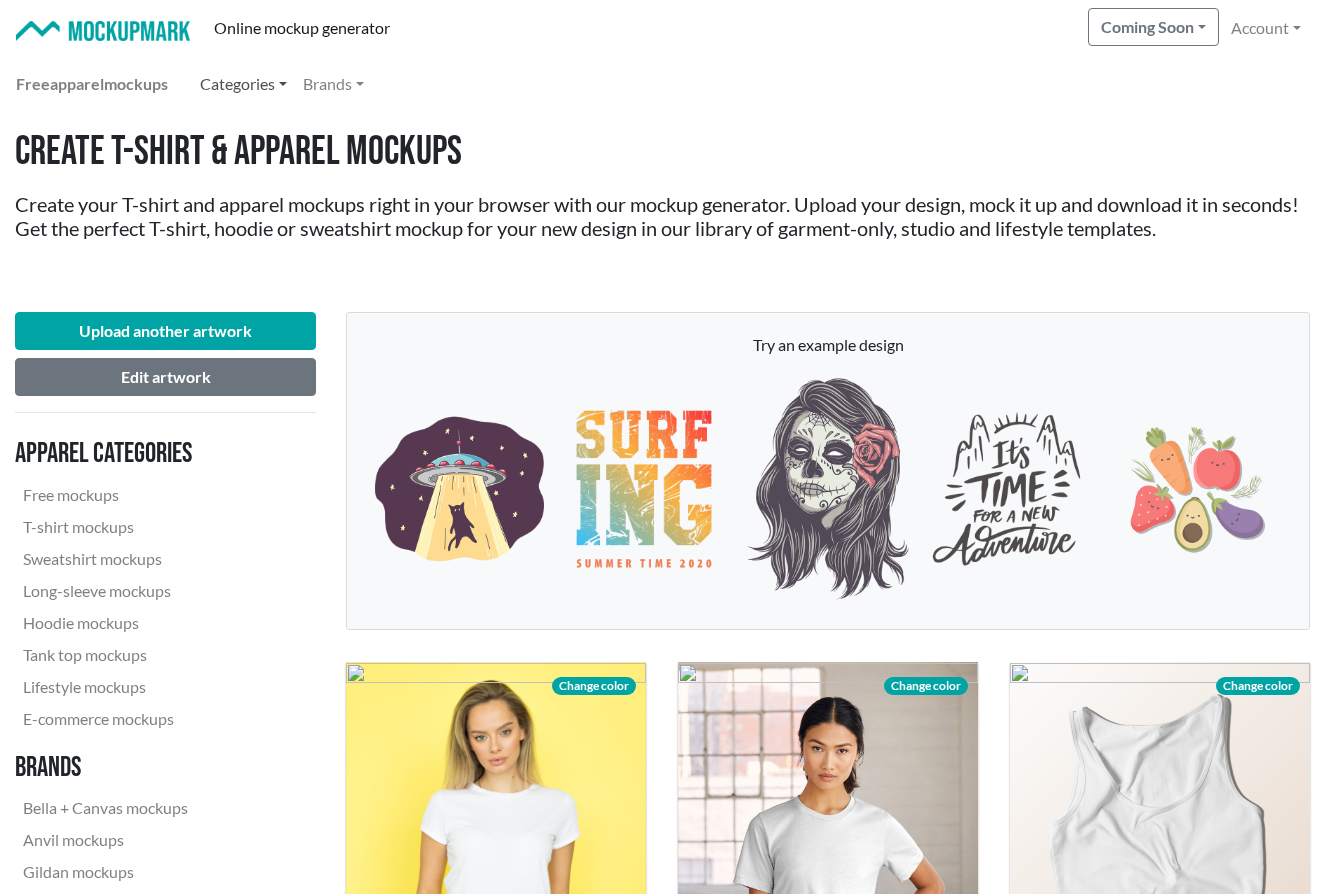 click on "Categories" at bounding box center [243, 84] 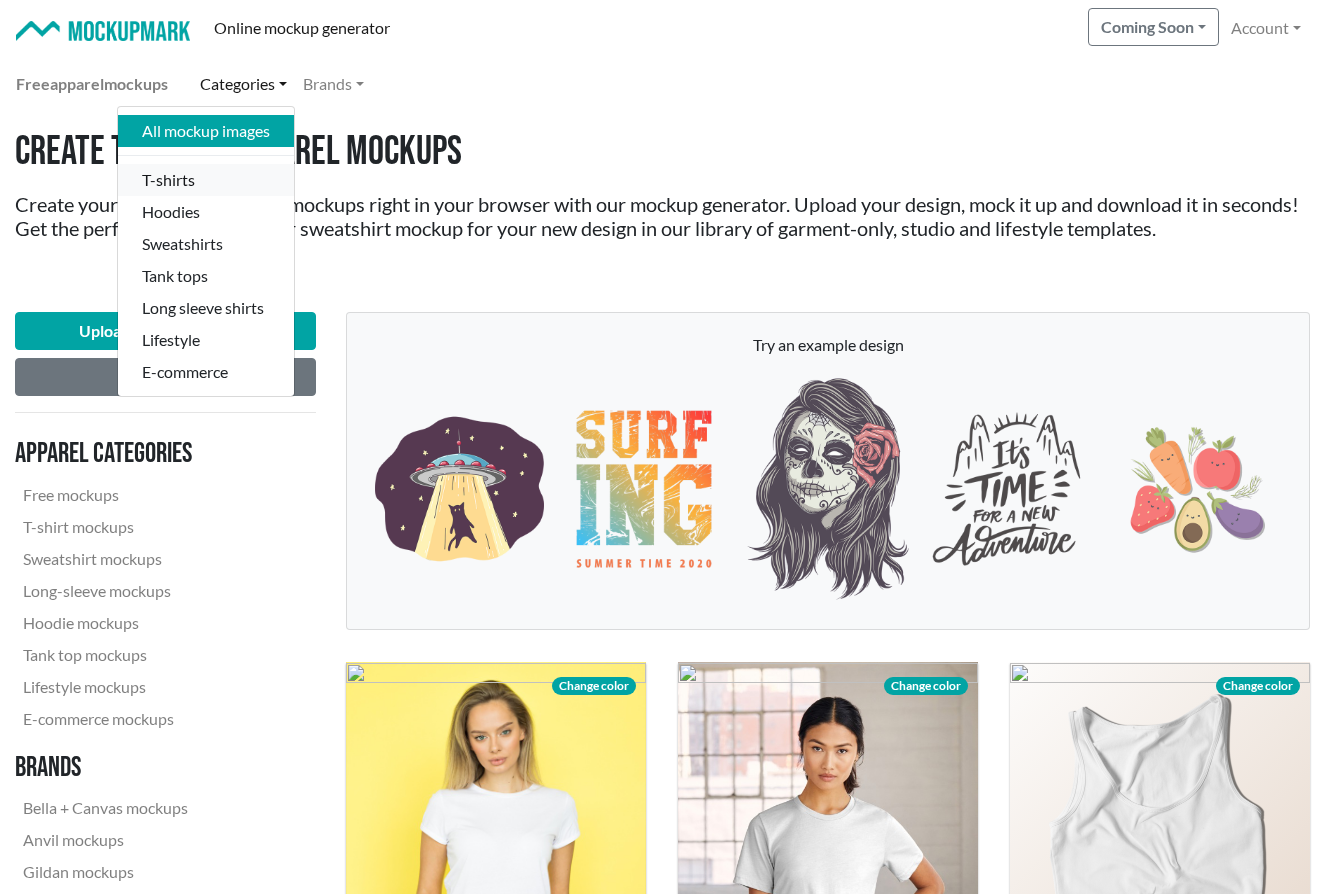 click on "T-shirts" at bounding box center (206, 180) 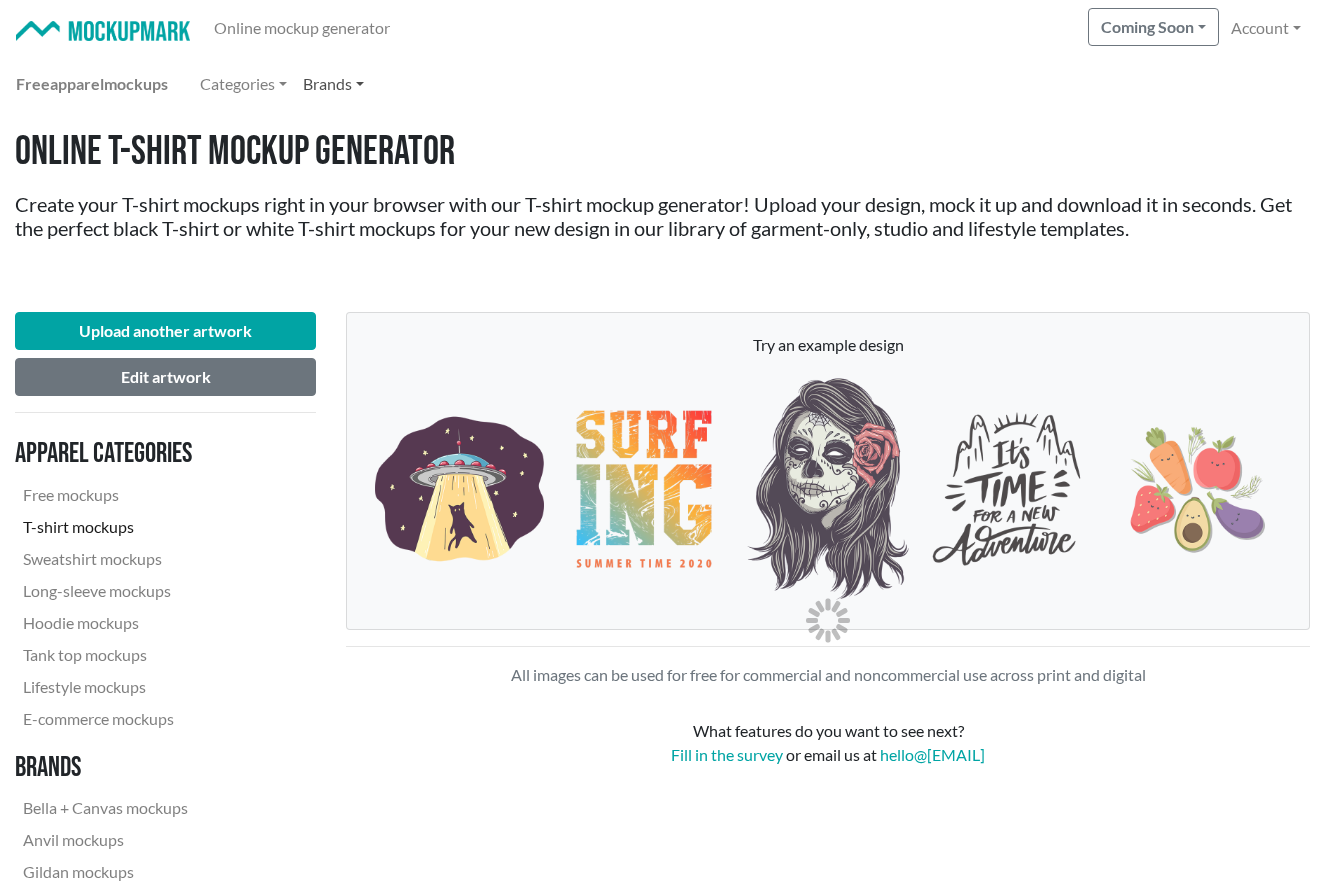 click on "Brands" at bounding box center (333, 84) 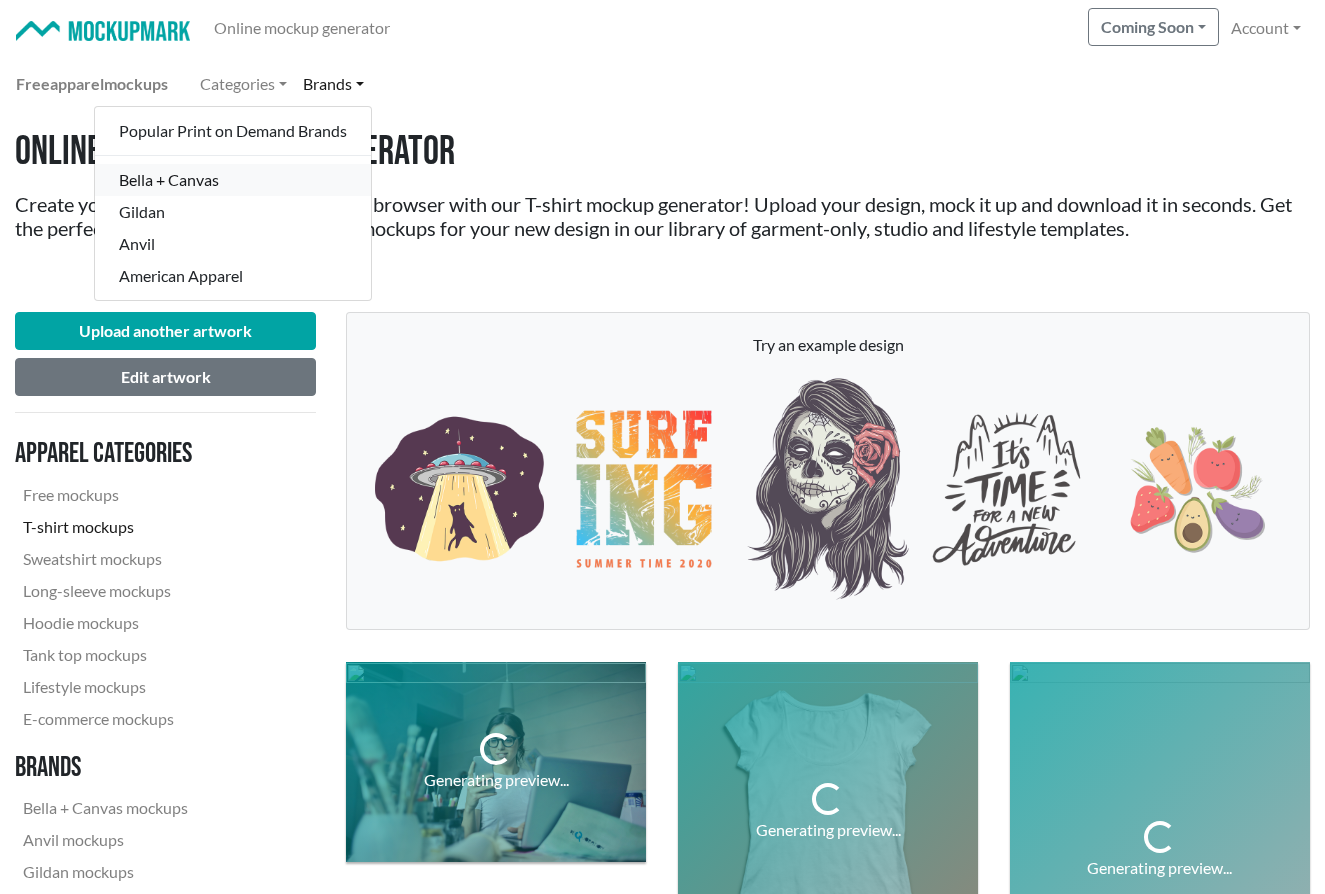 click on "Bella + Canvas" at bounding box center (233, 180) 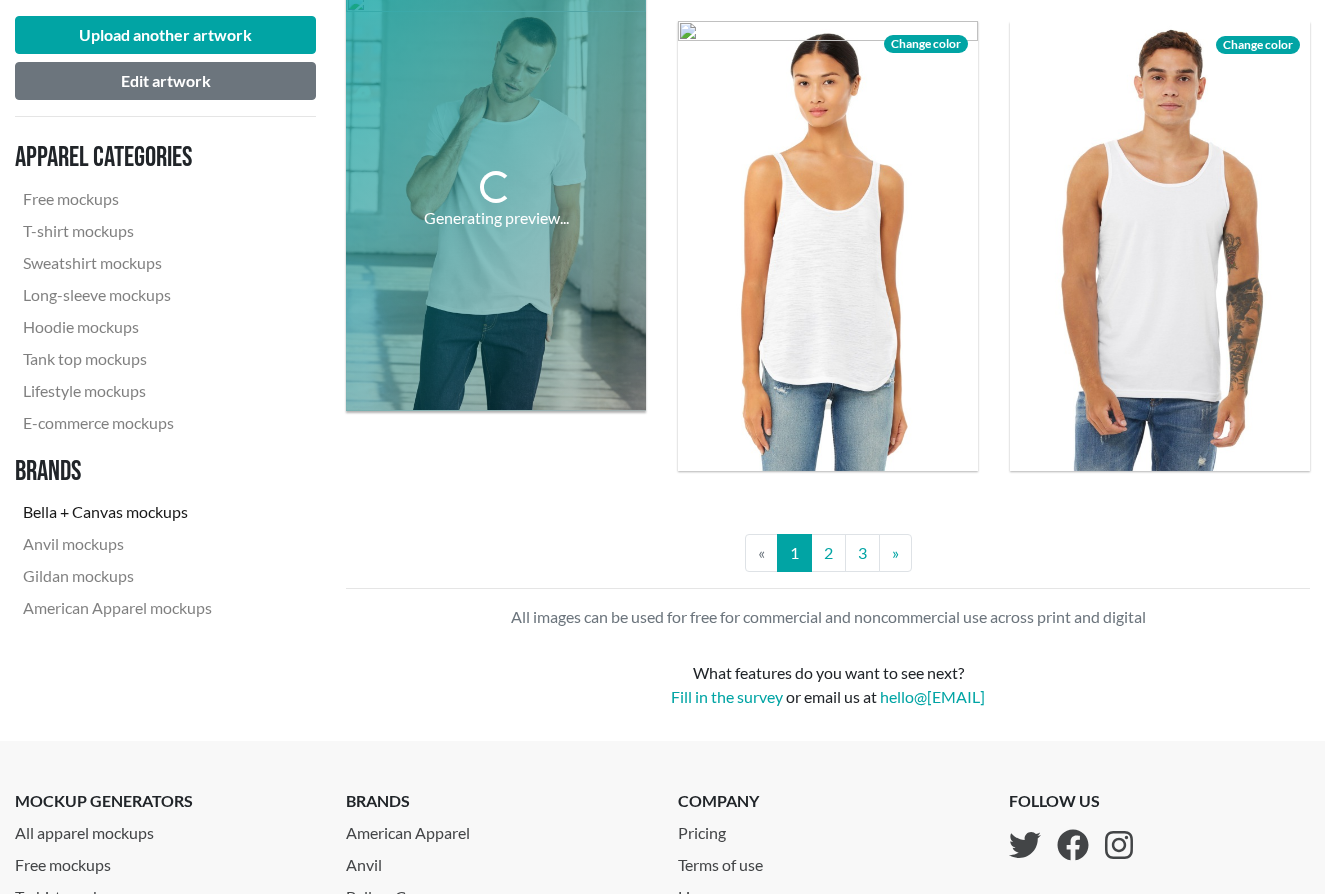 scroll, scrollTop: 4015, scrollLeft: 0, axis: vertical 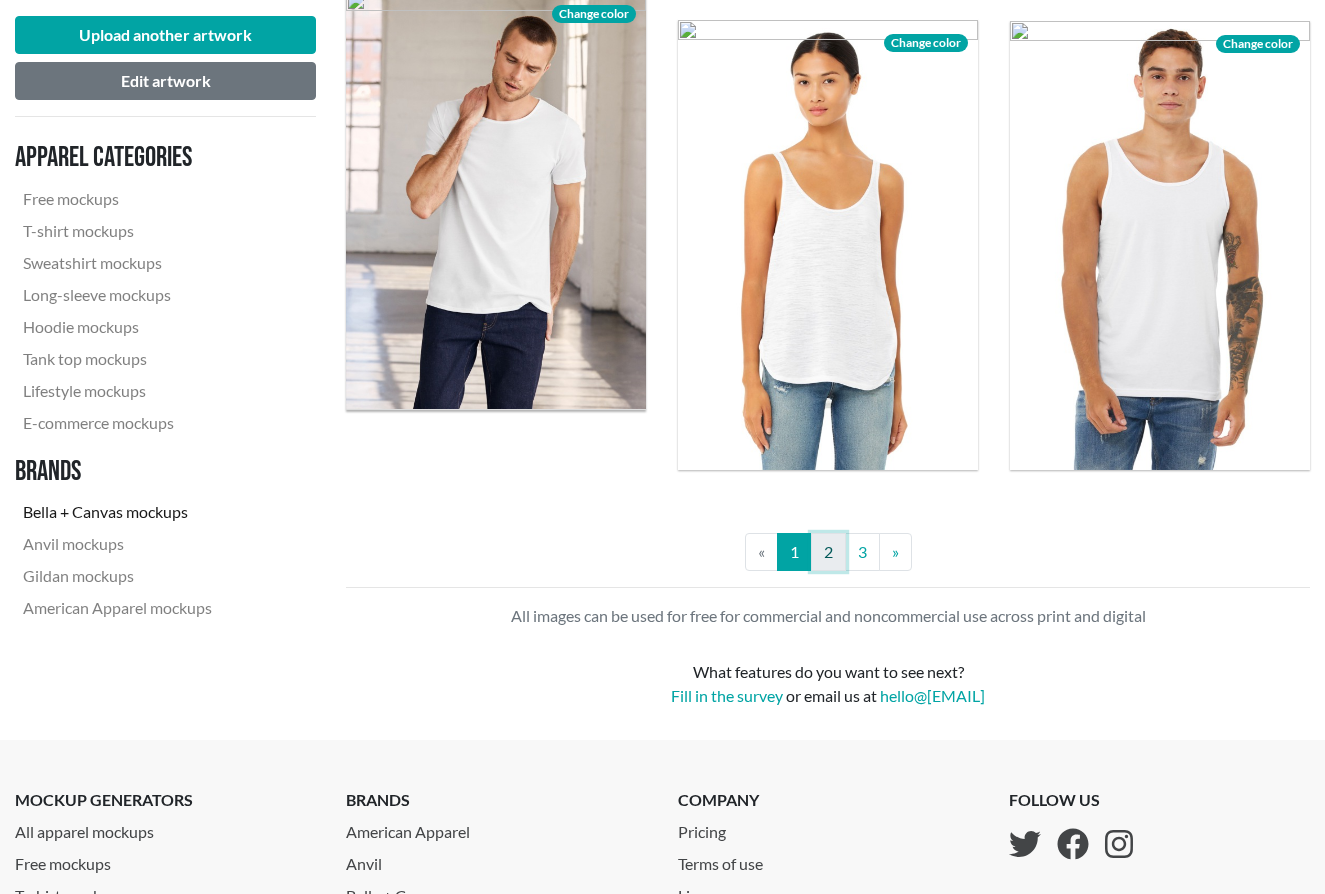 click on "2" at bounding box center [828, 552] 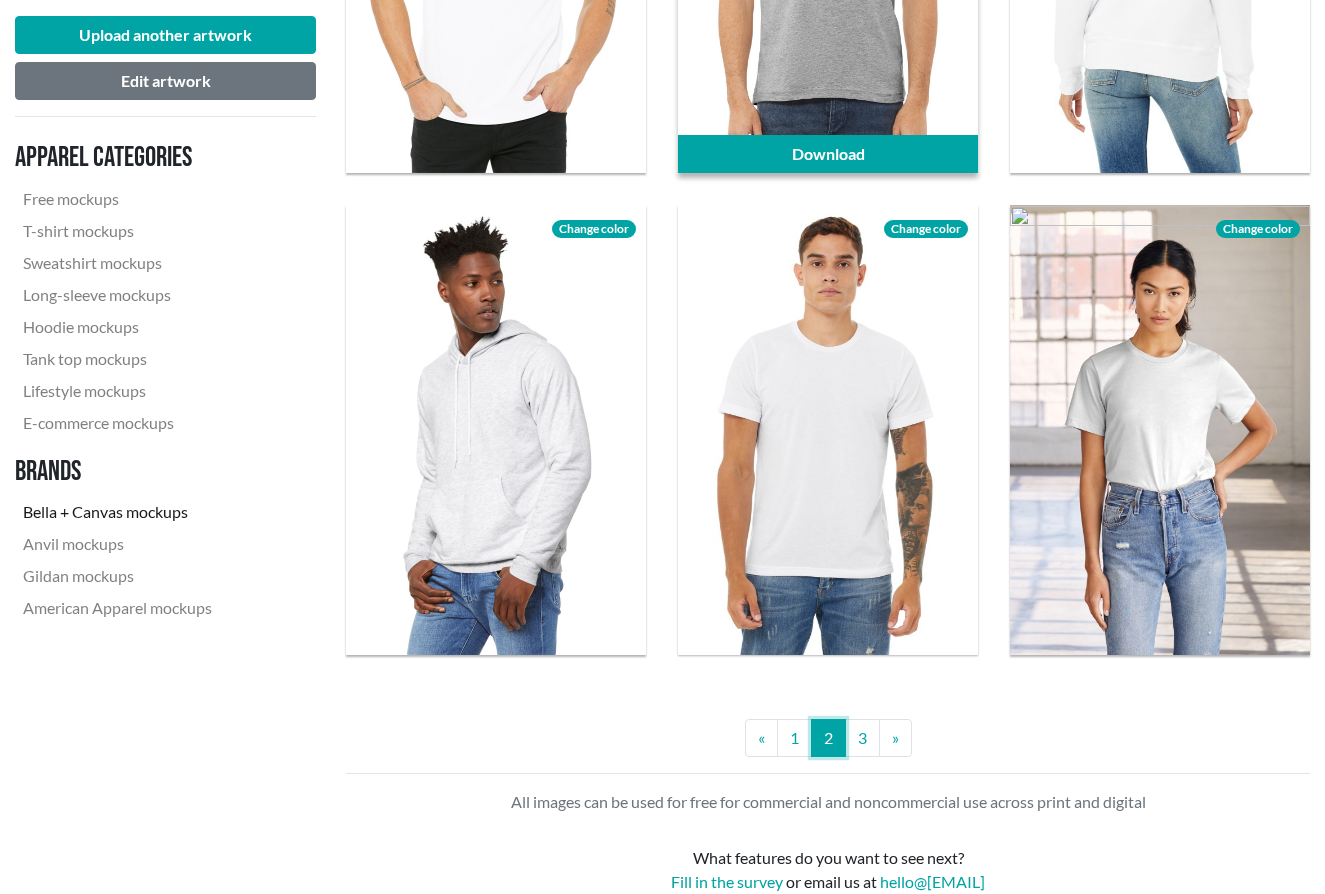 scroll, scrollTop: 3866, scrollLeft: 0, axis: vertical 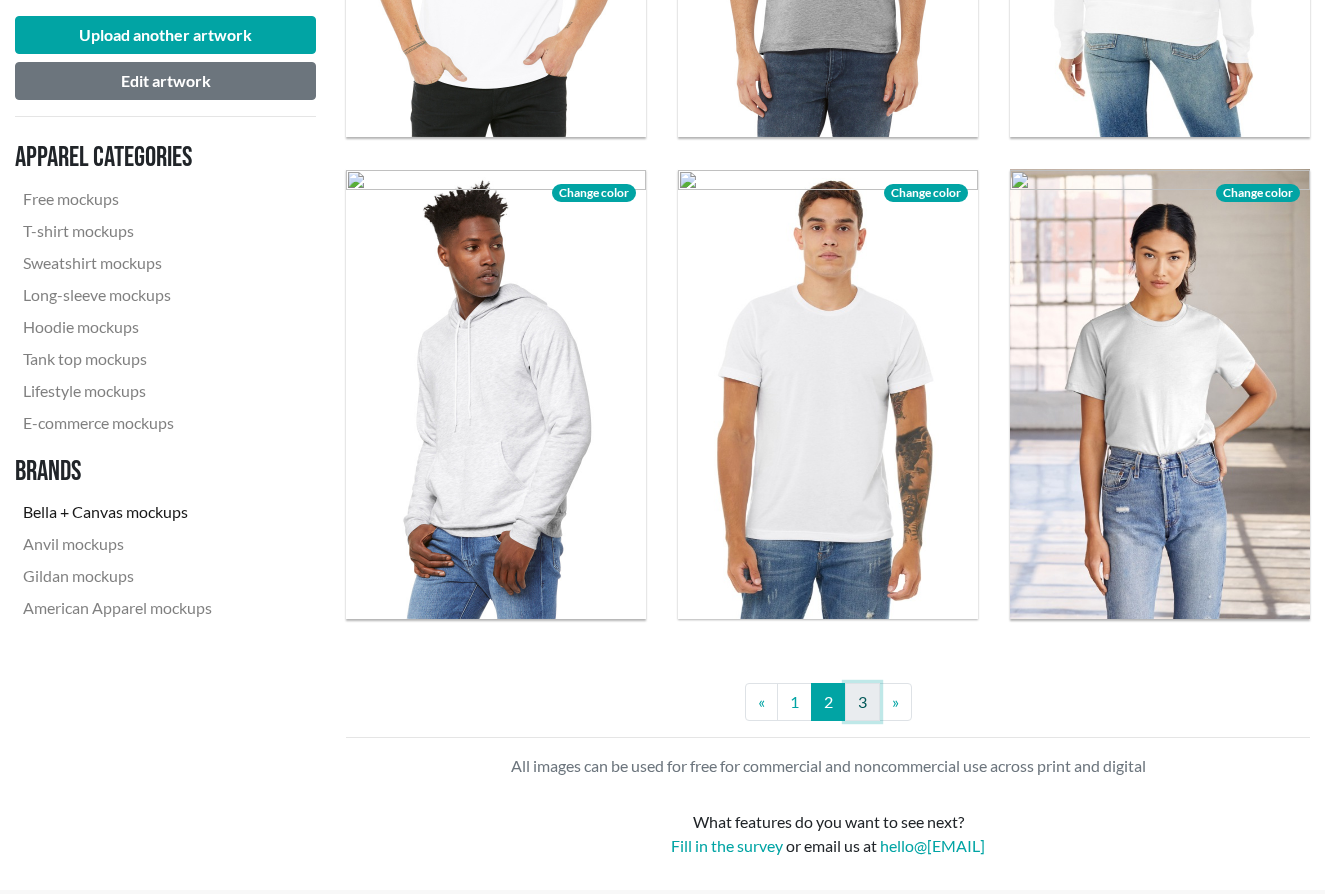 click on "3" at bounding box center [862, 702] 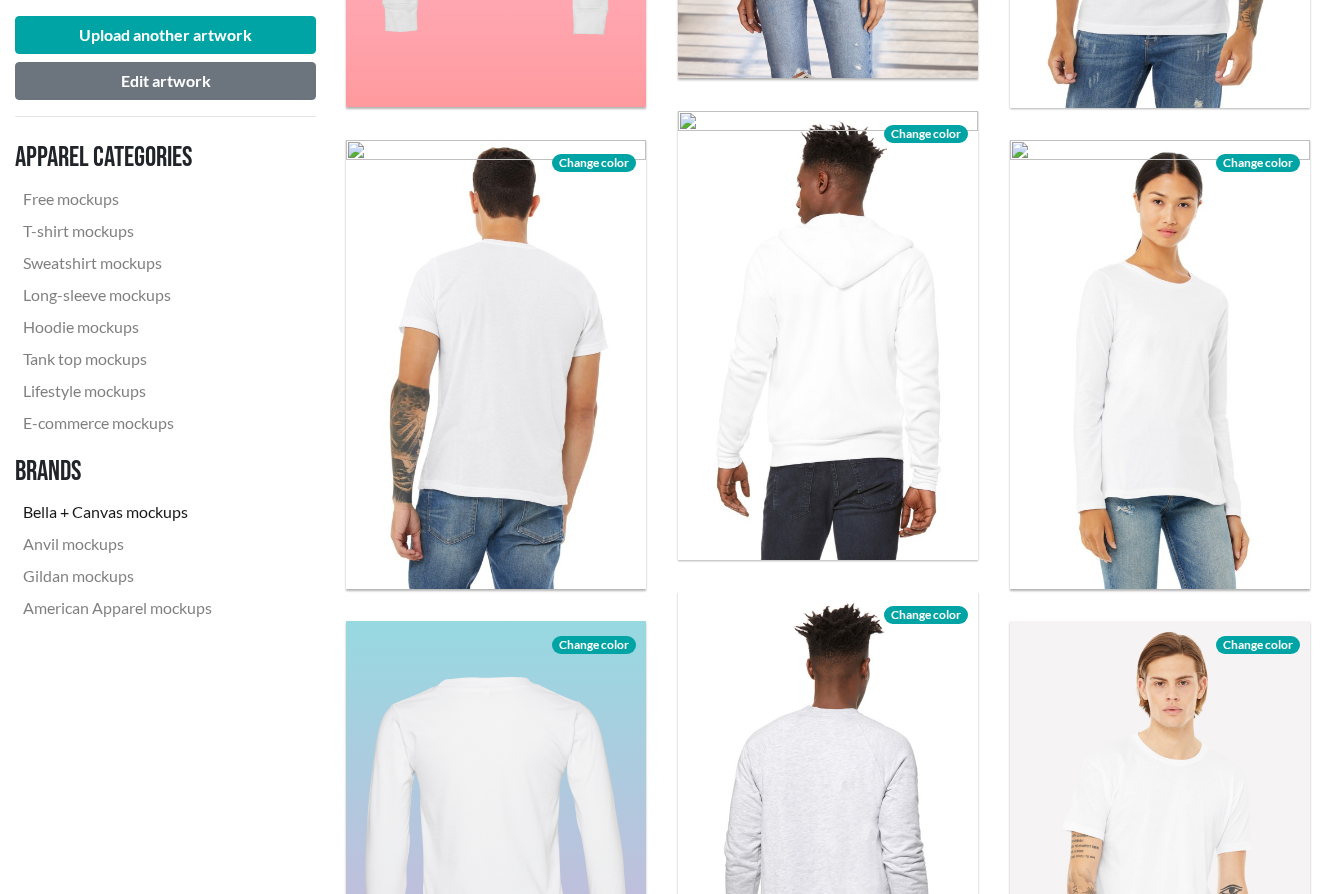 scroll, scrollTop: 0, scrollLeft: 0, axis: both 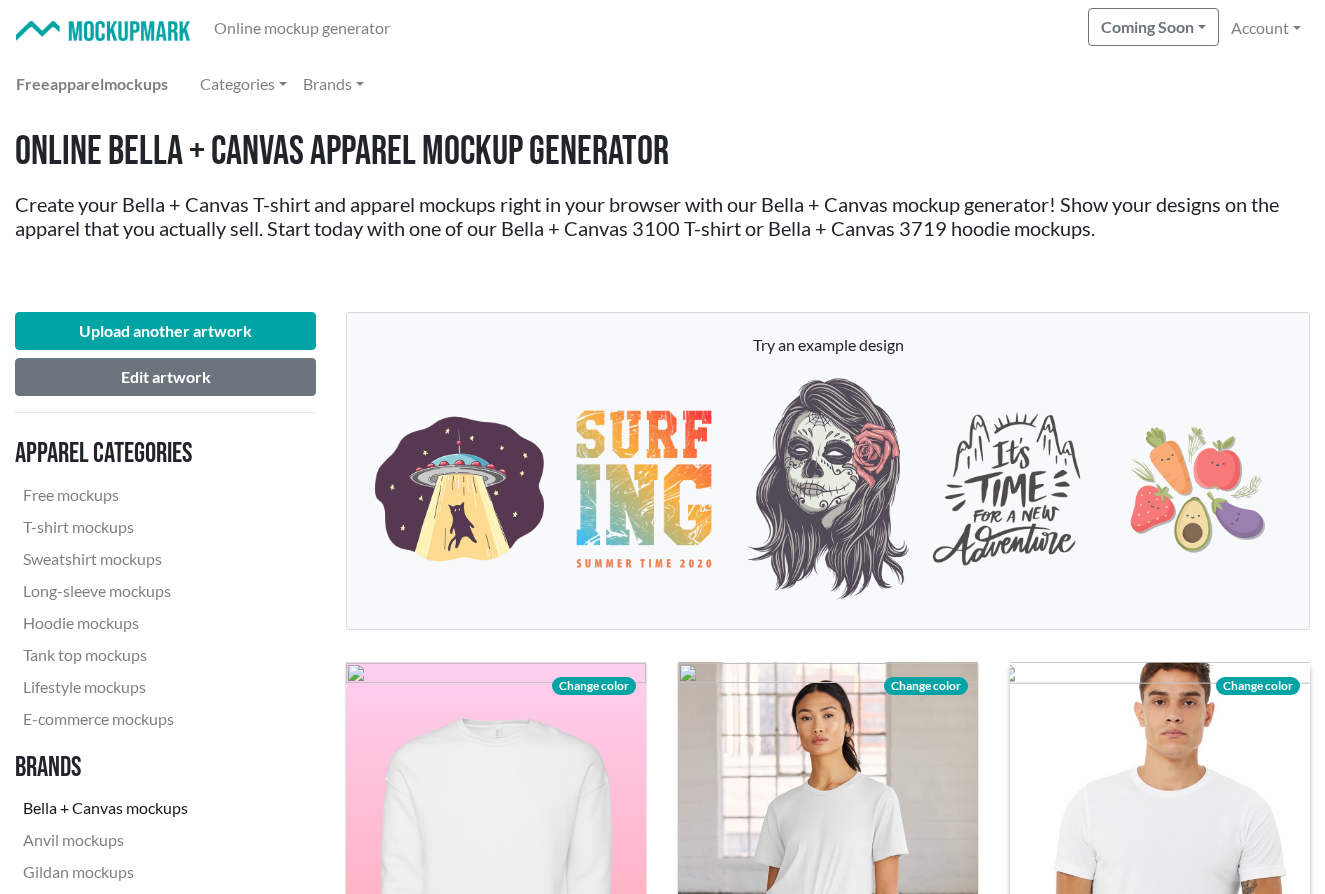 click at bounding box center [1160, 887] 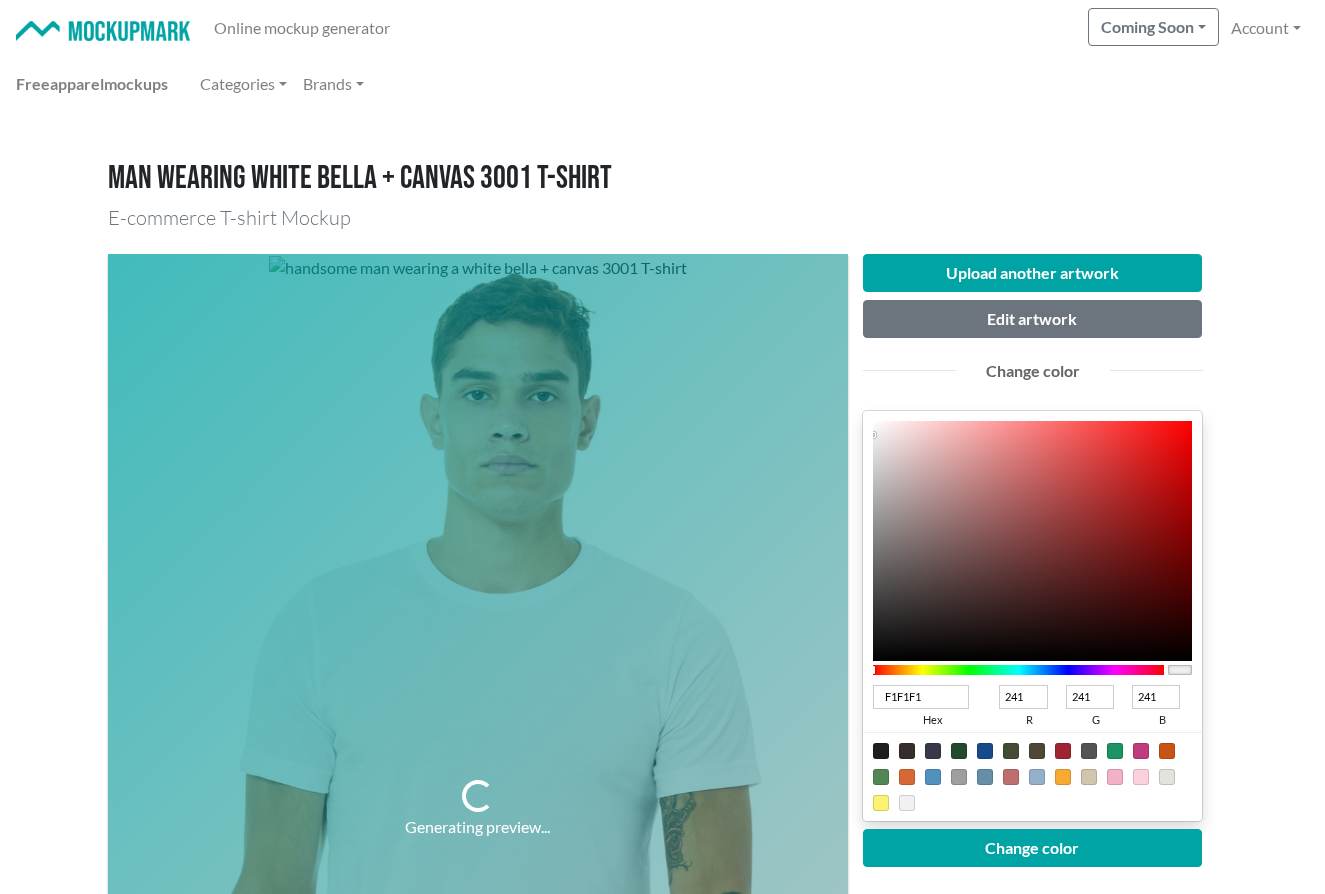 type on "EEEDED" 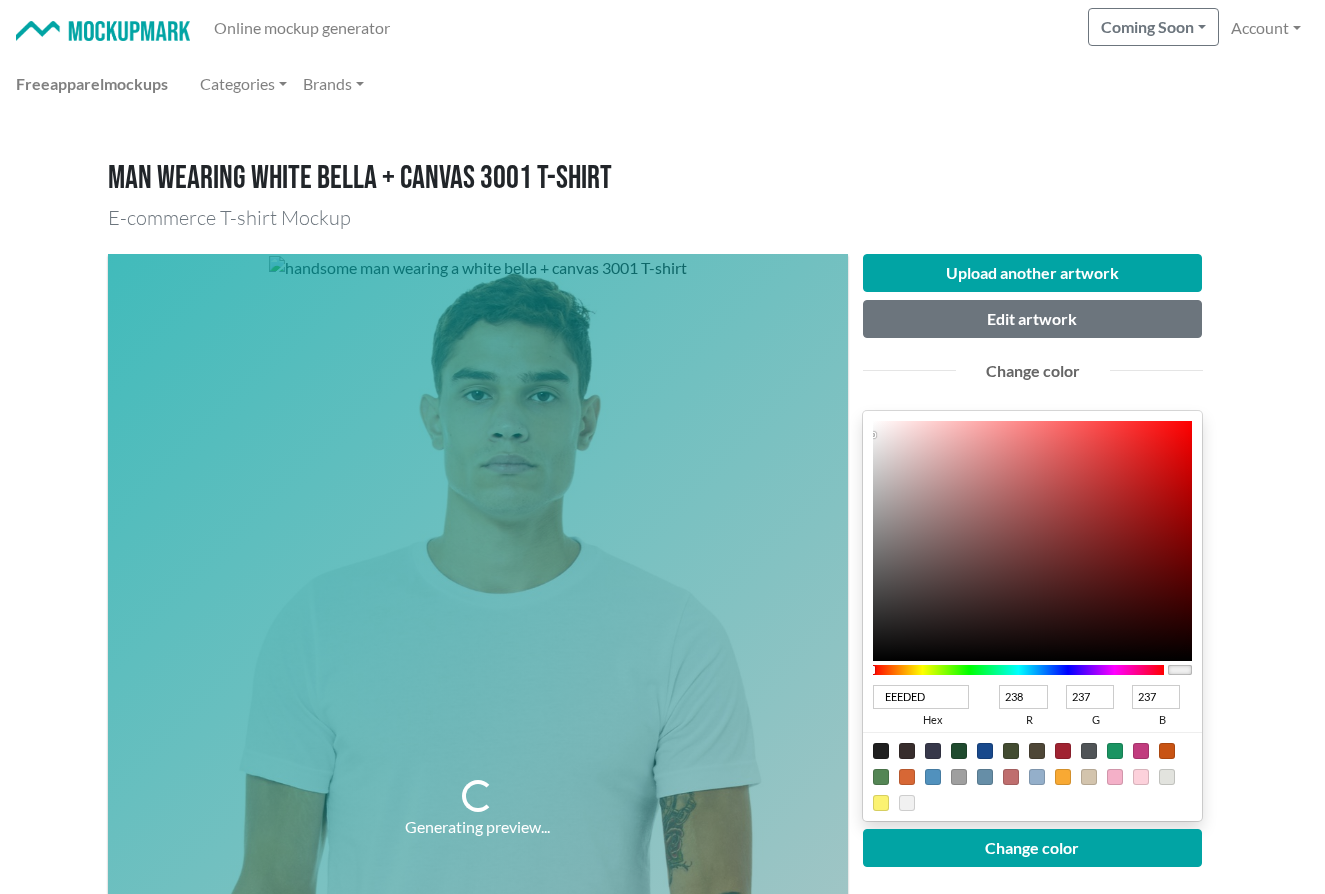 type on "D4D2D2" 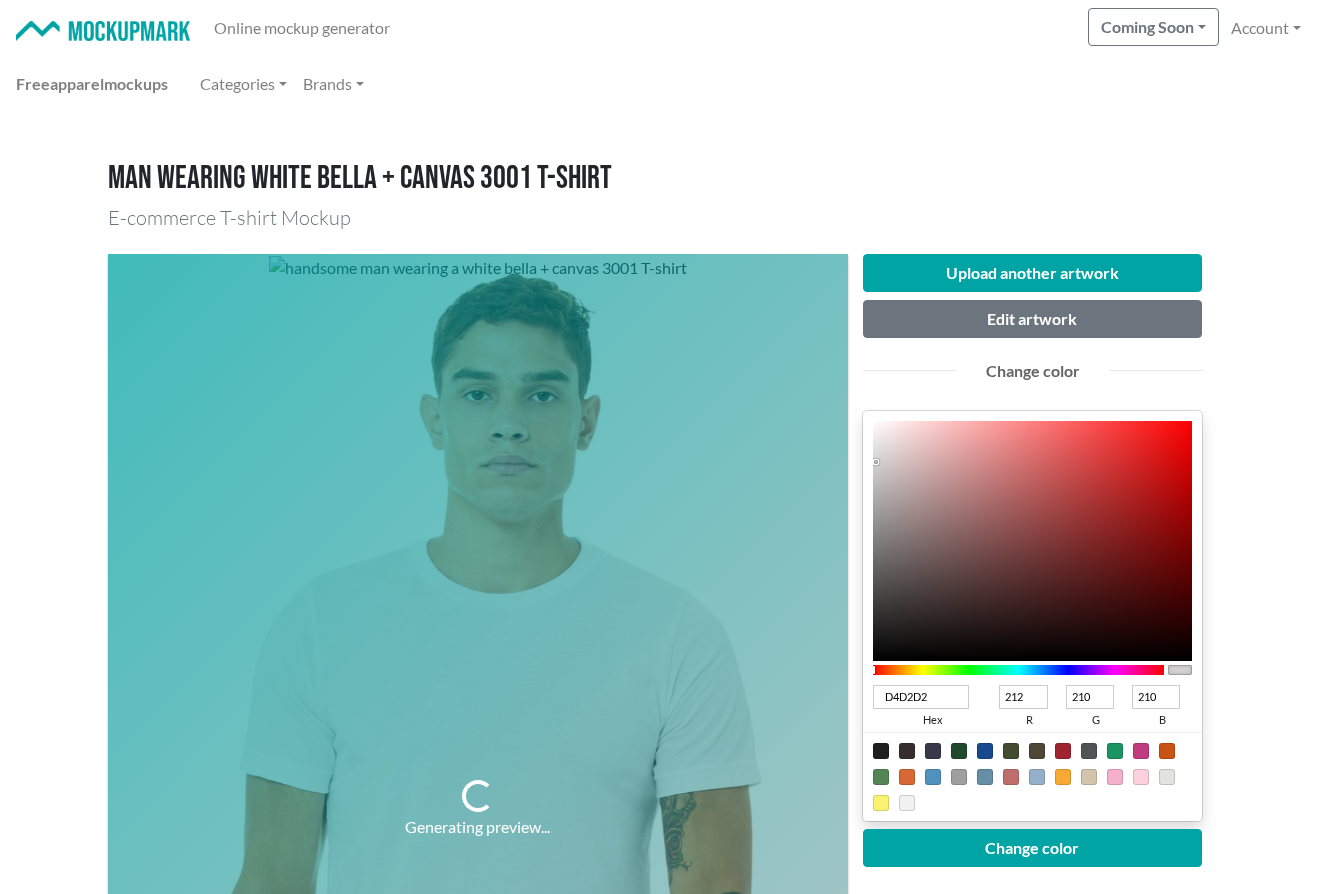 type on "434242" 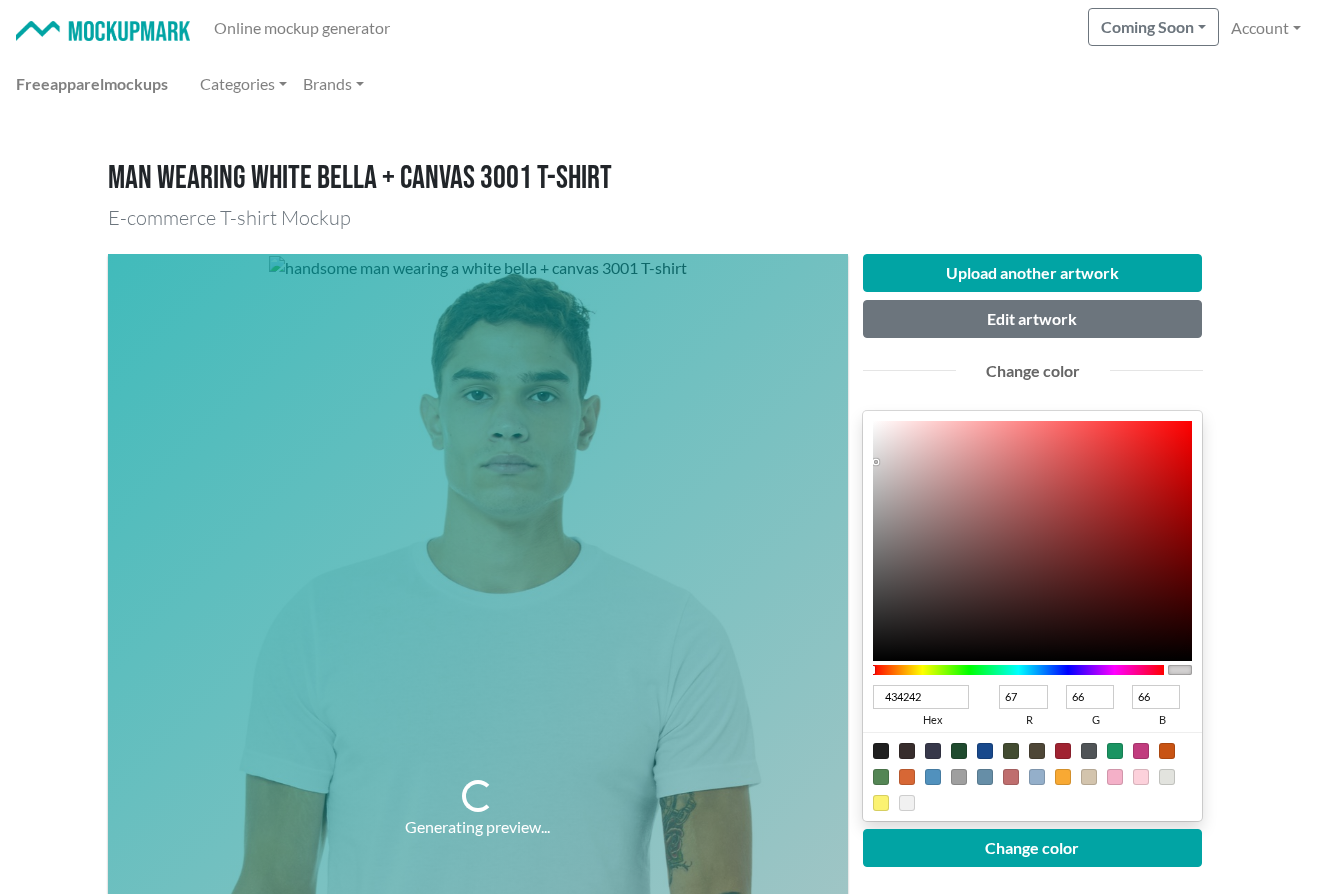 type on "000000" 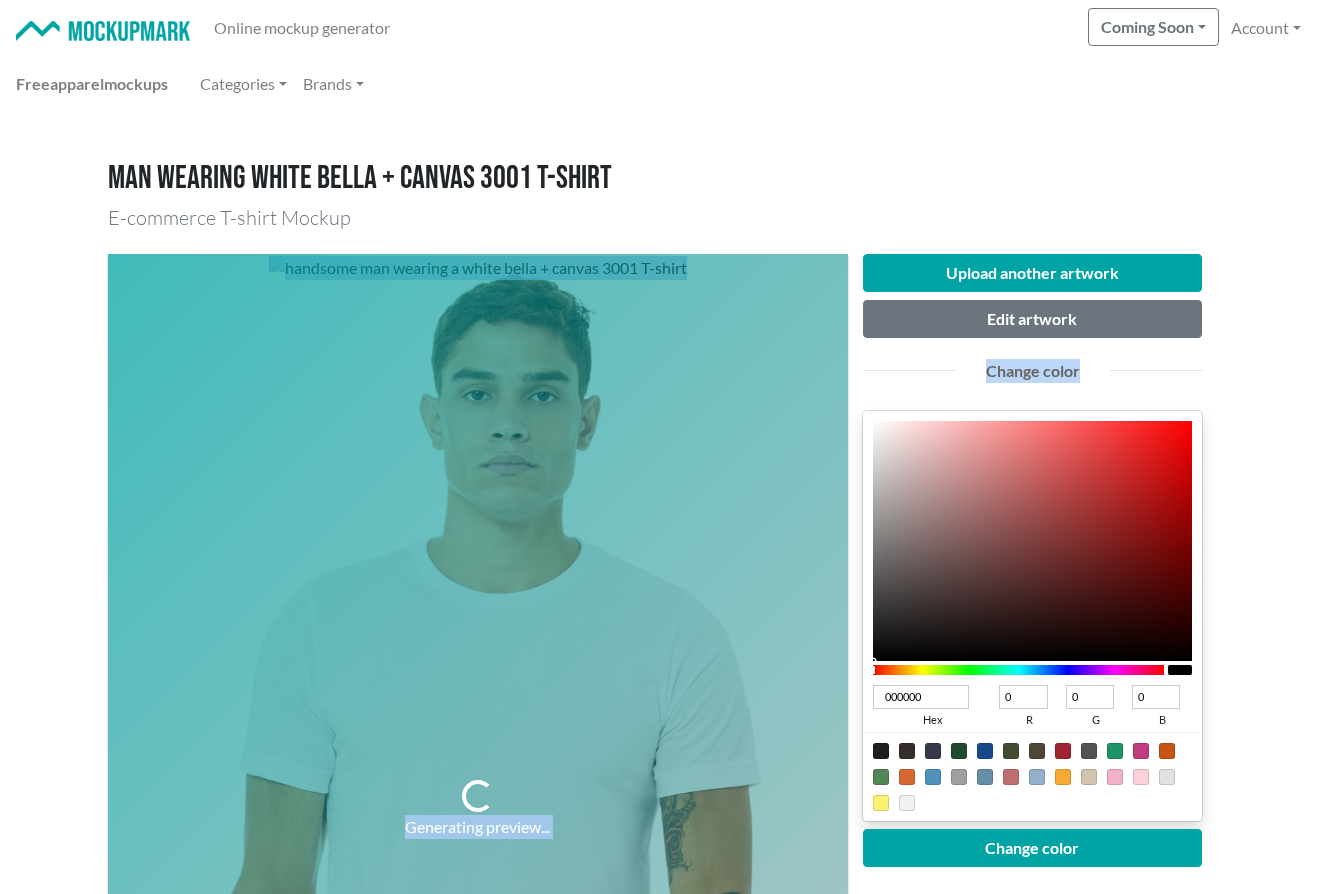click on "Generating preview... Upload another artwork Edit artwork Change color 000000 hex 0 r 0 g 0 b 100 a Change color Download High Resolution Report an issue with this template" at bounding box center [663, 809] 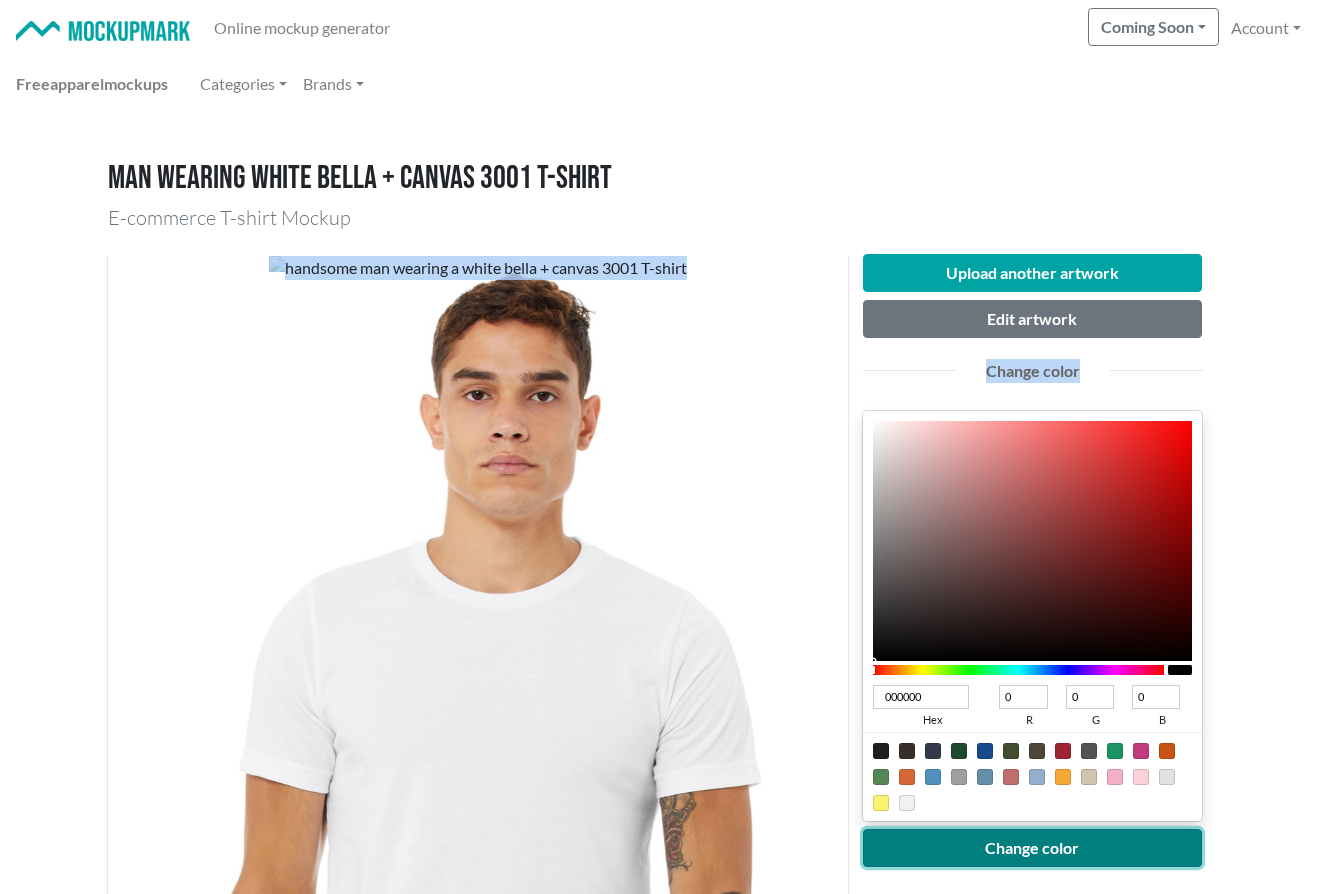 click on "Change color" at bounding box center (1033, 848) 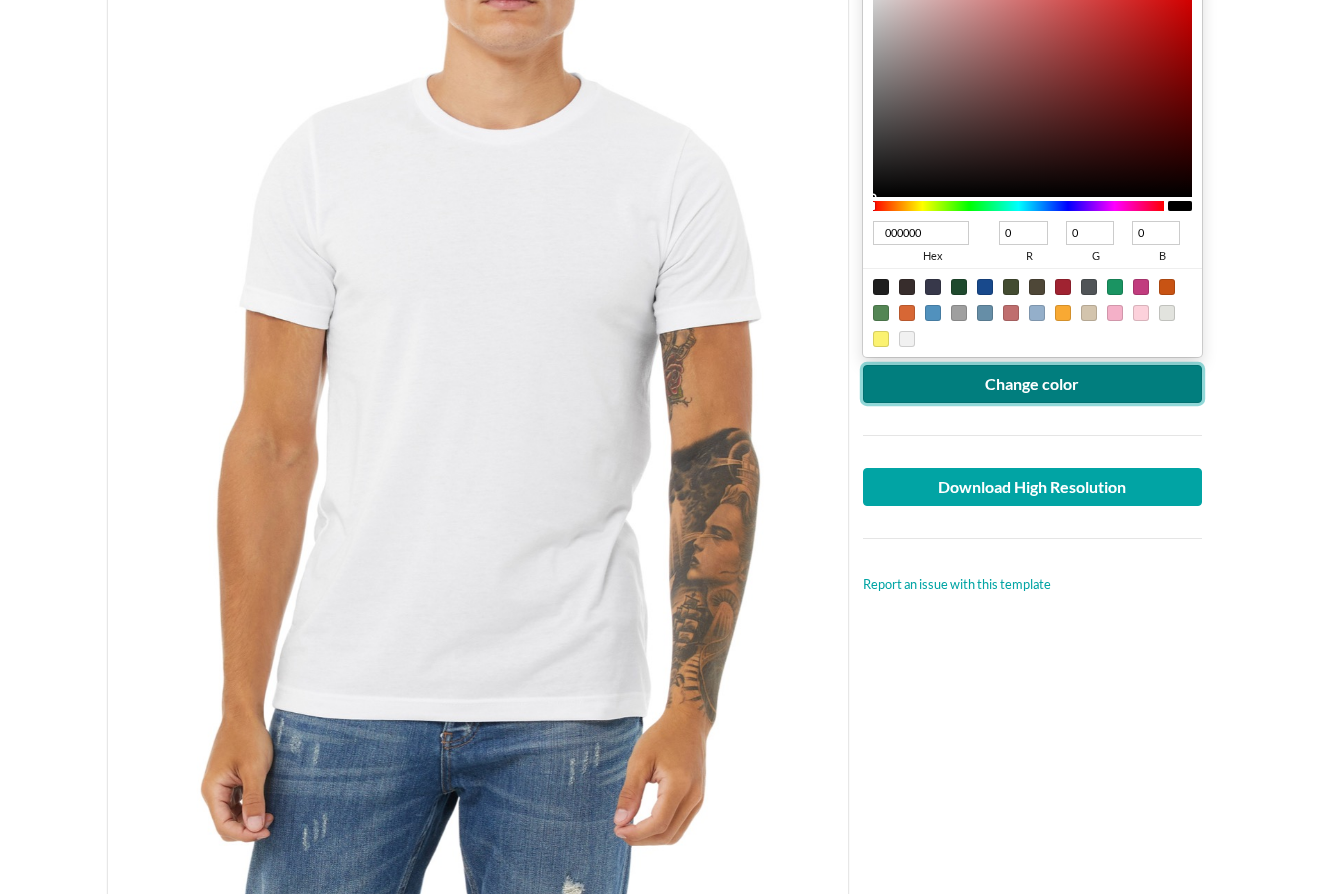 scroll, scrollTop: 522, scrollLeft: 0, axis: vertical 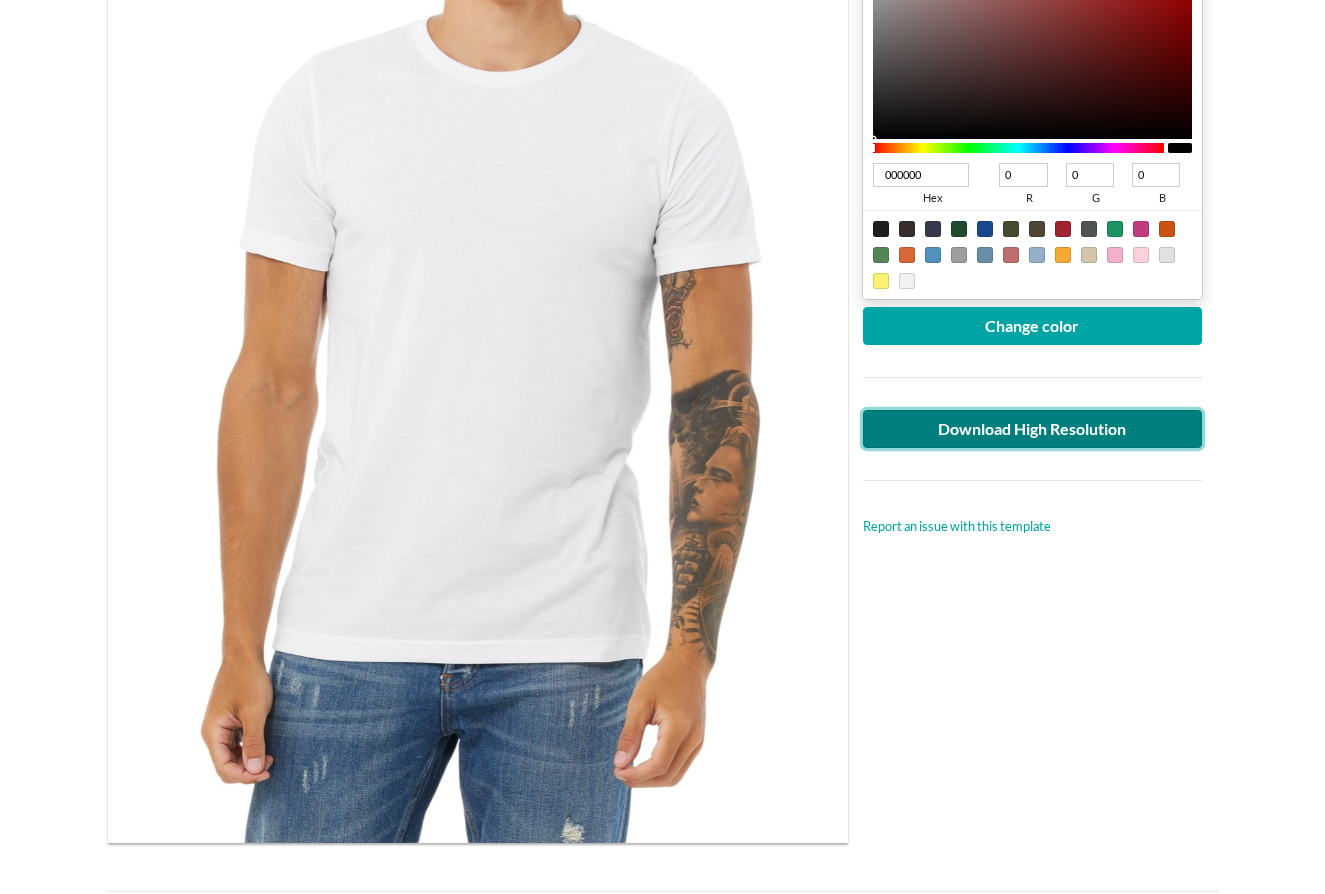 click on "Download High Resolution" at bounding box center (1033, 429) 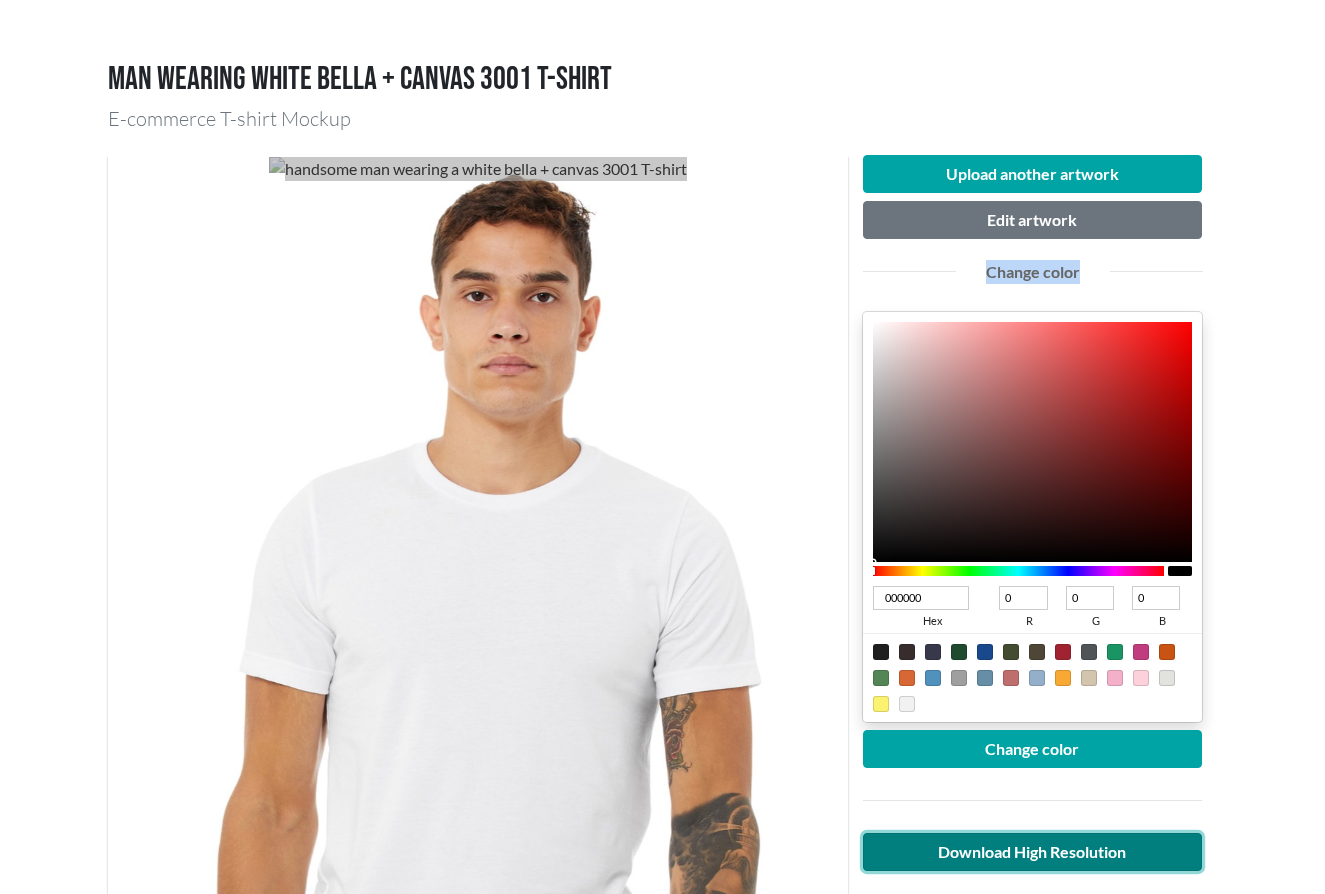 scroll, scrollTop: 0, scrollLeft: 0, axis: both 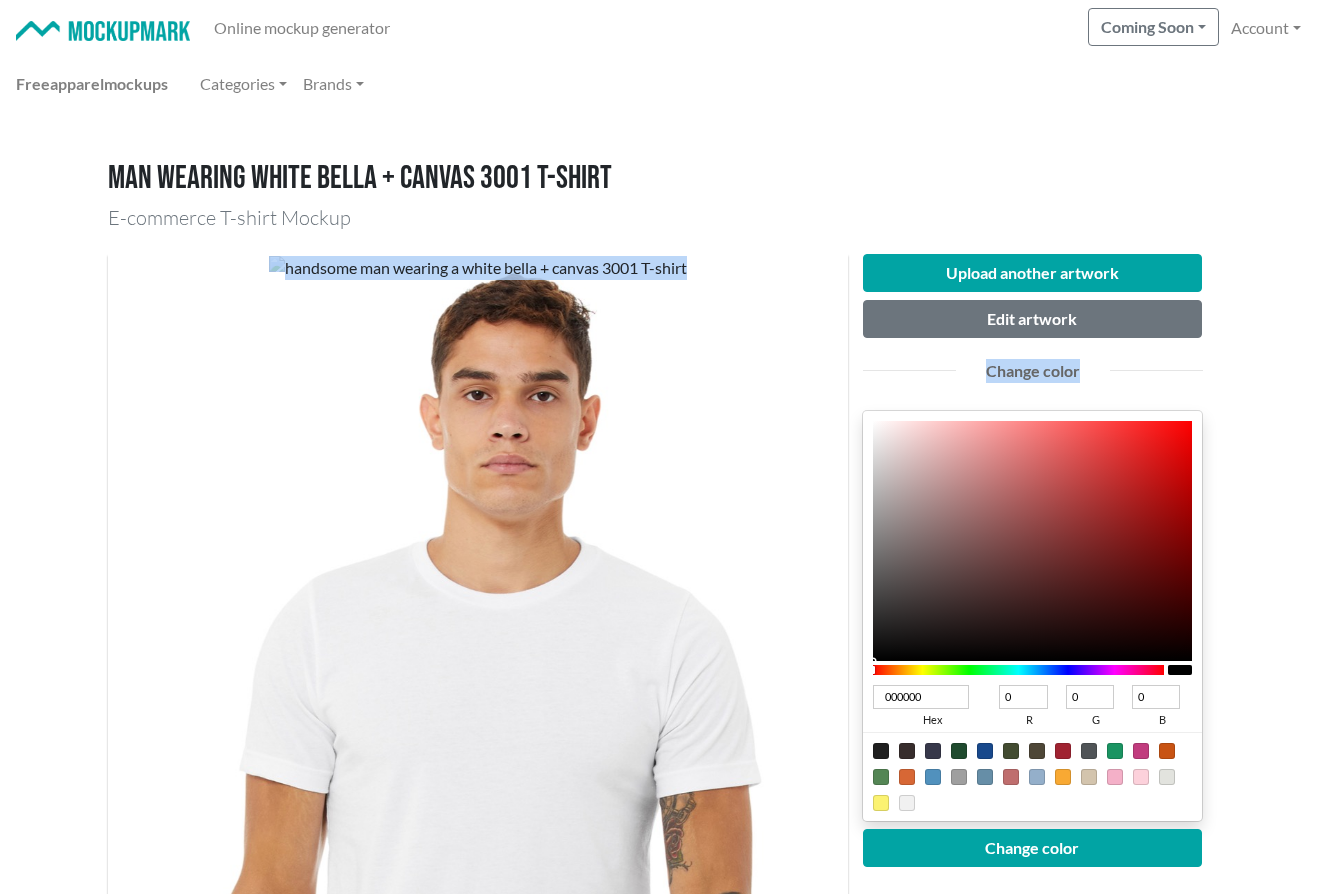 click at bounding box center (103, 31) 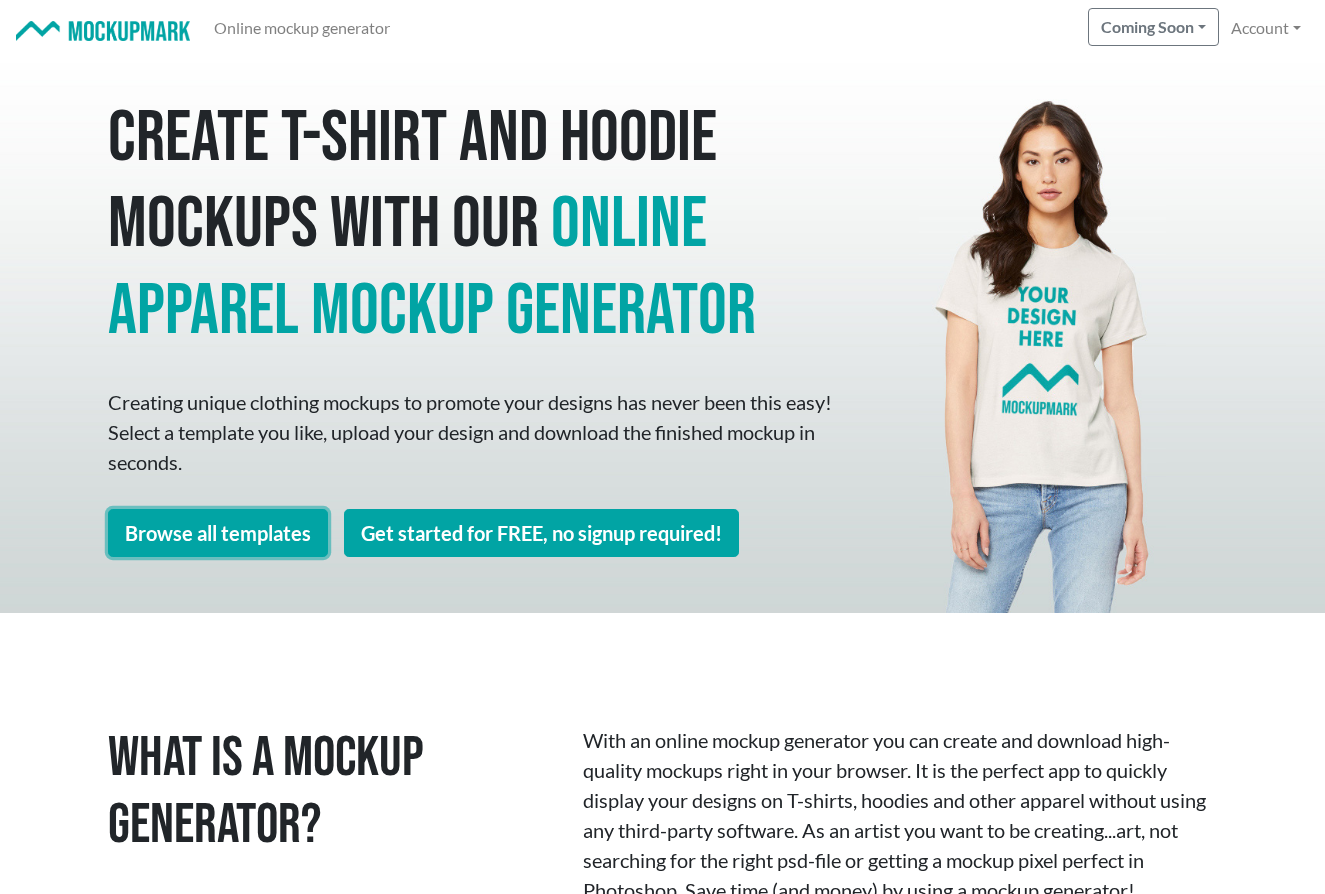 click on "Browse all templates" at bounding box center (218, 533) 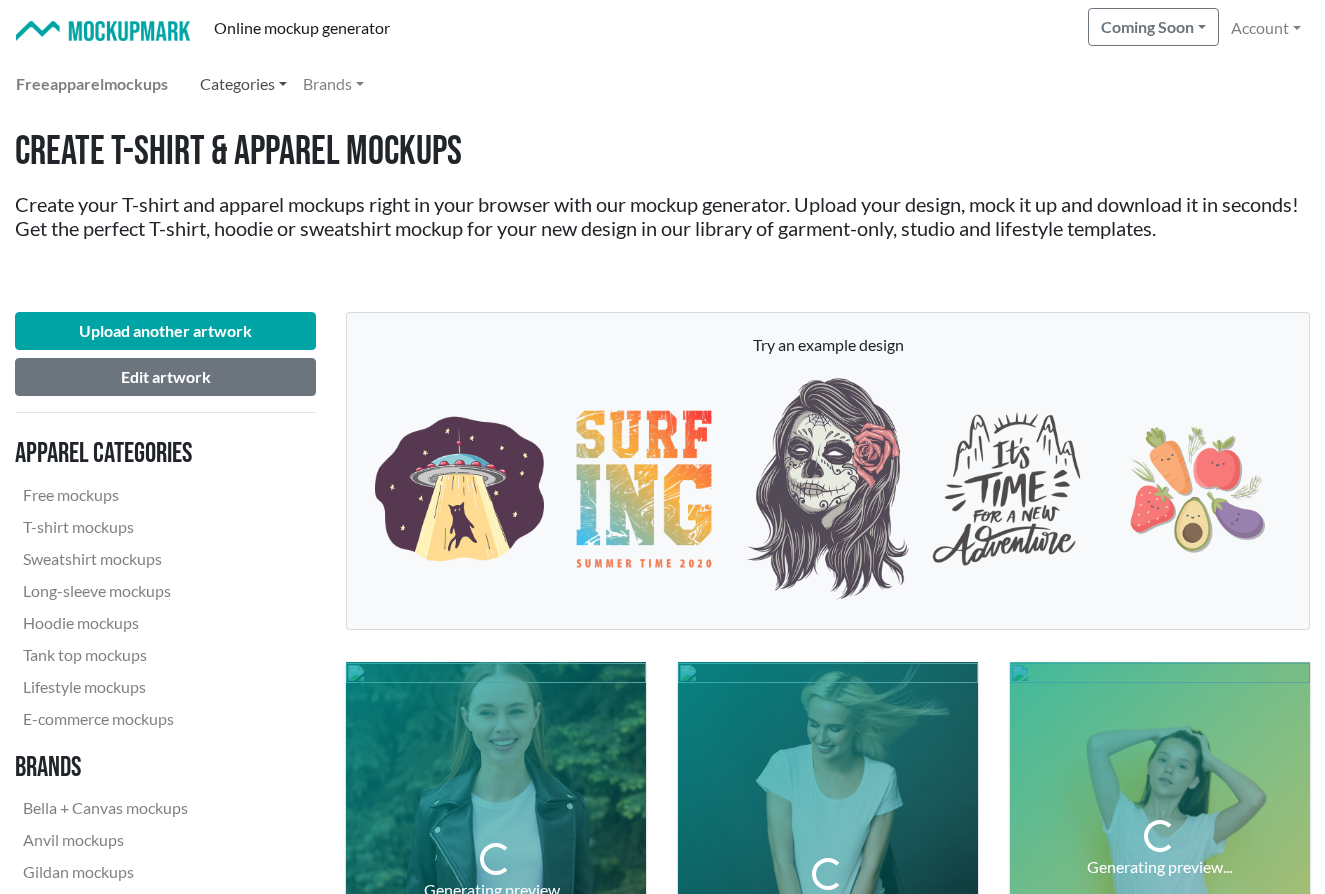 click on "Categories" at bounding box center [243, 84] 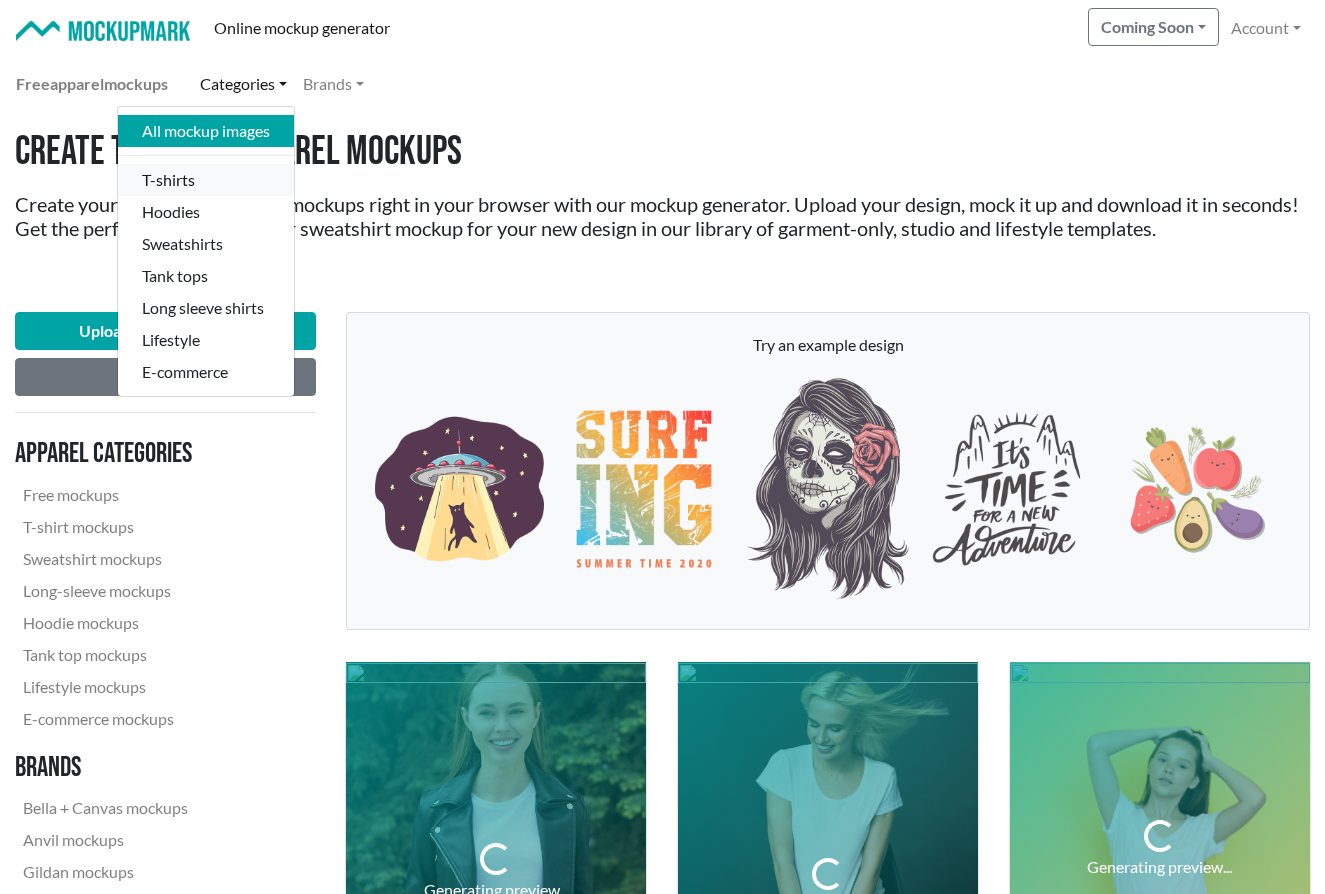 click on "T-shirts" at bounding box center [206, 180] 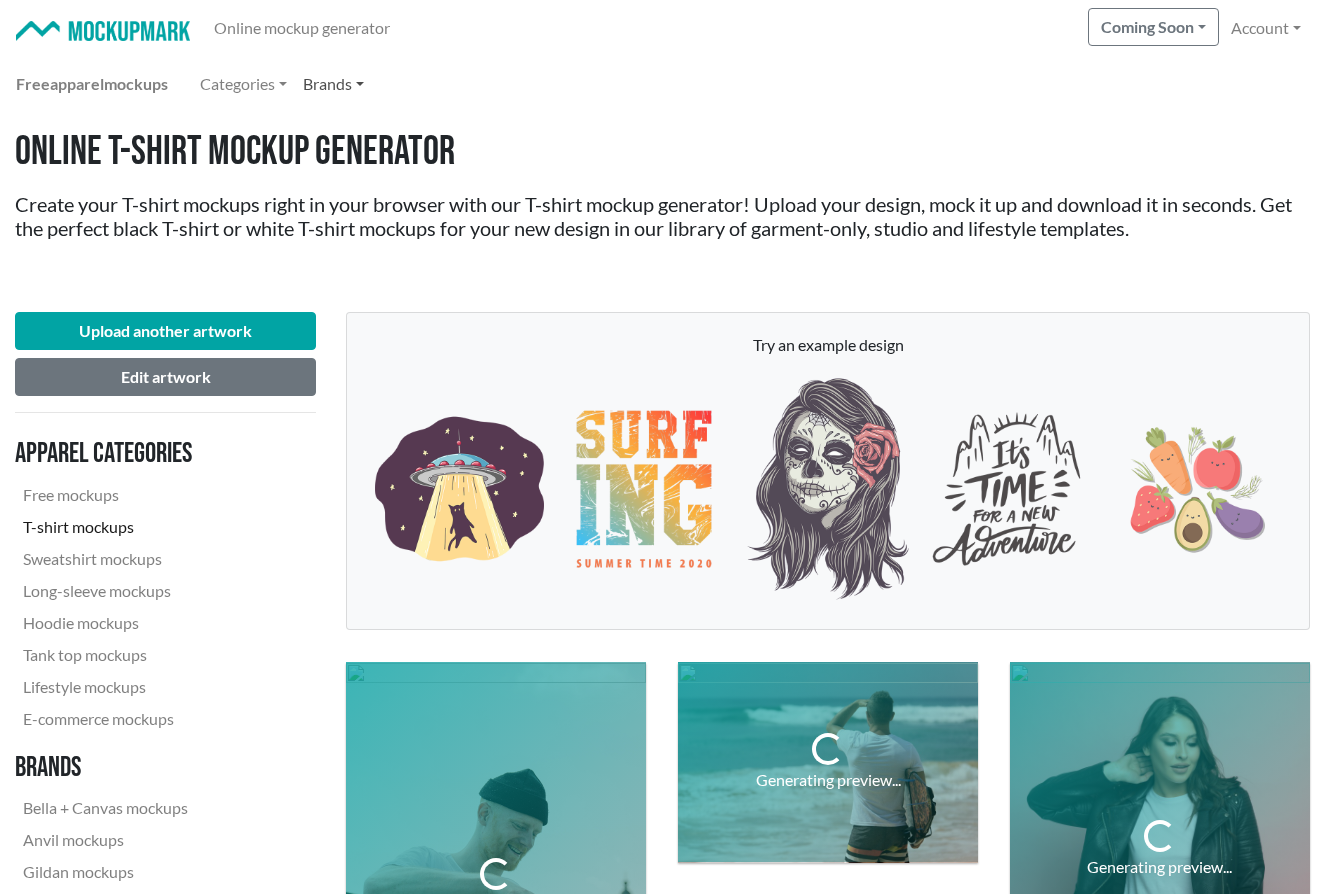 click on "Brands" at bounding box center (333, 84) 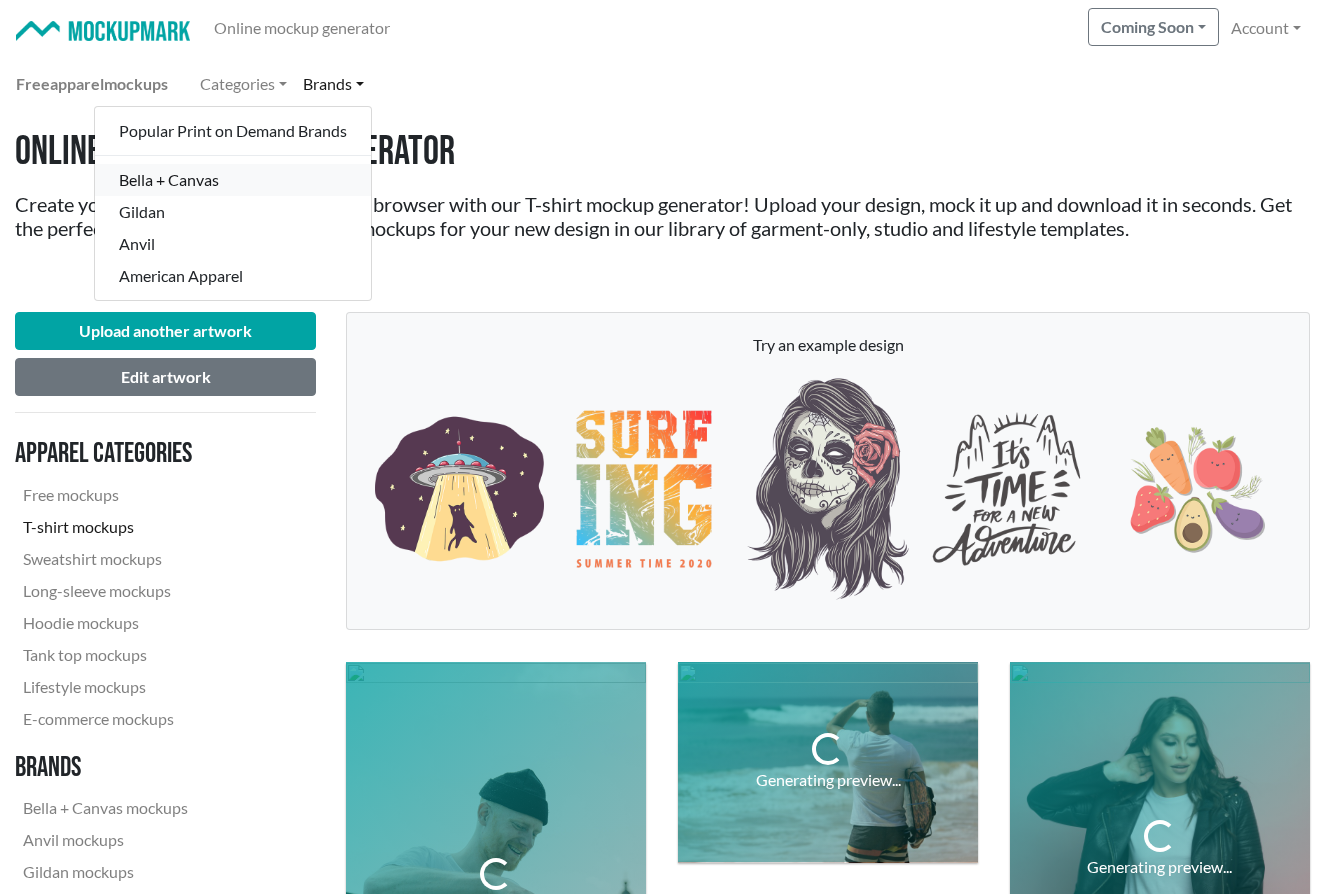 click on "Bella + Canvas" at bounding box center (233, 180) 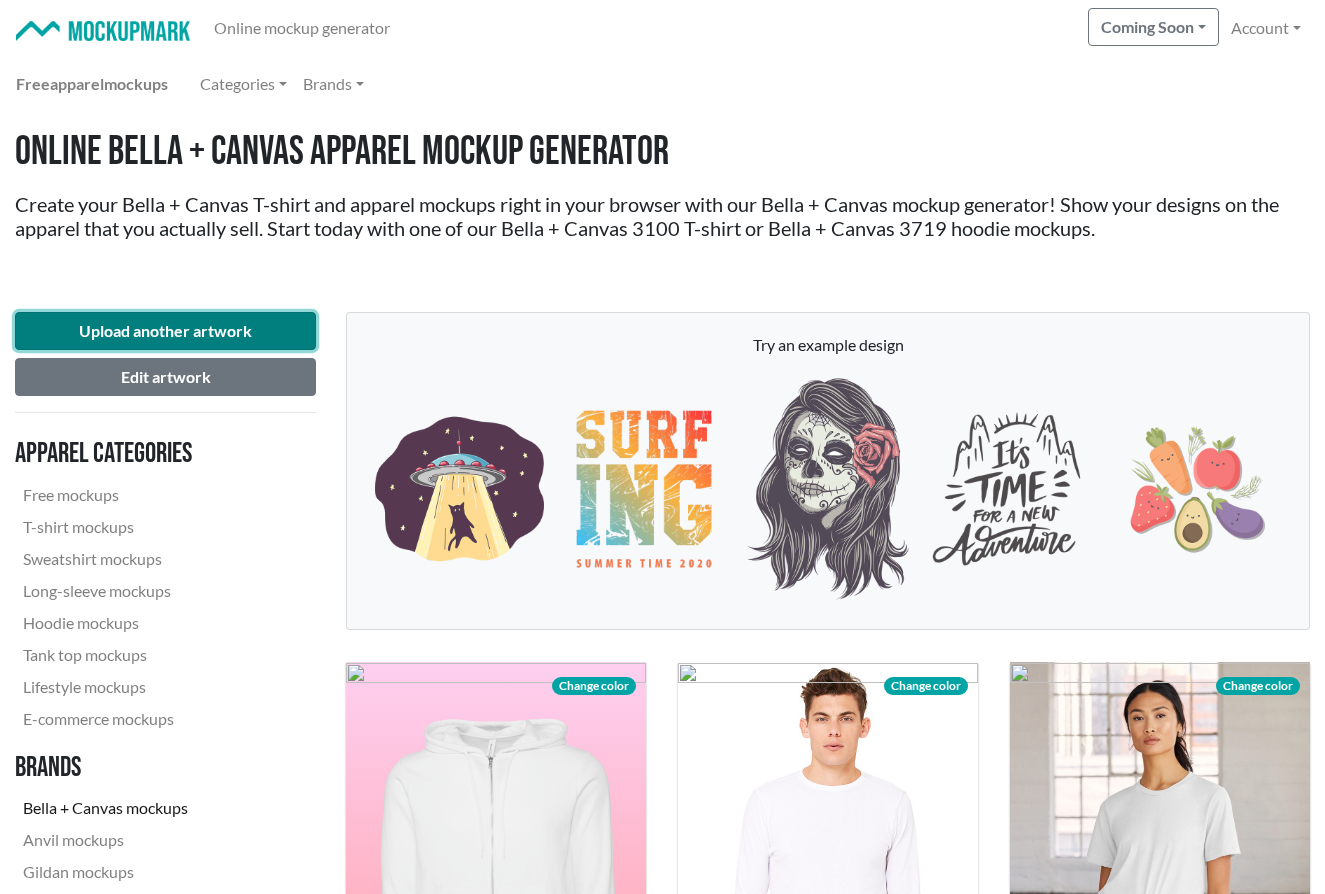 click on "Upload another artwork" at bounding box center (165, 331) 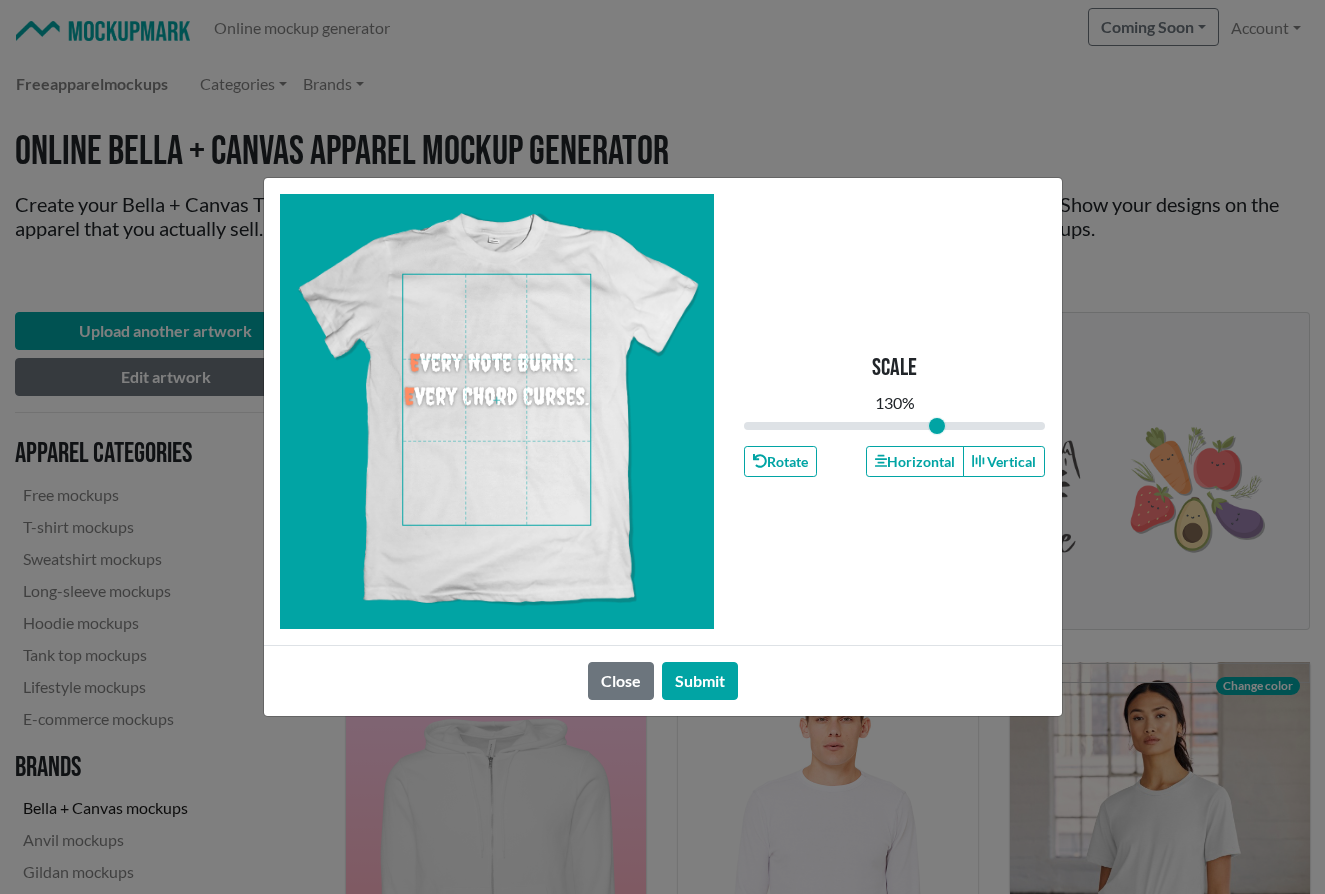 drag, startPoint x: 895, startPoint y: 423, endPoint x: 937, endPoint y: 424, distance: 42.0119 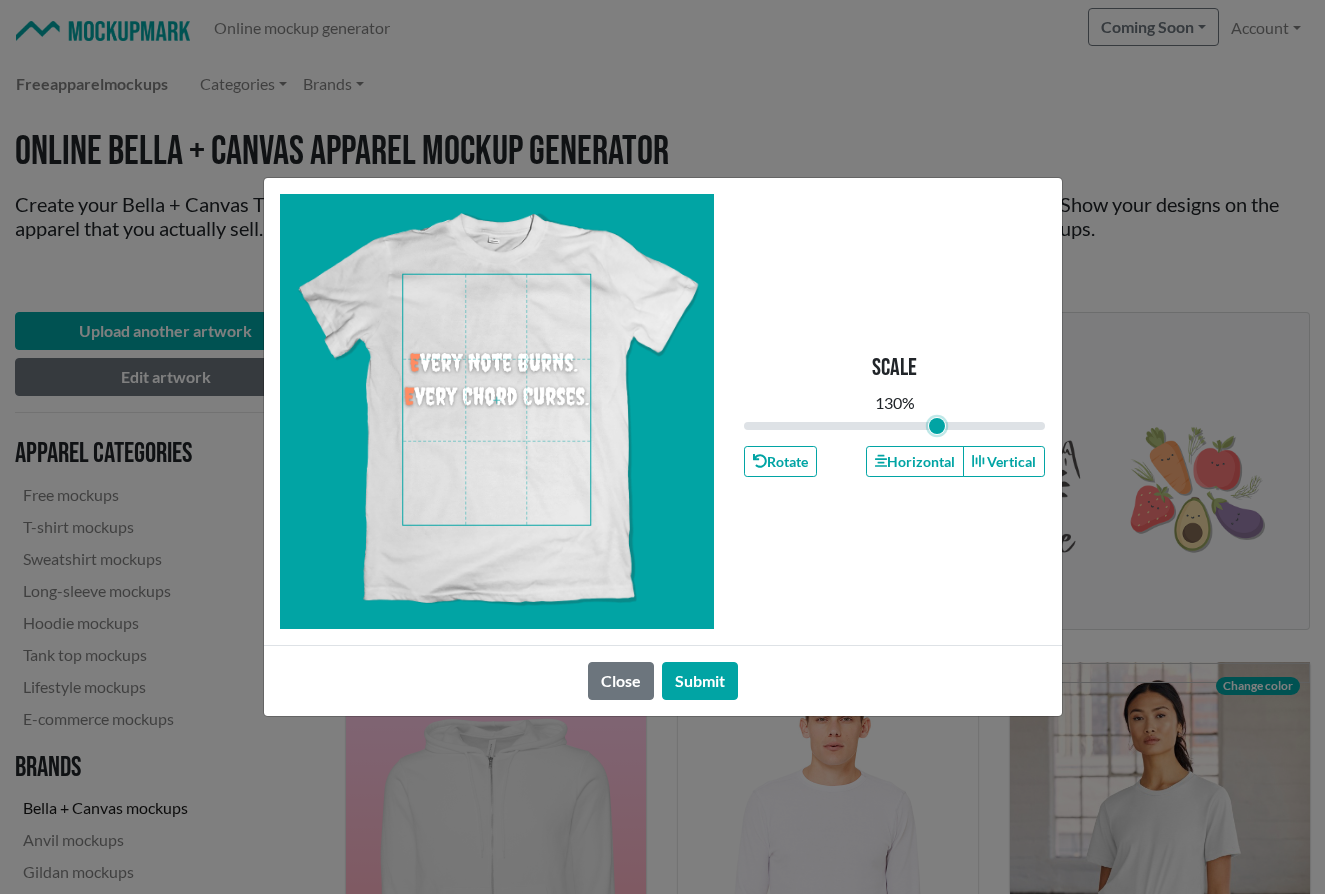 type on "1.3" 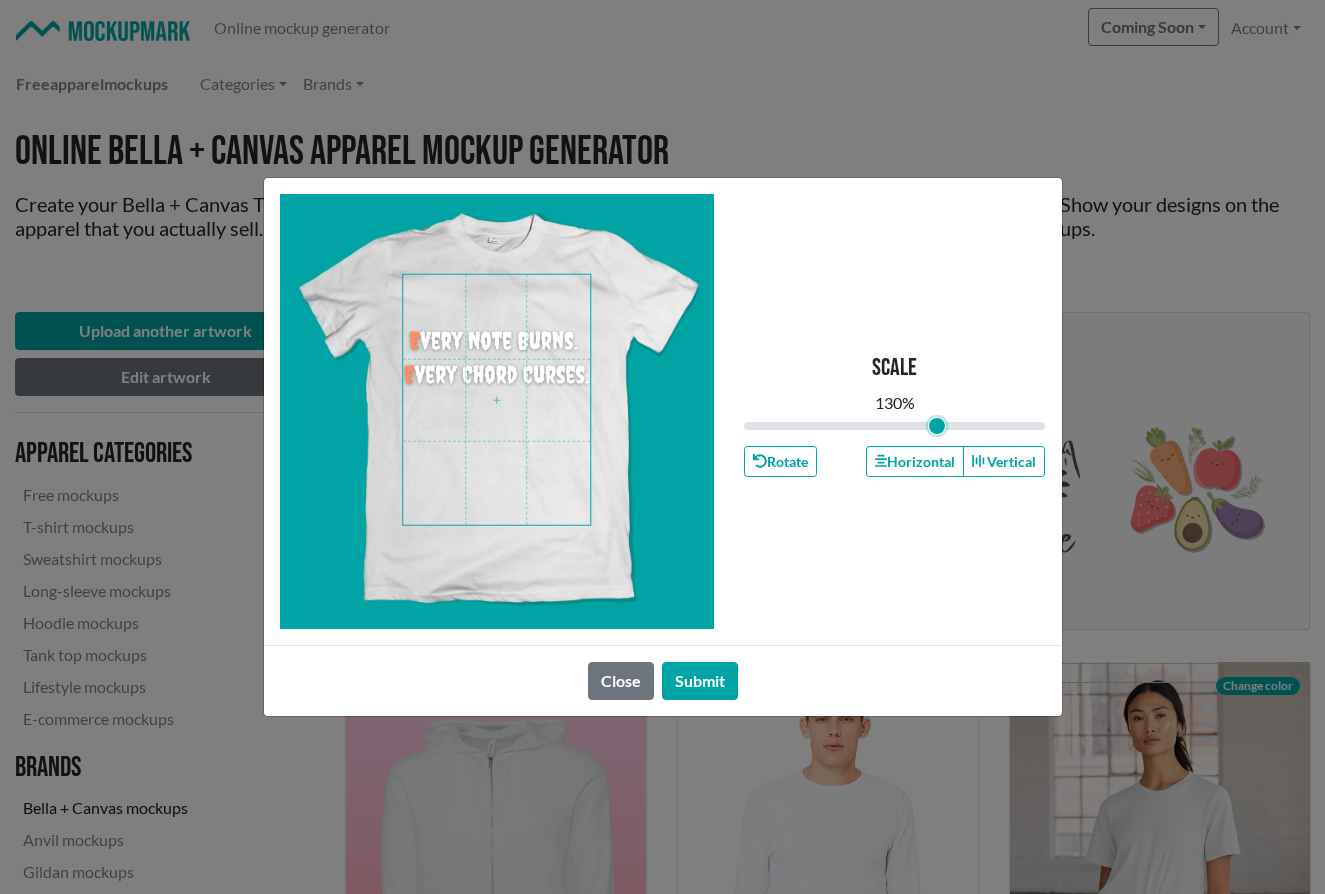 click at bounding box center [496, 400] 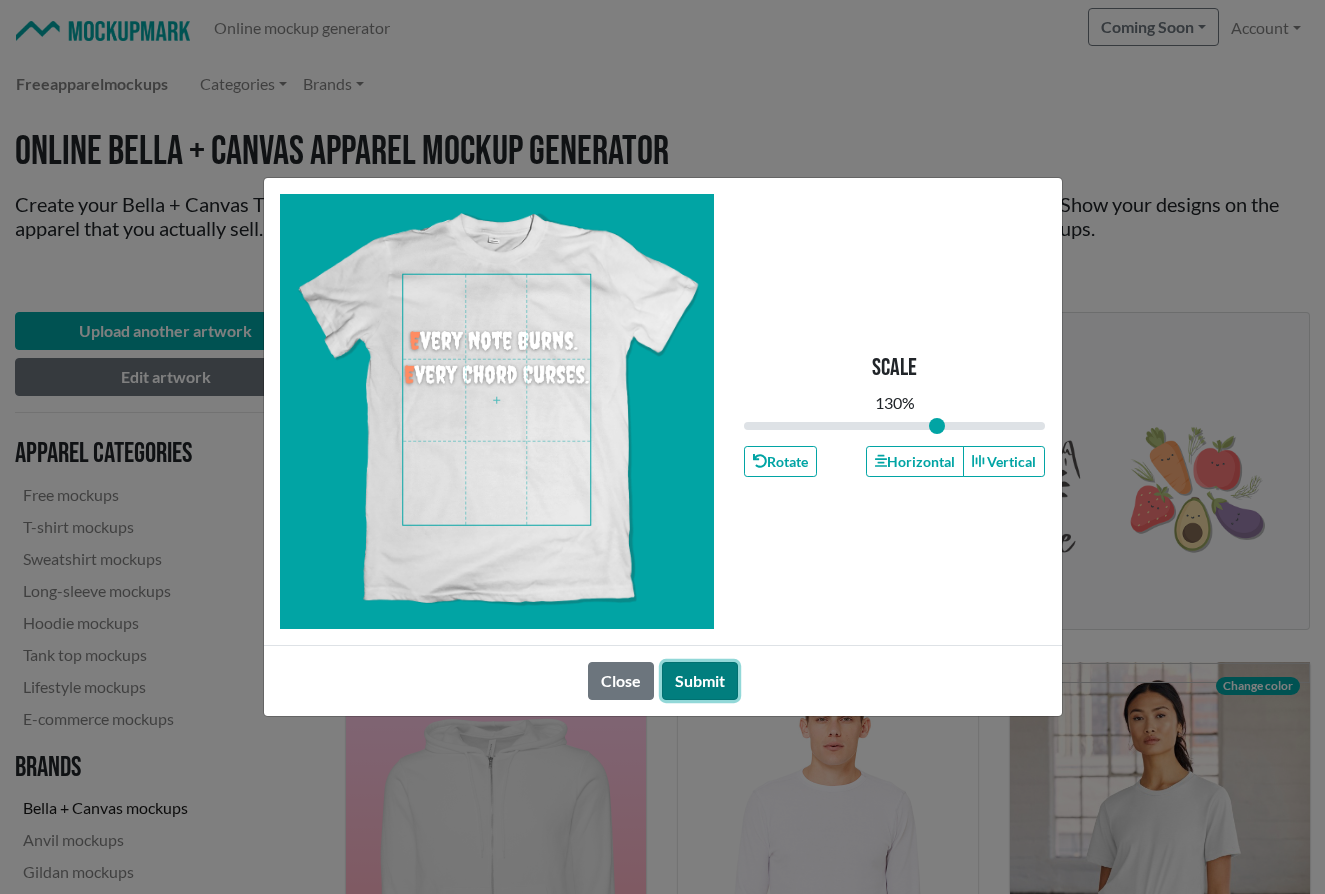 click on "Submit" at bounding box center (700, 681) 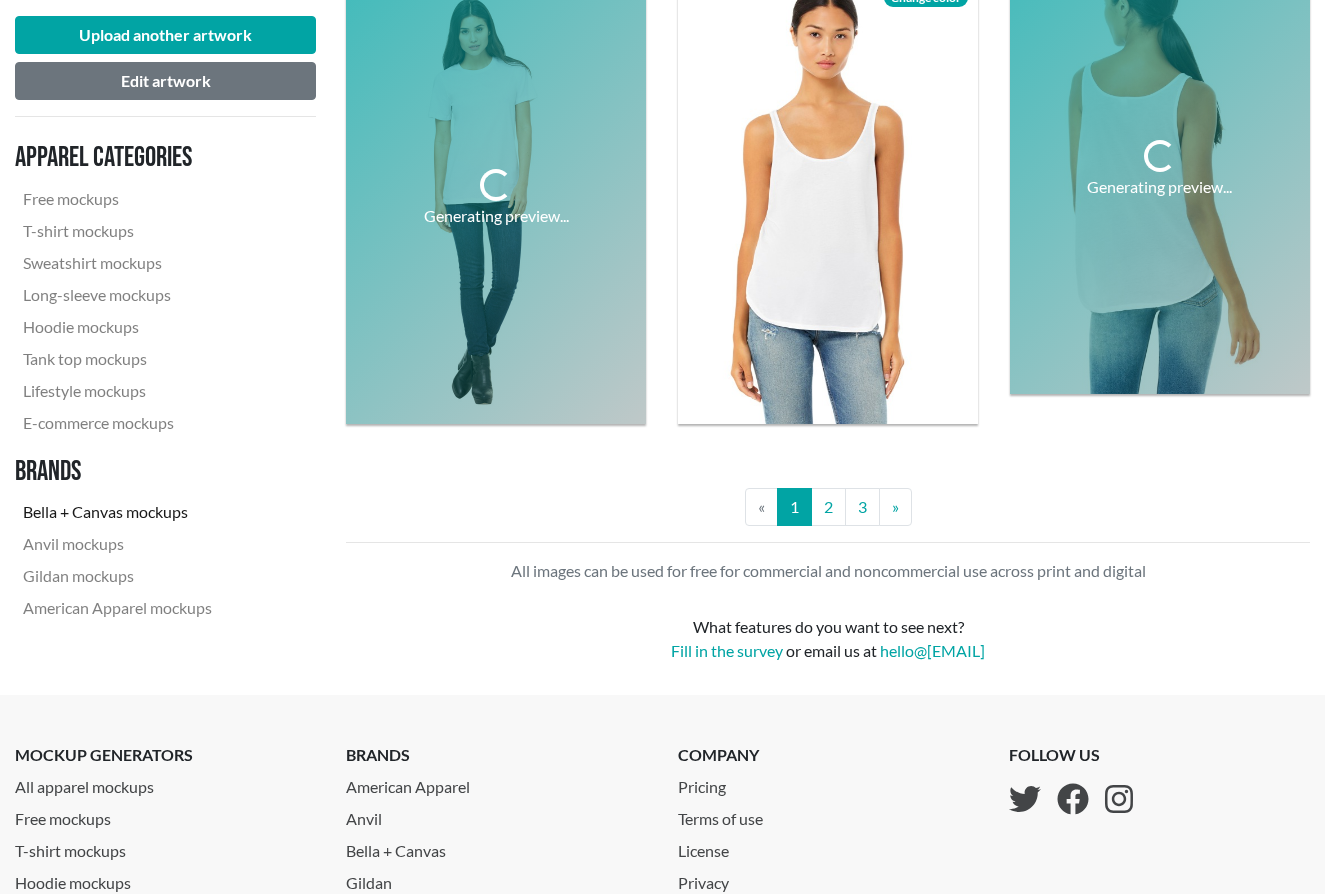 scroll, scrollTop: 4086, scrollLeft: 0, axis: vertical 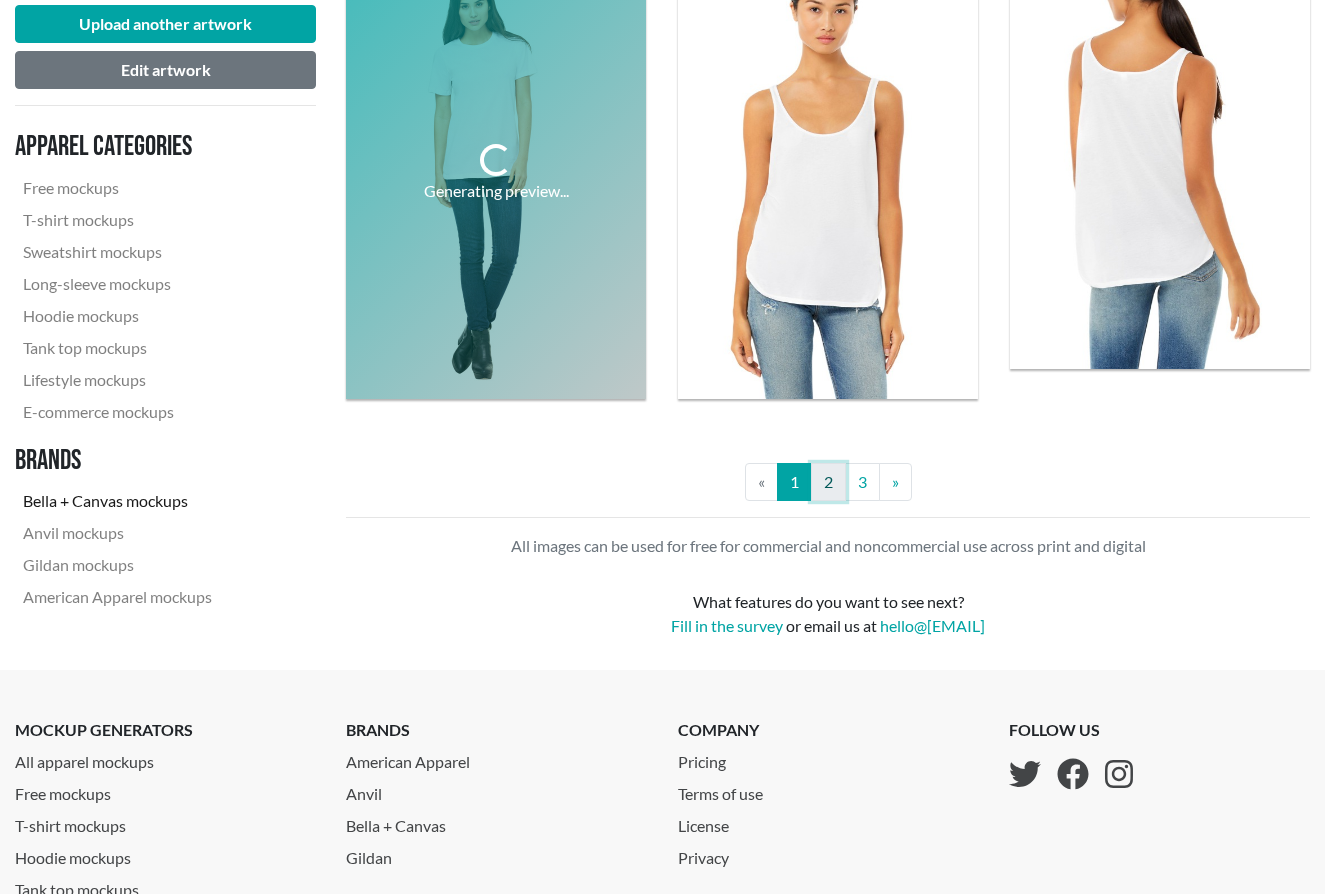 click on "2" at bounding box center [828, 482] 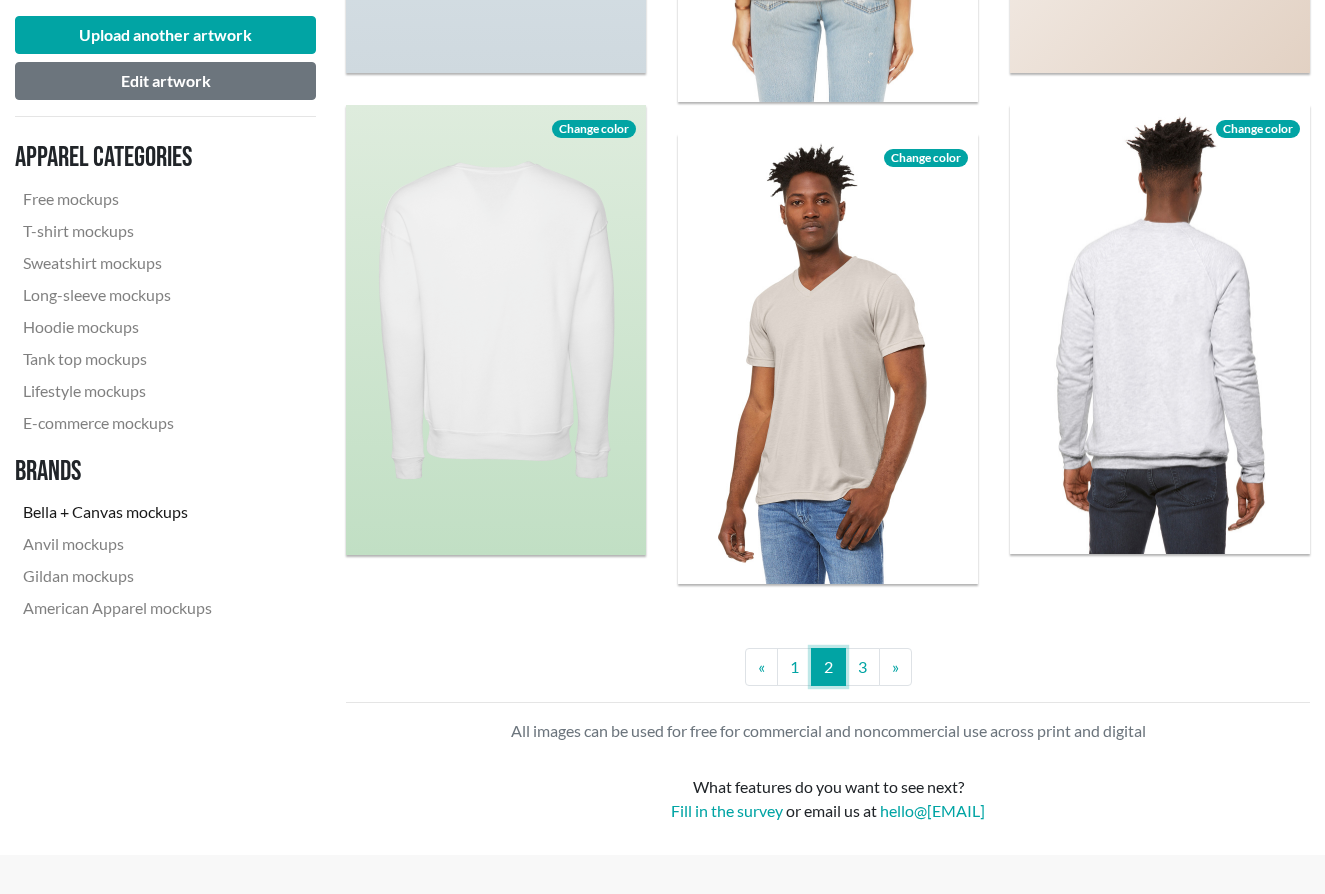 scroll, scrollTop: 3937, scrollLeft: 0, axis: vertical 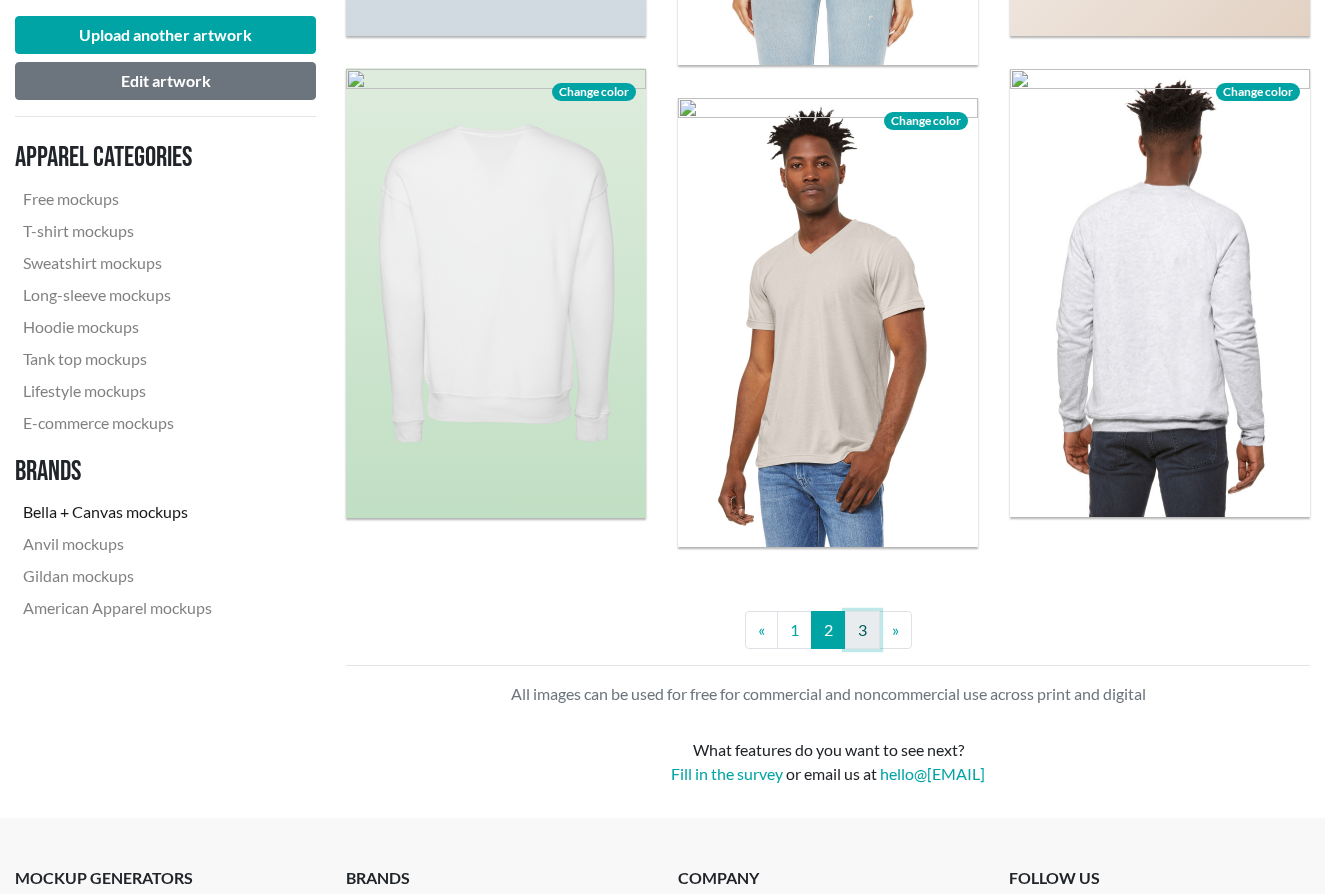 click on "3" at bounding box center [862, 630] 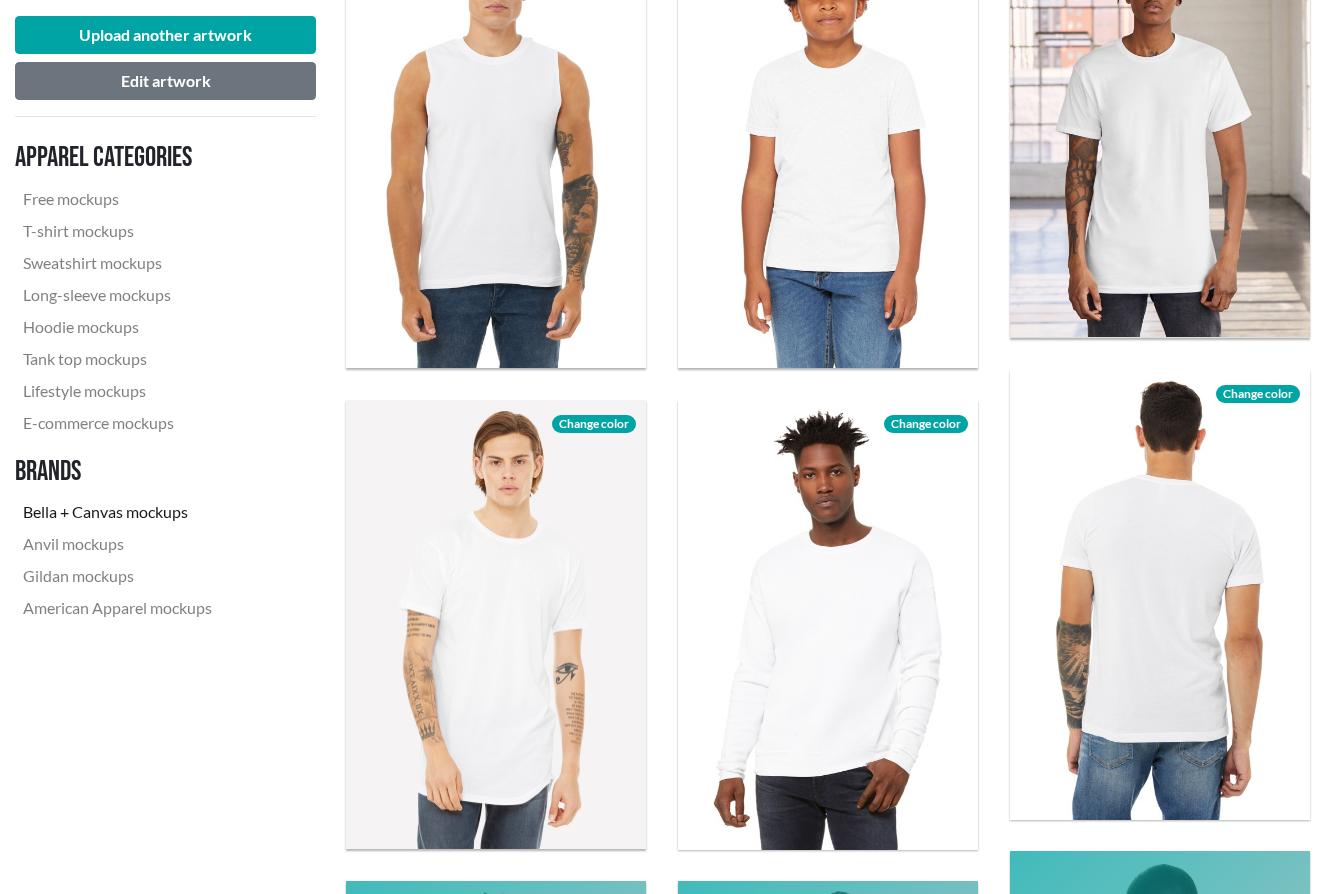 scroll, scrollTop: 1711, scrollLeft: 0, axis: vertical 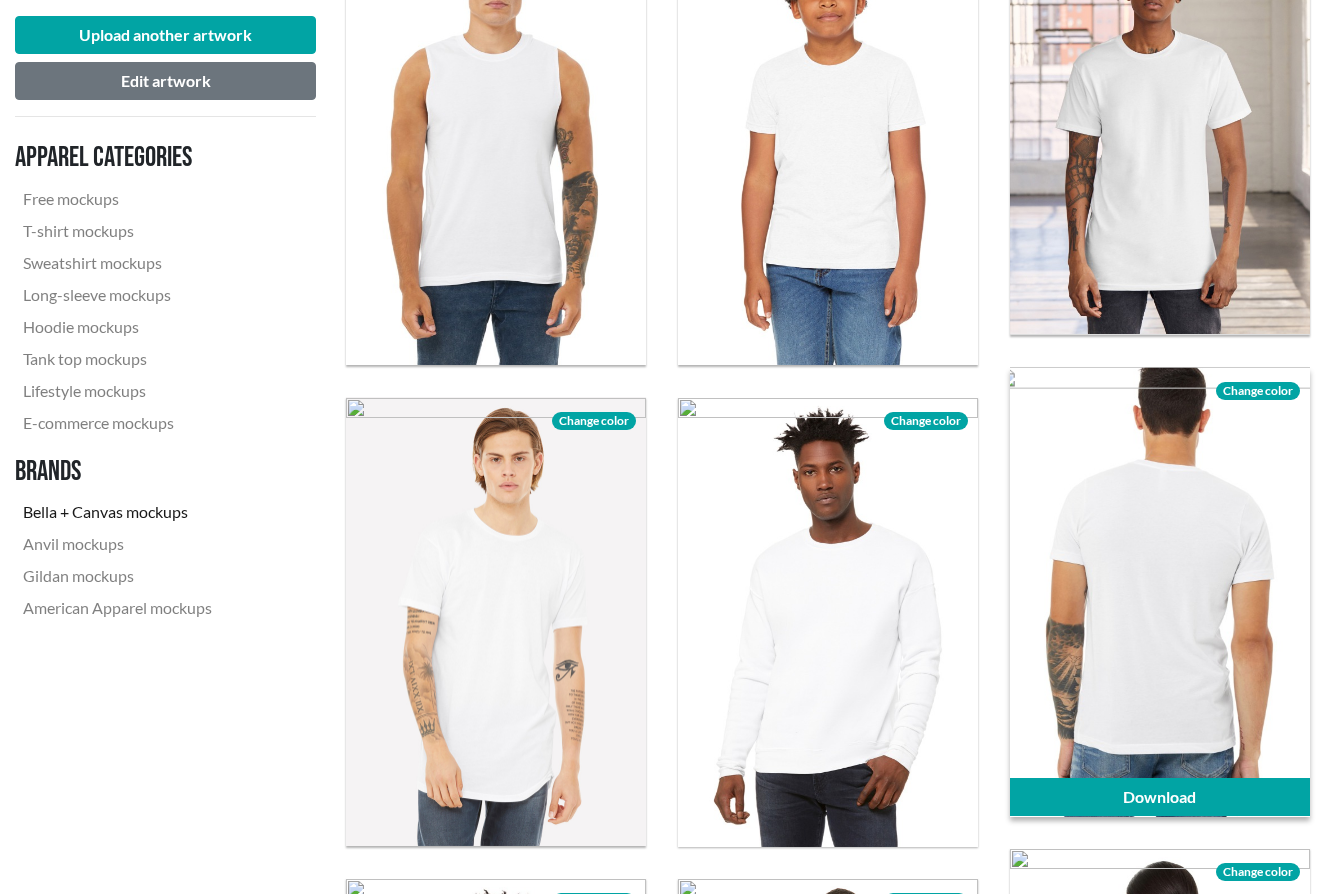 click at bounding box center [1160, 592] 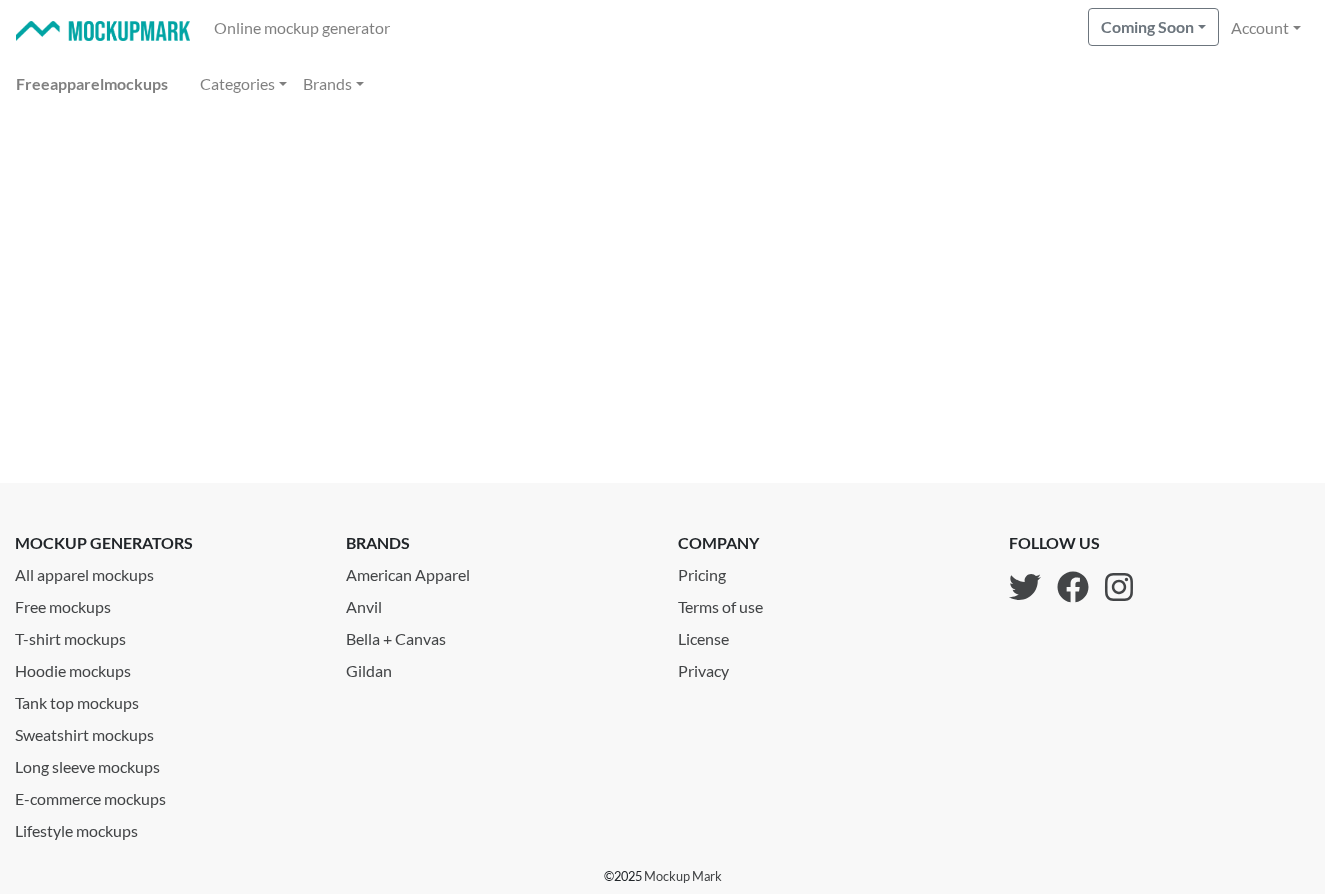 scroll, scrollTop: 0, scrollLeft: 0, axis: both 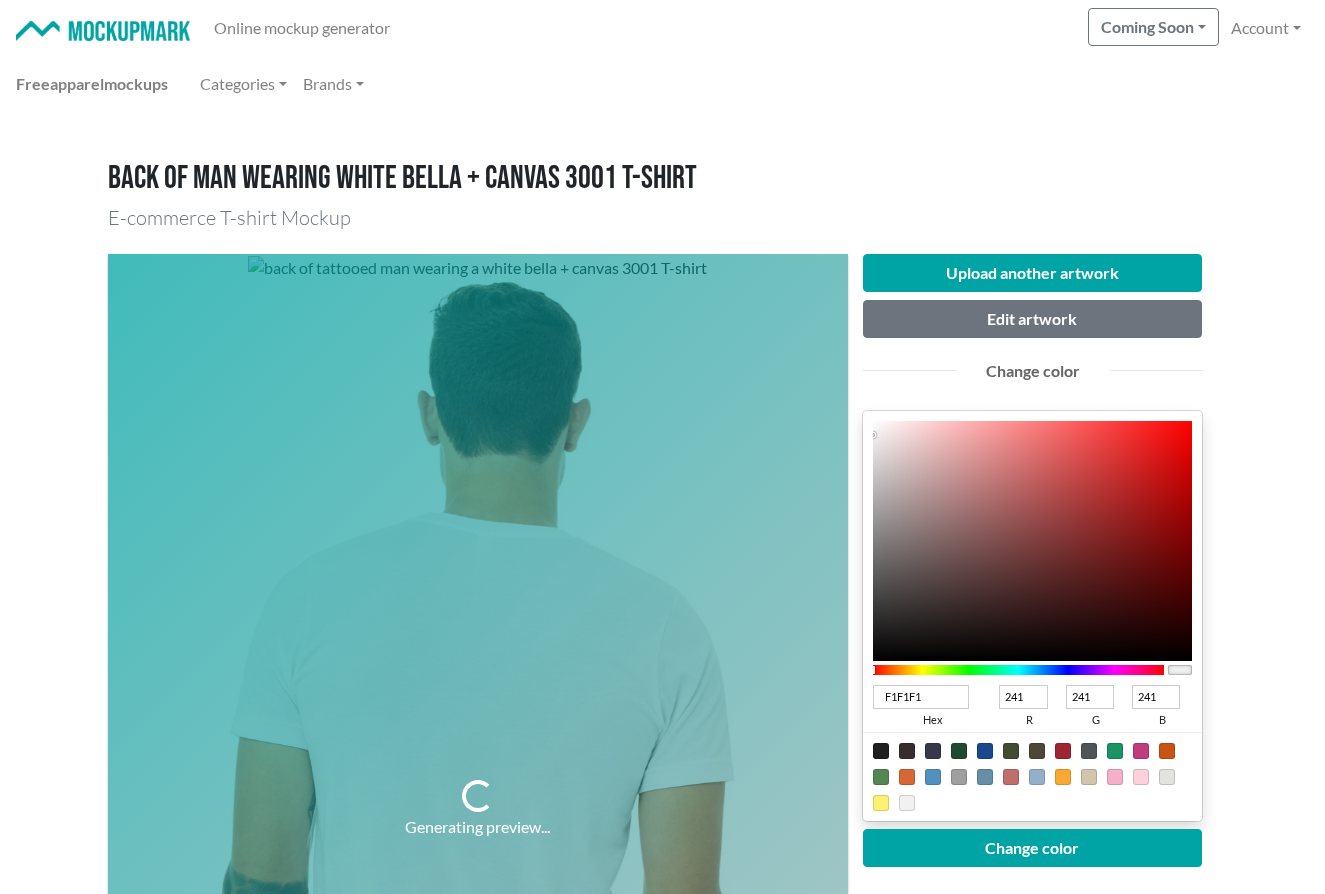 type on "F1EFEF" 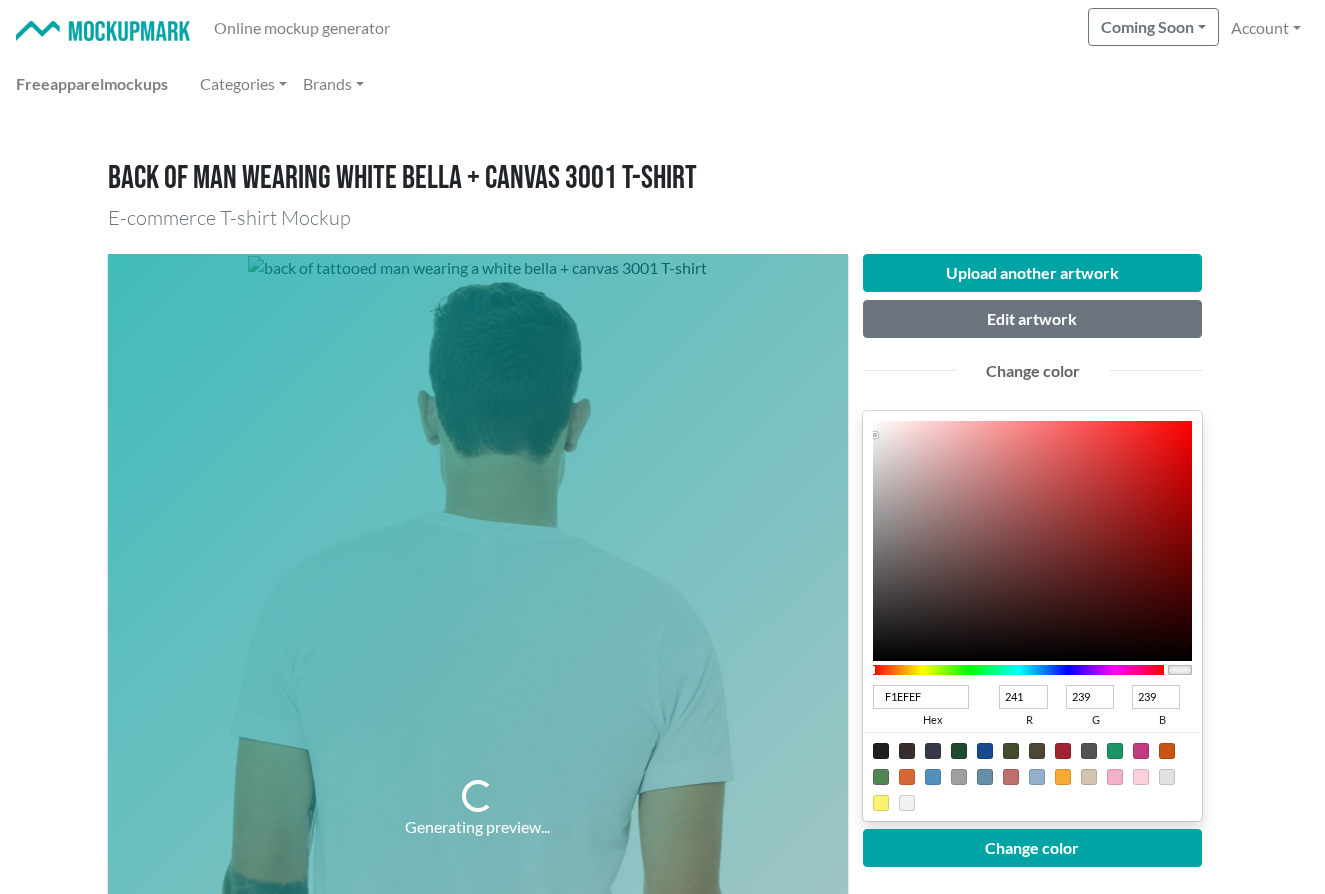 type on "D5D3D3" 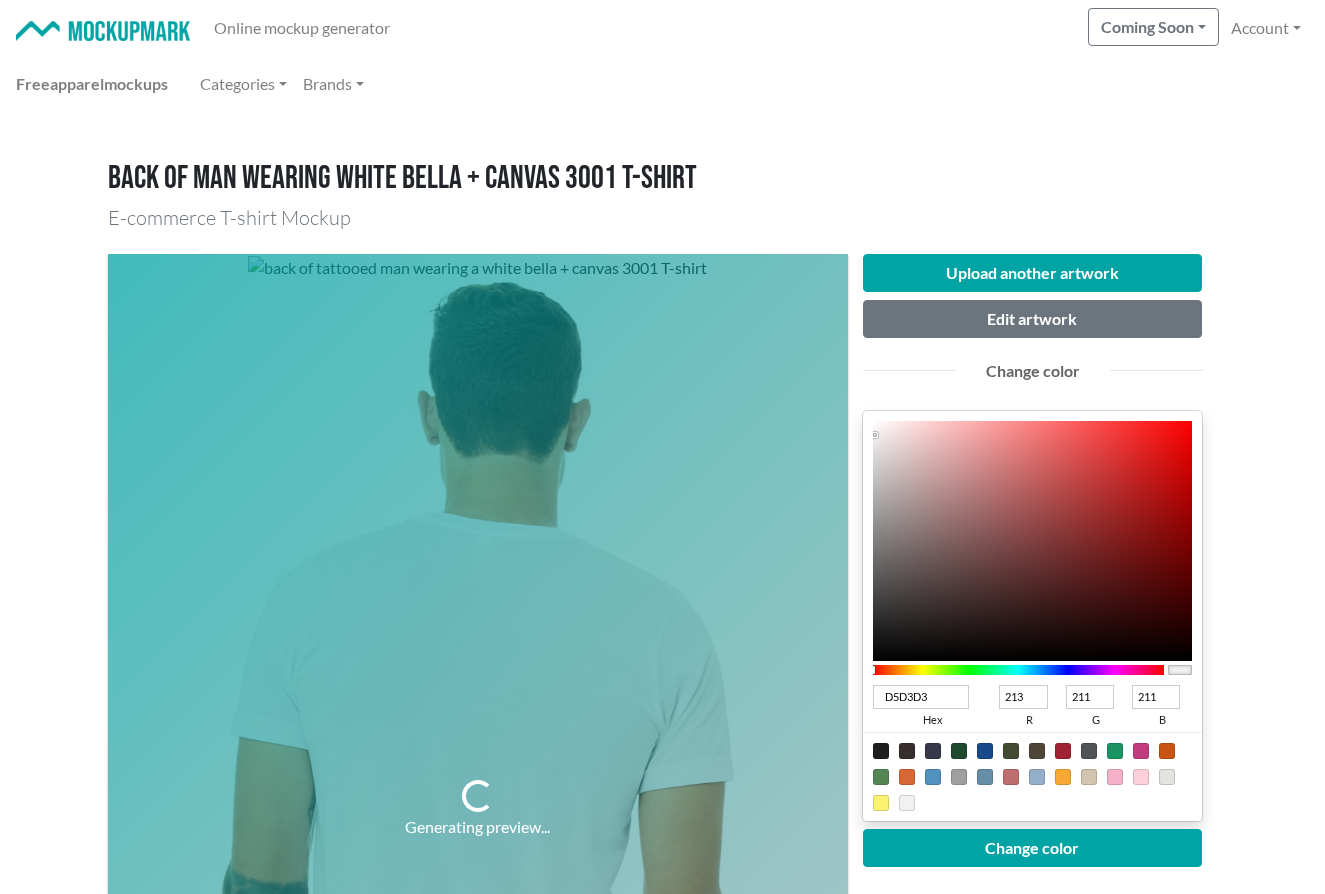 type on "716E6E" 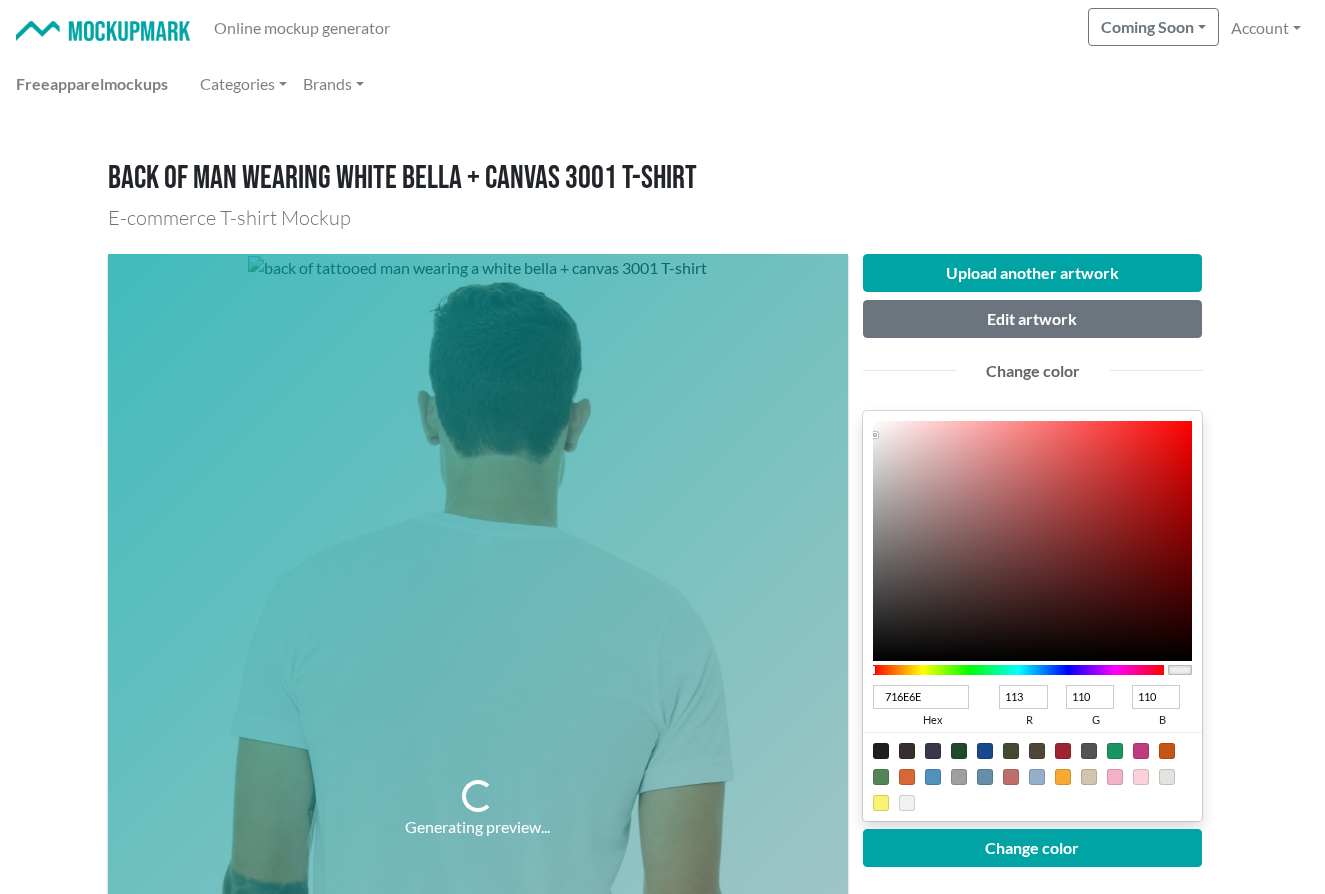 type on "1F1E1E" 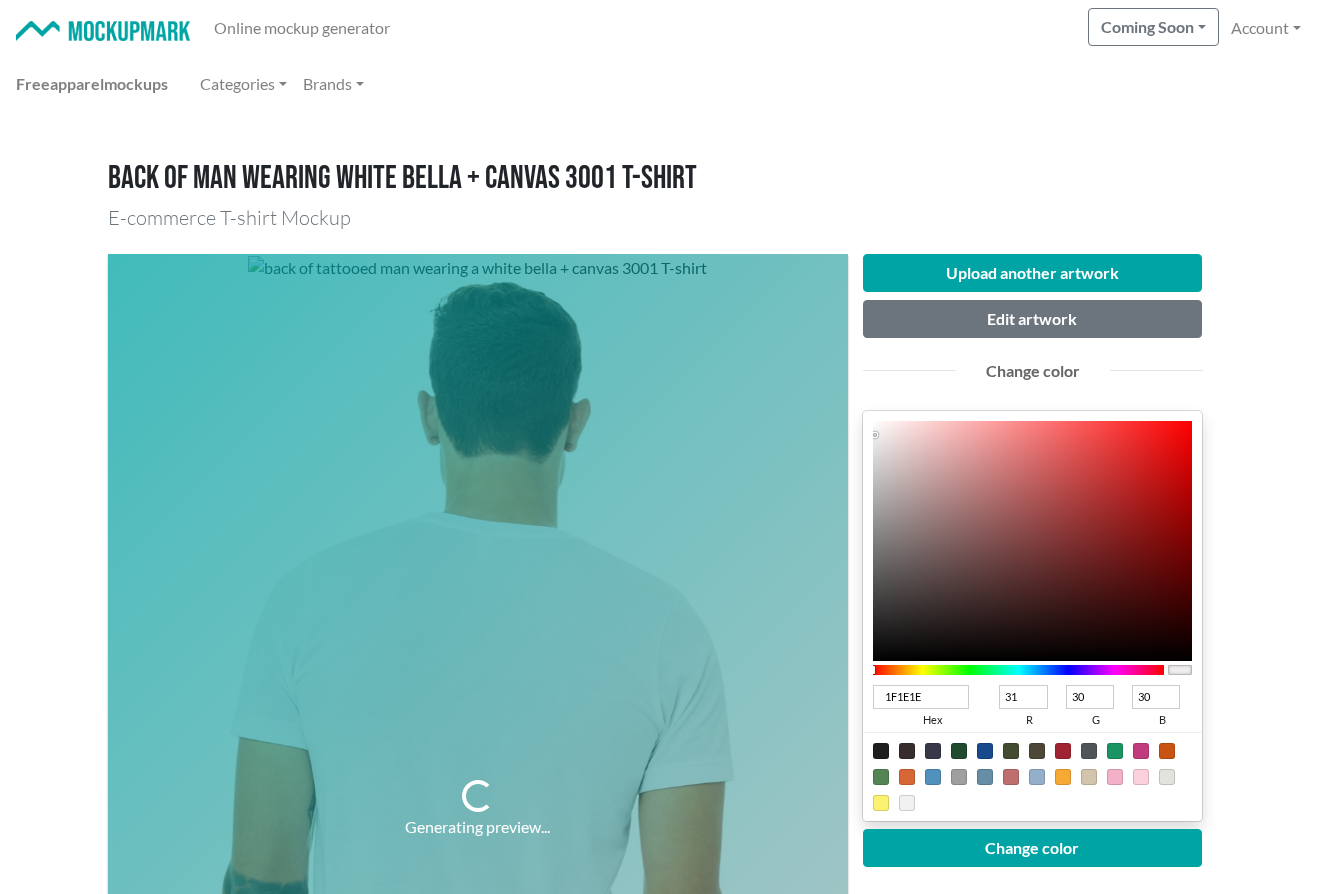 type on "000000" 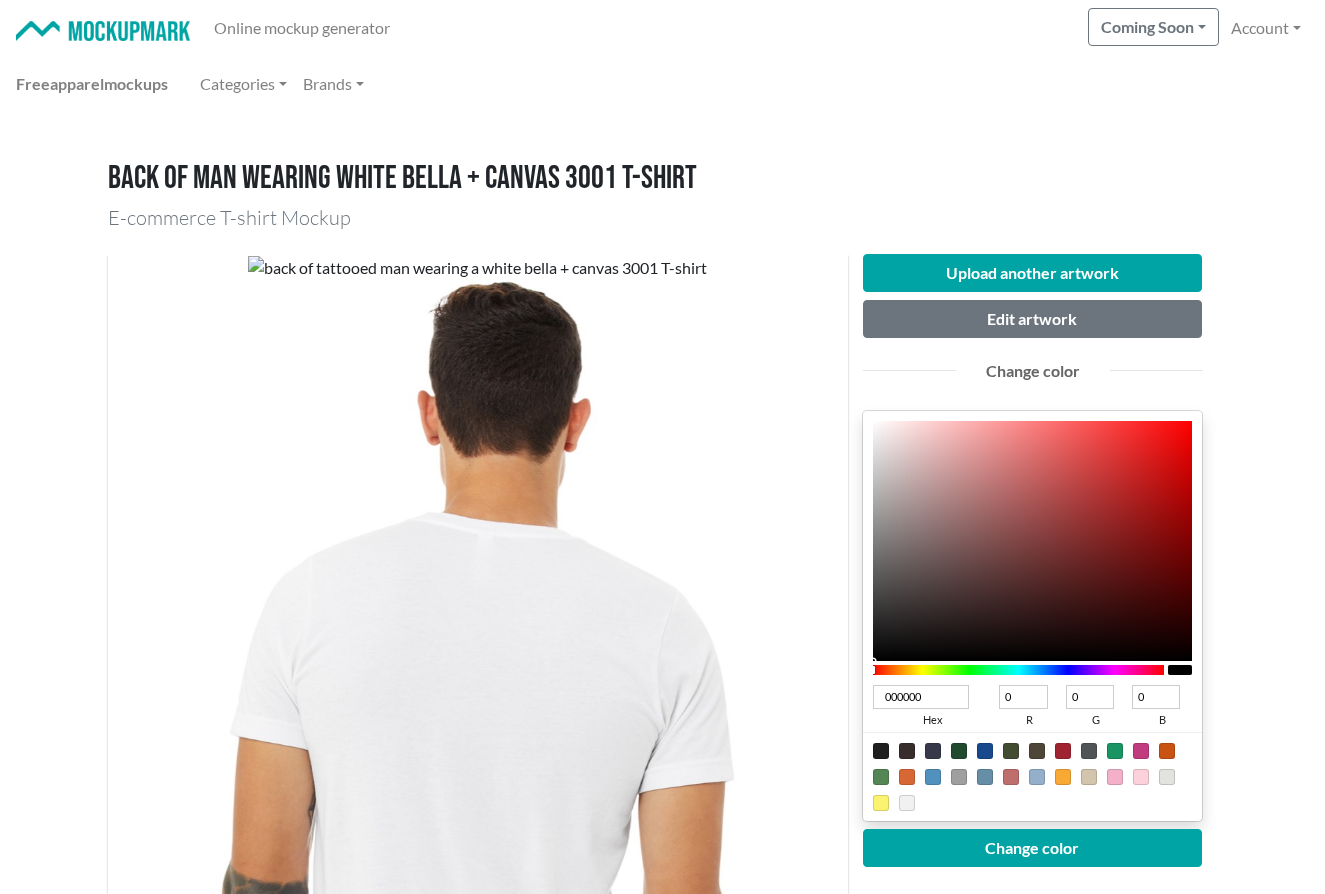 drag, startPoint x: 875, startPoint y: 435, endPoint x: 852, endPoint y: 687, distance: 253.04742 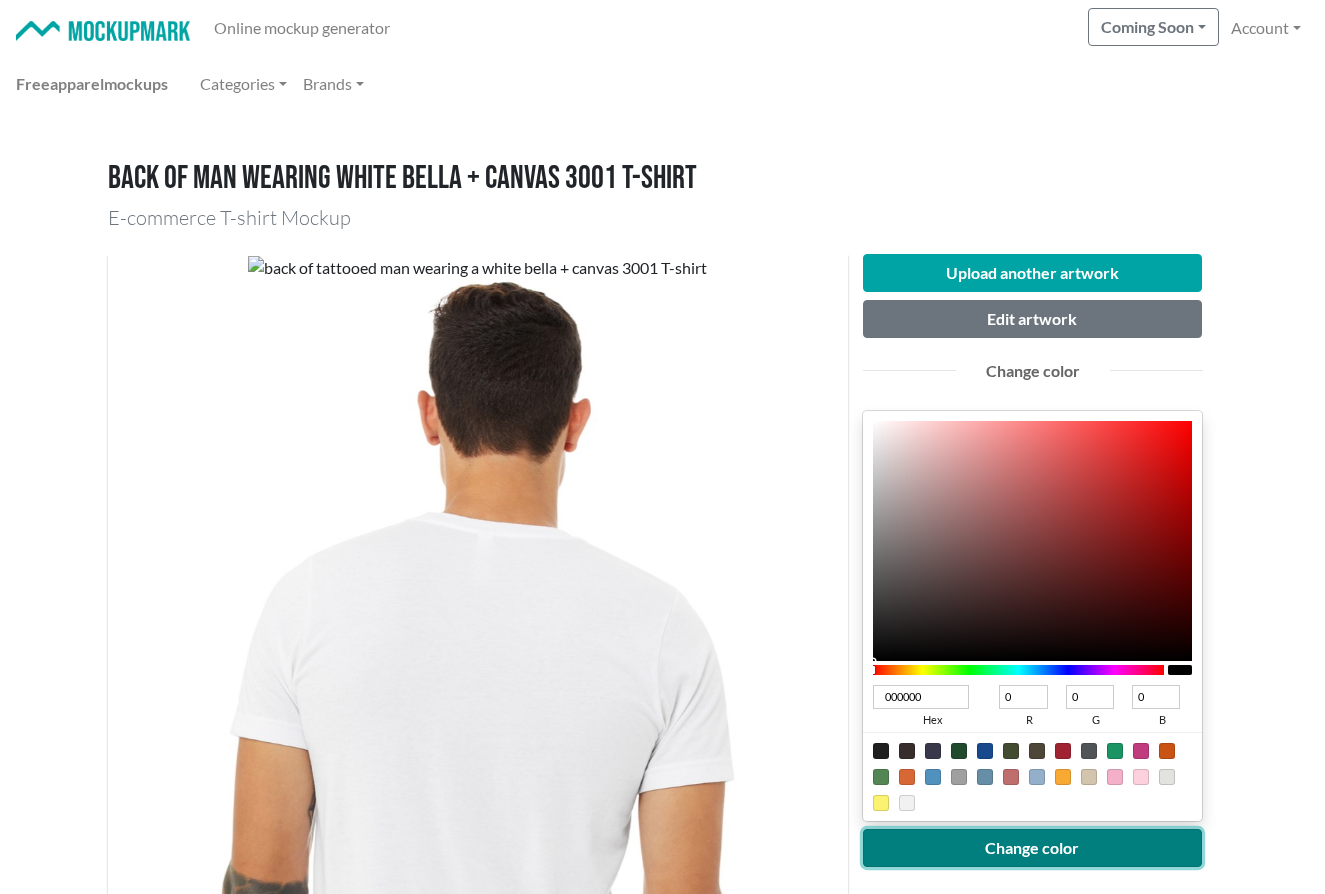click on "Change color" at bounding box center (1033, 848) 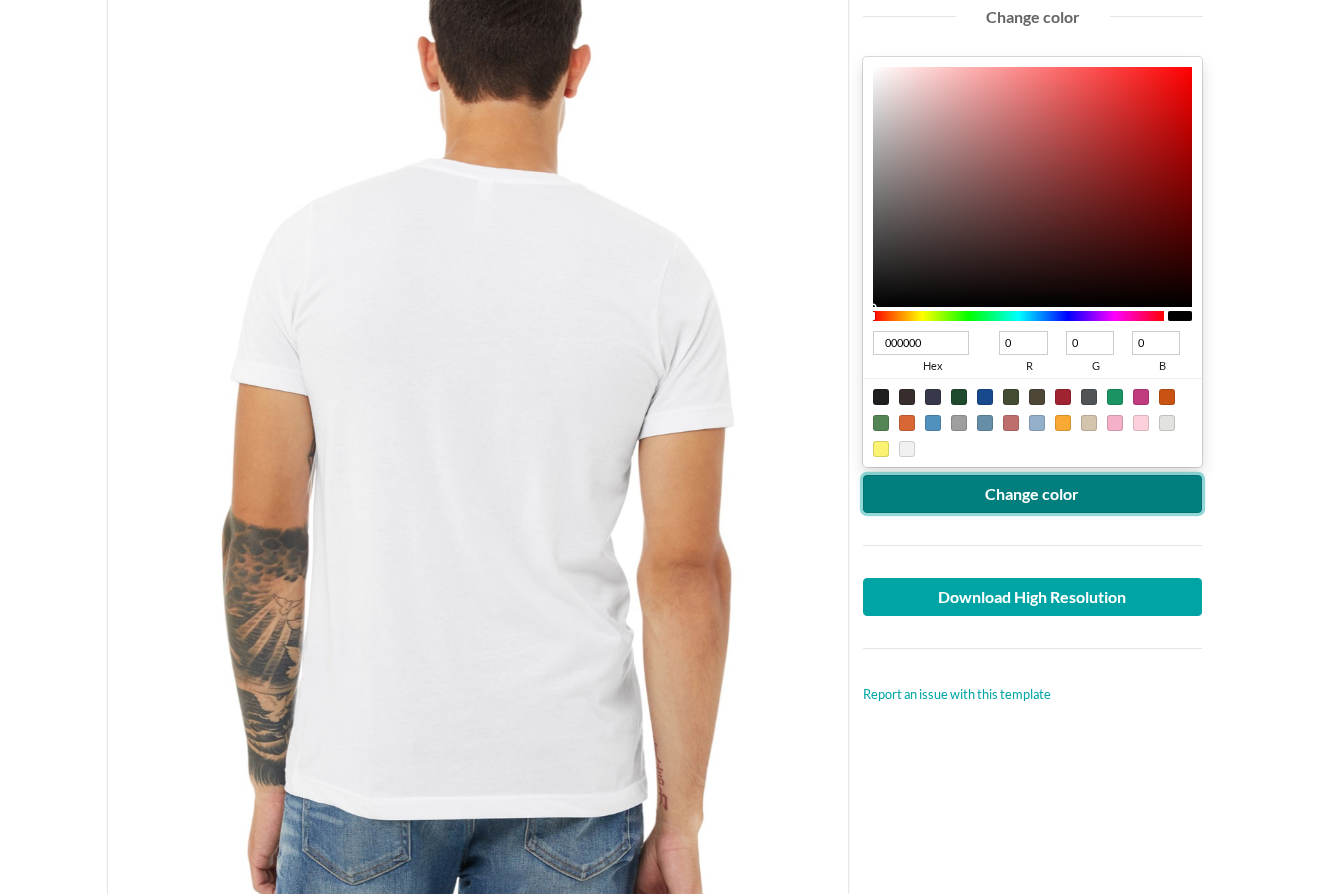 scroll, scrollTop: 356, scrollLeft: 0, axis: vertical 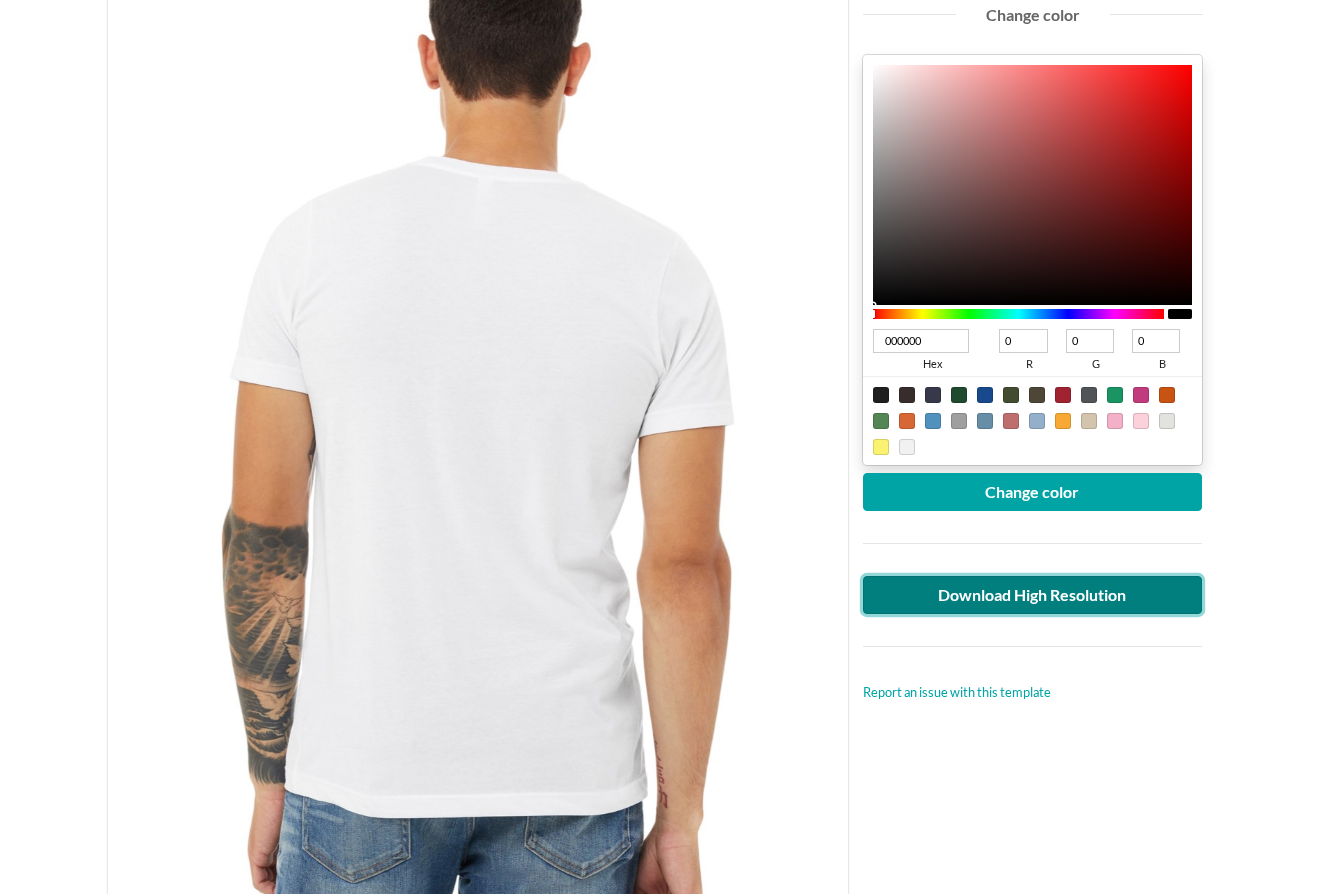 click on "Download High Resolution" at bounding box center (1033, 595) 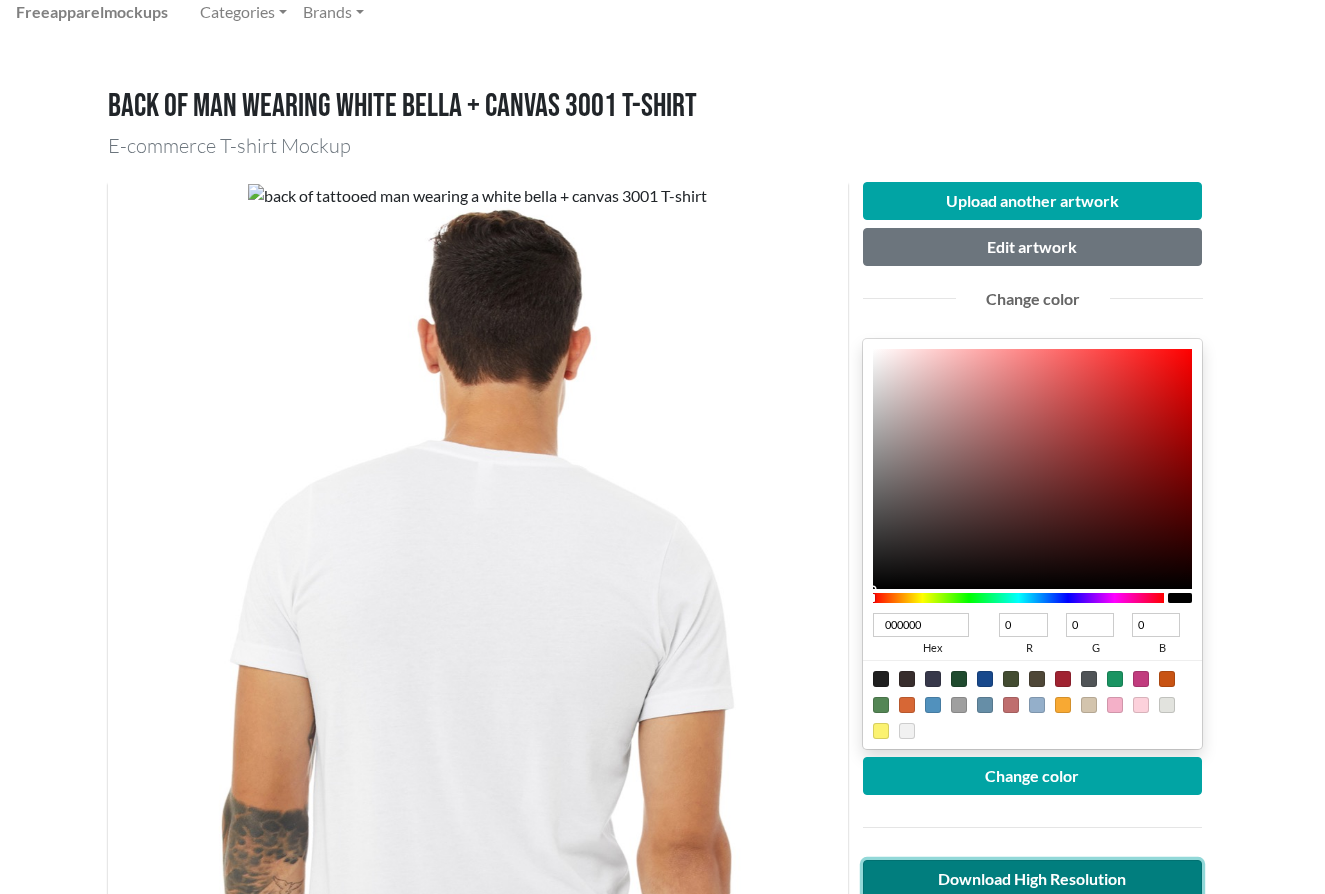 scroll, scrollTop: 0, scrollLeft: 0, axis: both 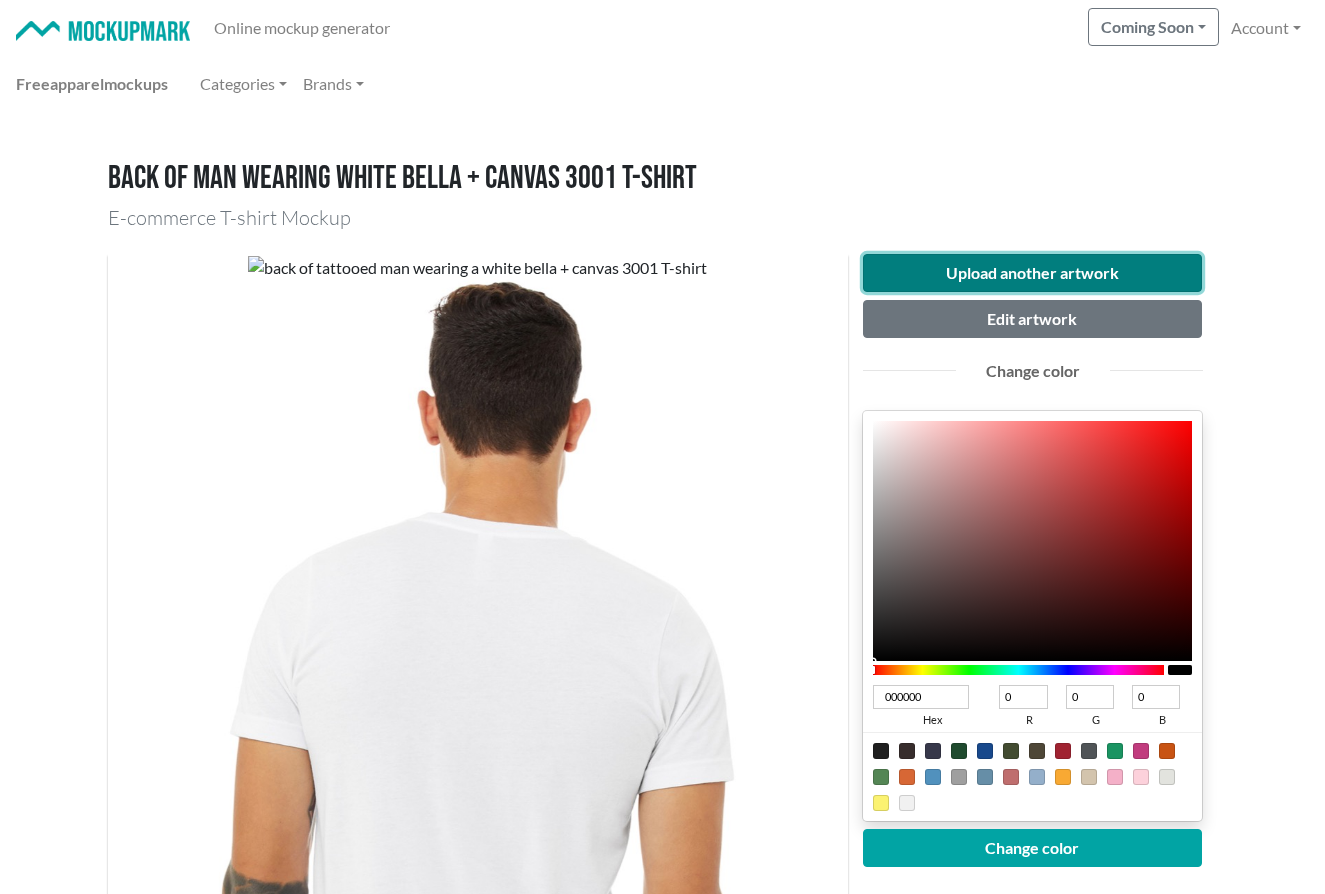 click on "Upload another artwork" at bounding box center (1033, 273) 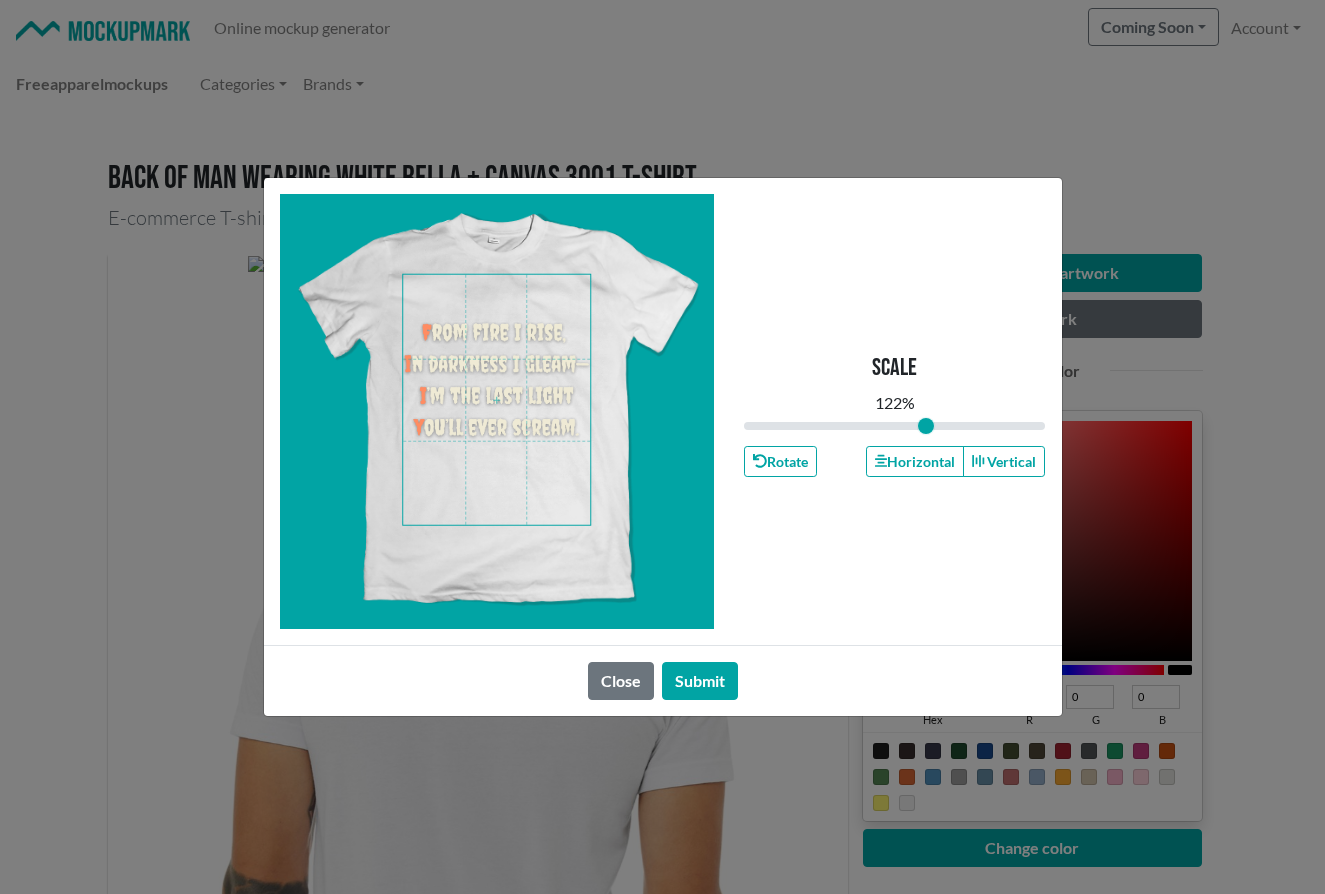 drag, startPoint x: 894, startPoint y: 424, endPoint x: 925, endPoint y: 426, distance: 31.06445 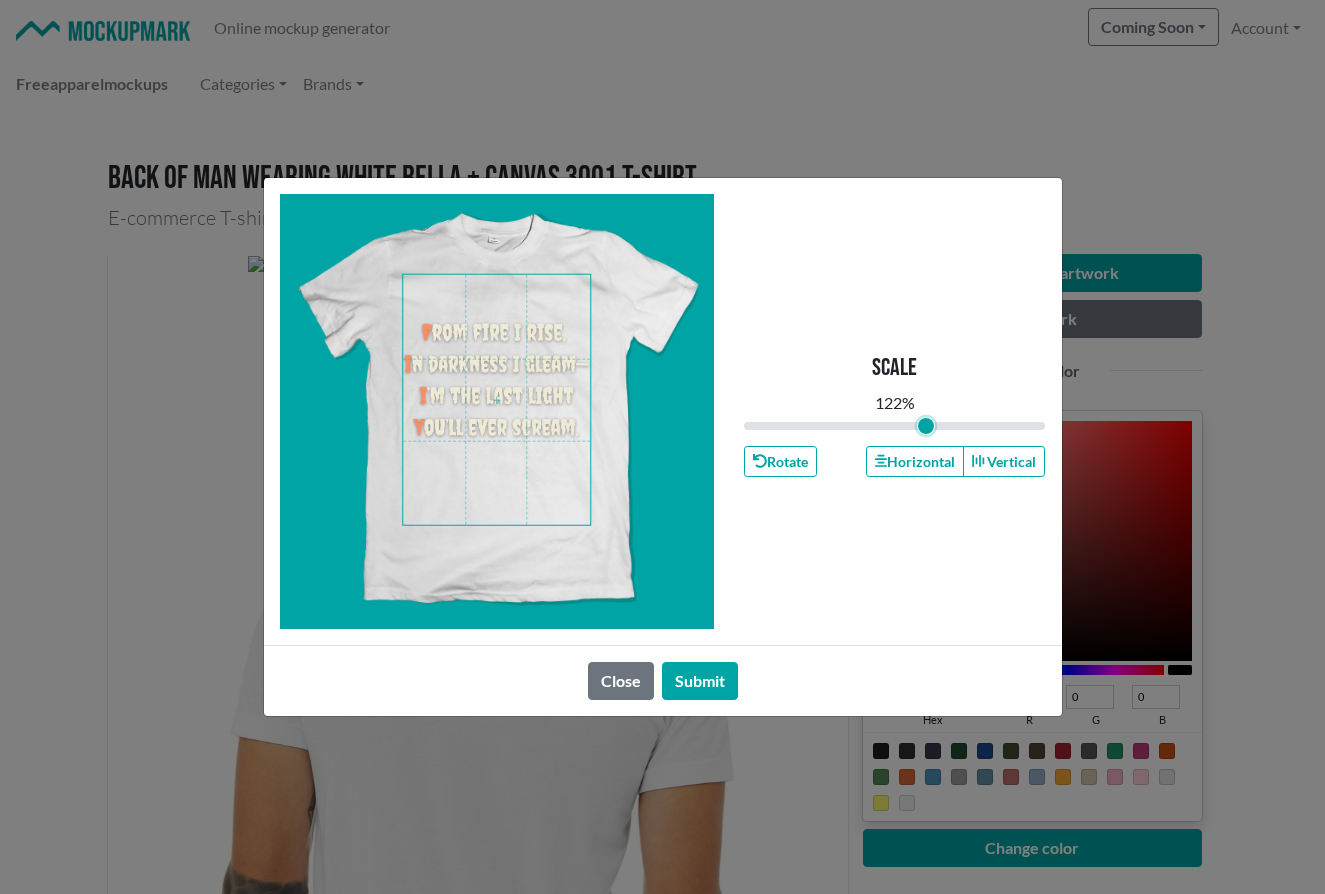 type on "1.22" 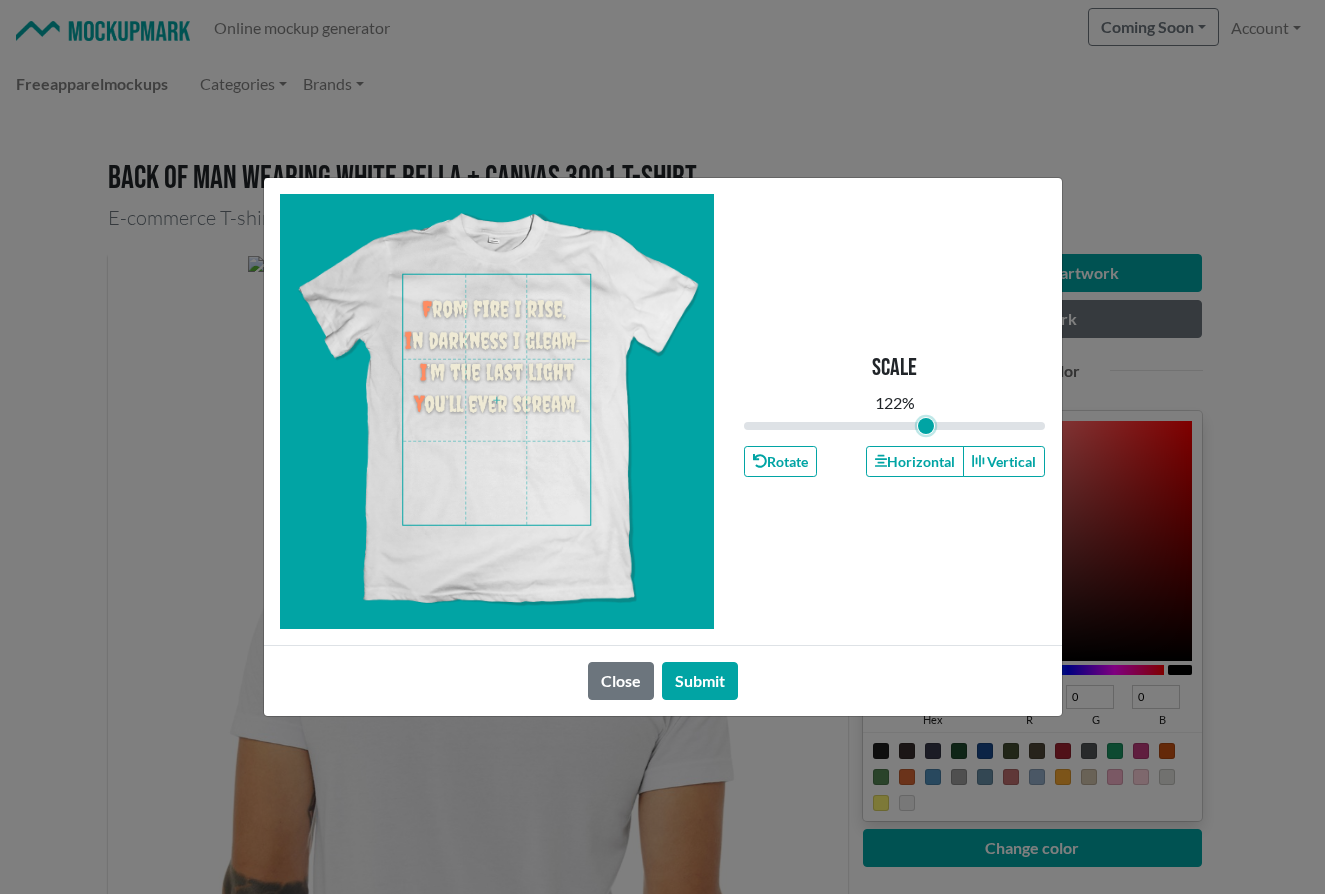 click at bounding box center [496, 400] 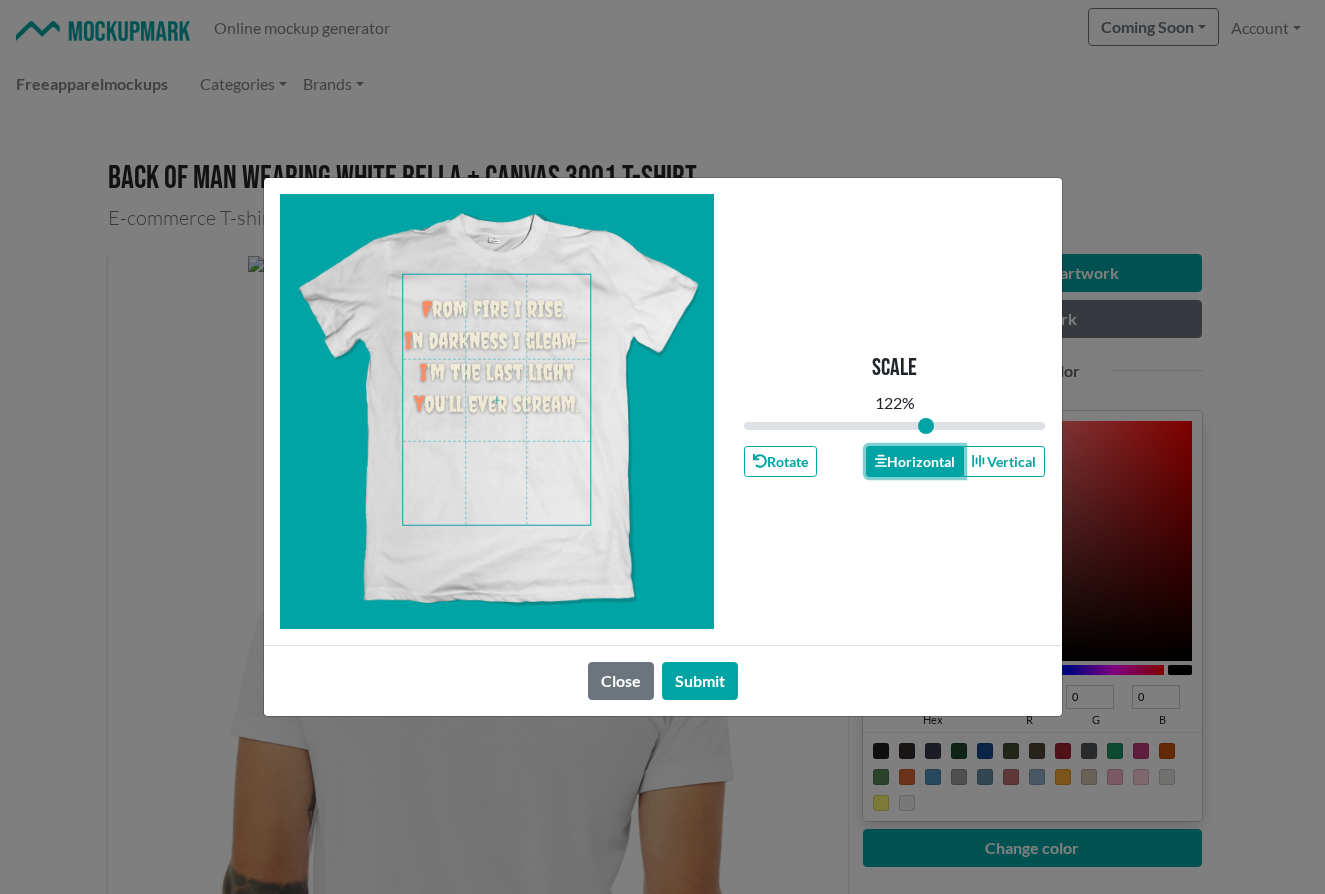 click on "Horizontal" at bounding box center (915, 461) 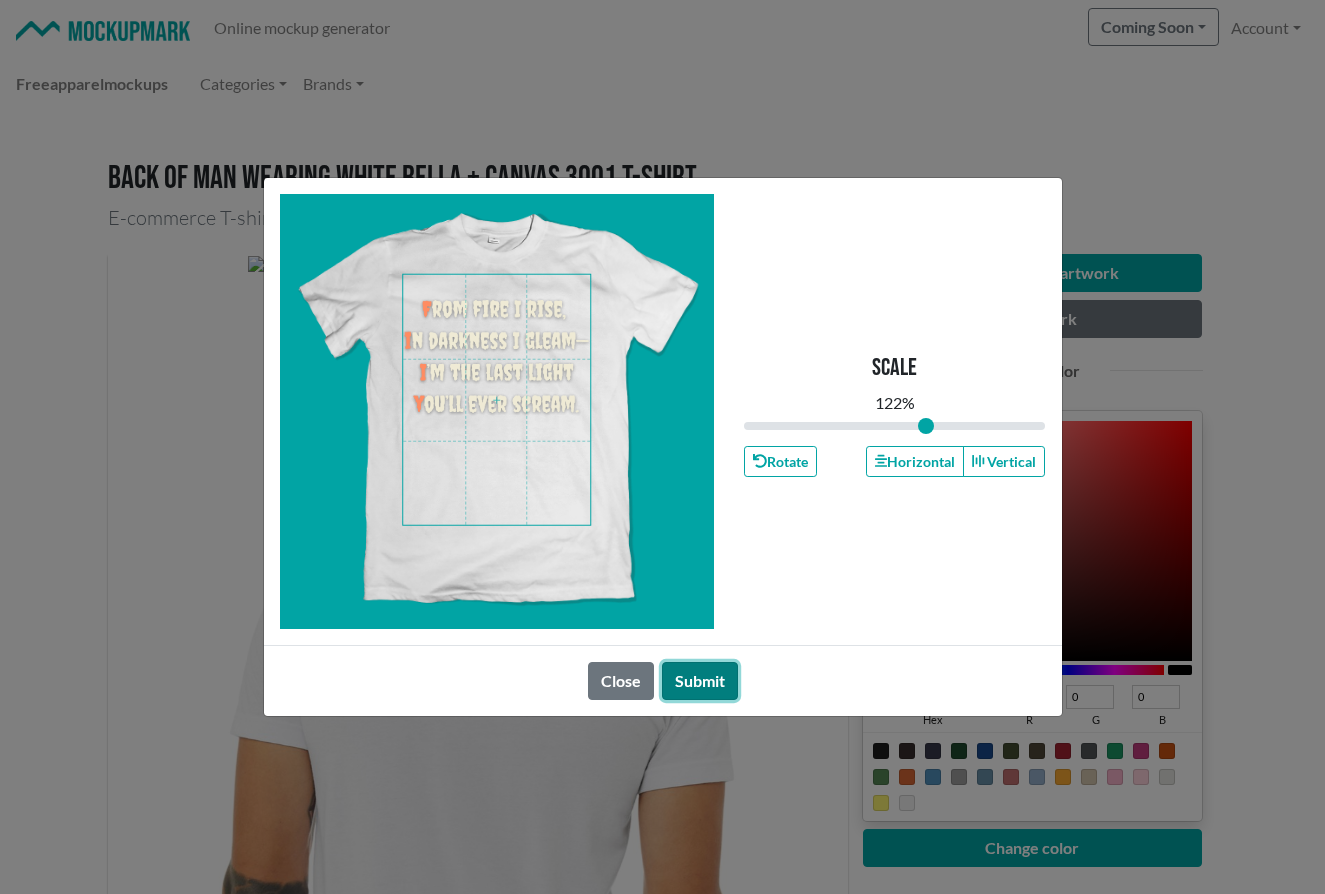 click on "Submit" at bounding box center [700, 681] 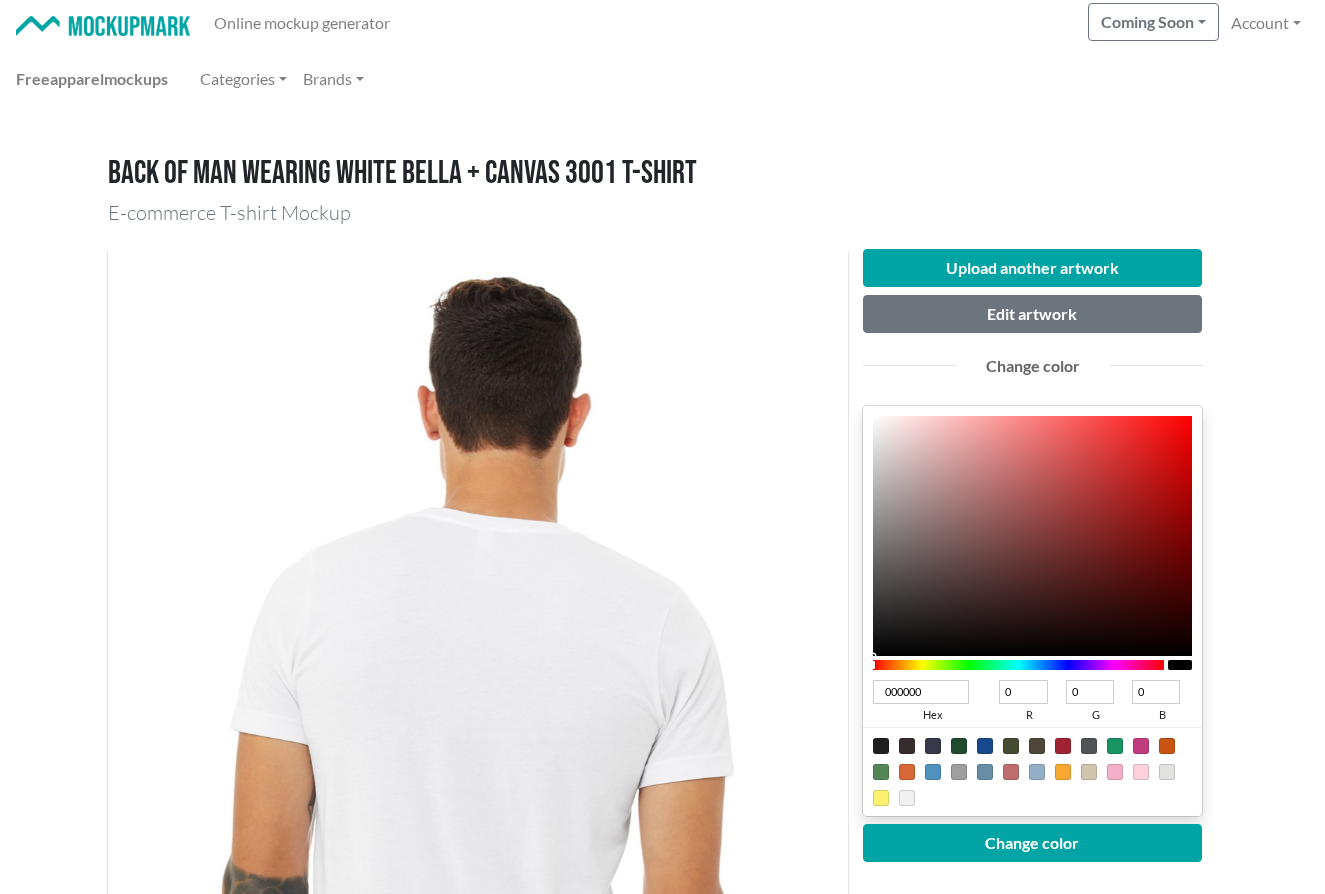 scroll, scrollTop: 0, scrollLeft: 0, axis: both 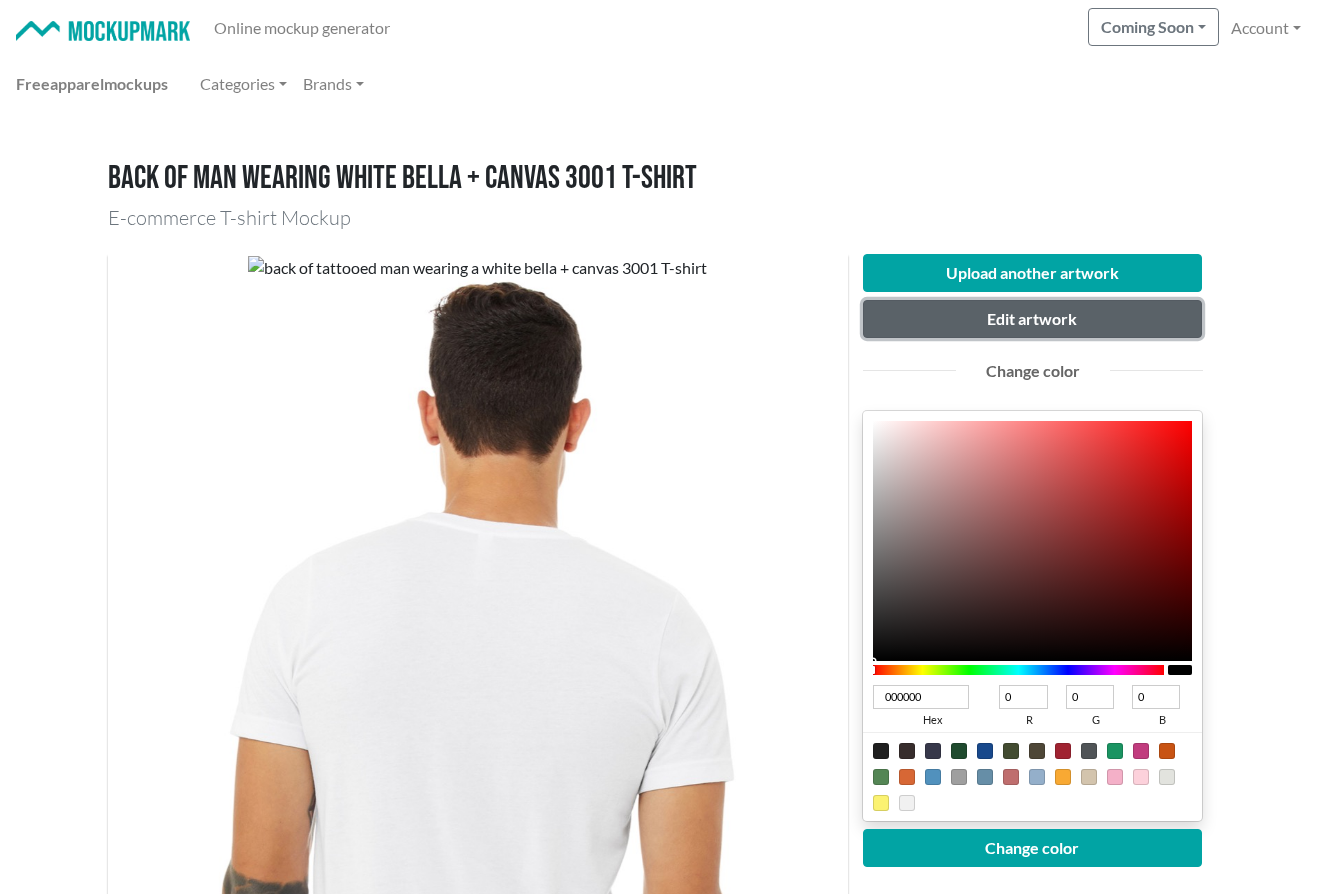 click on "Edit artwork" at bounding box center [1033, 319] 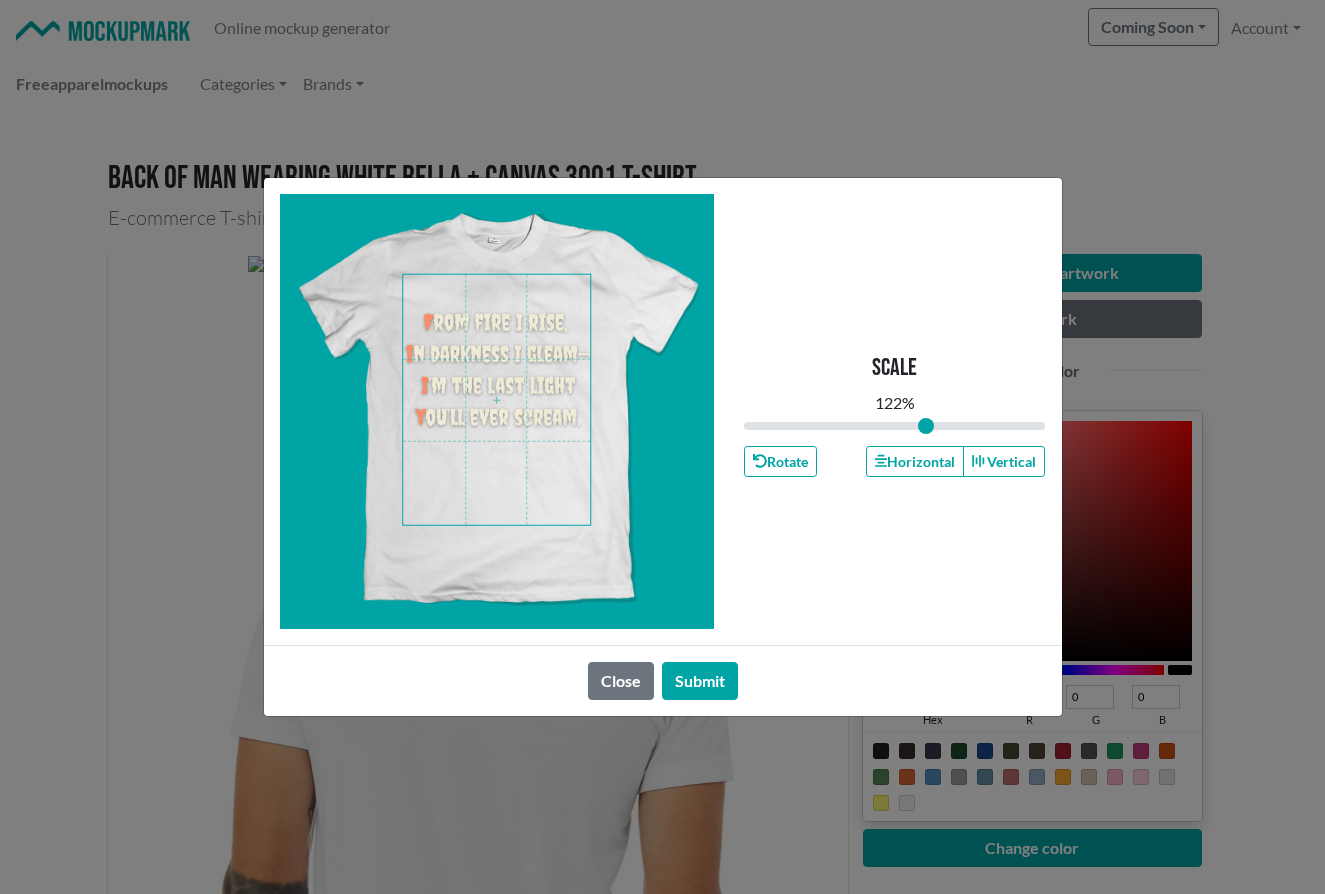 click at bounding box center [496, 400] 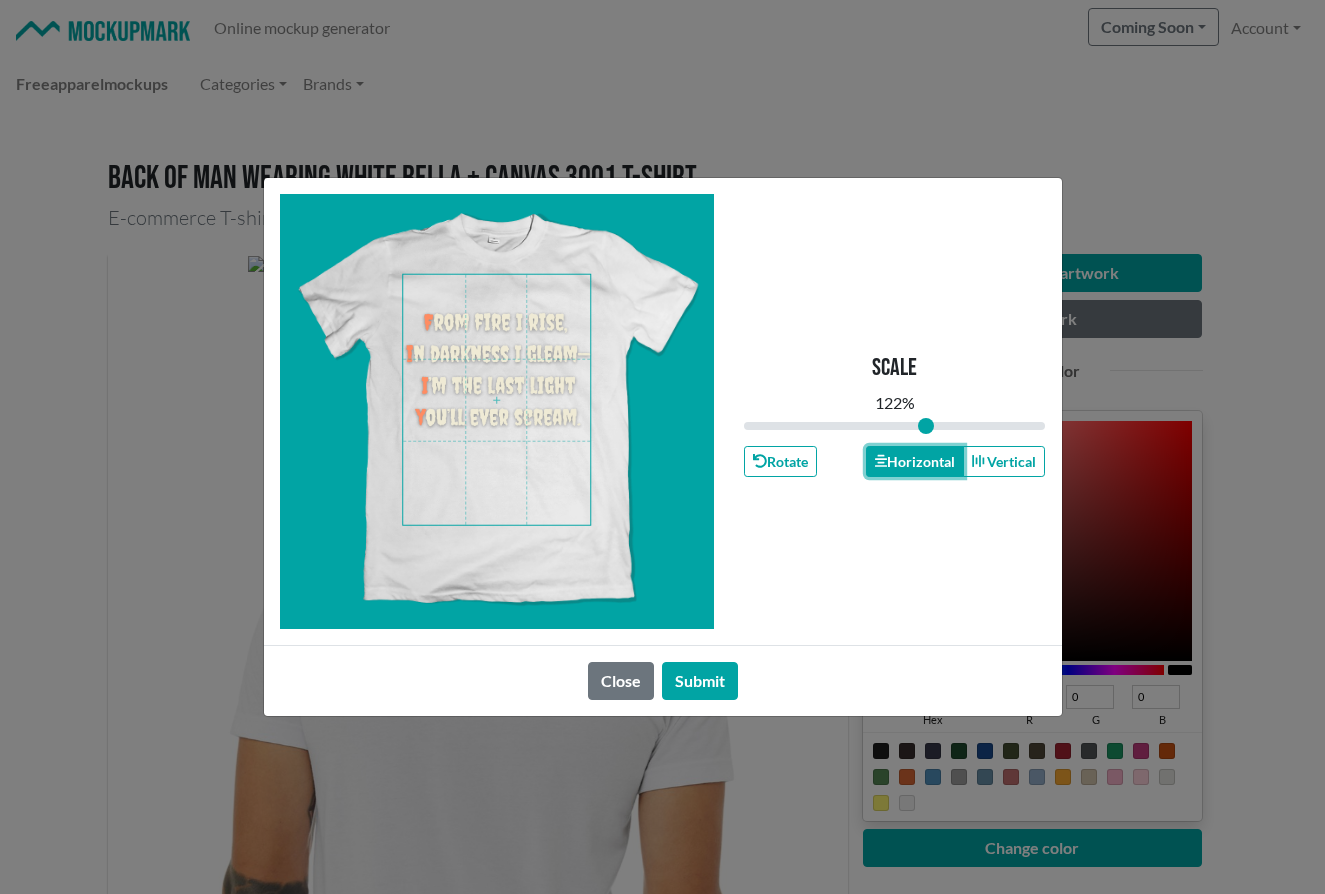click on "Horizontal" at bounding box center [915, 461] 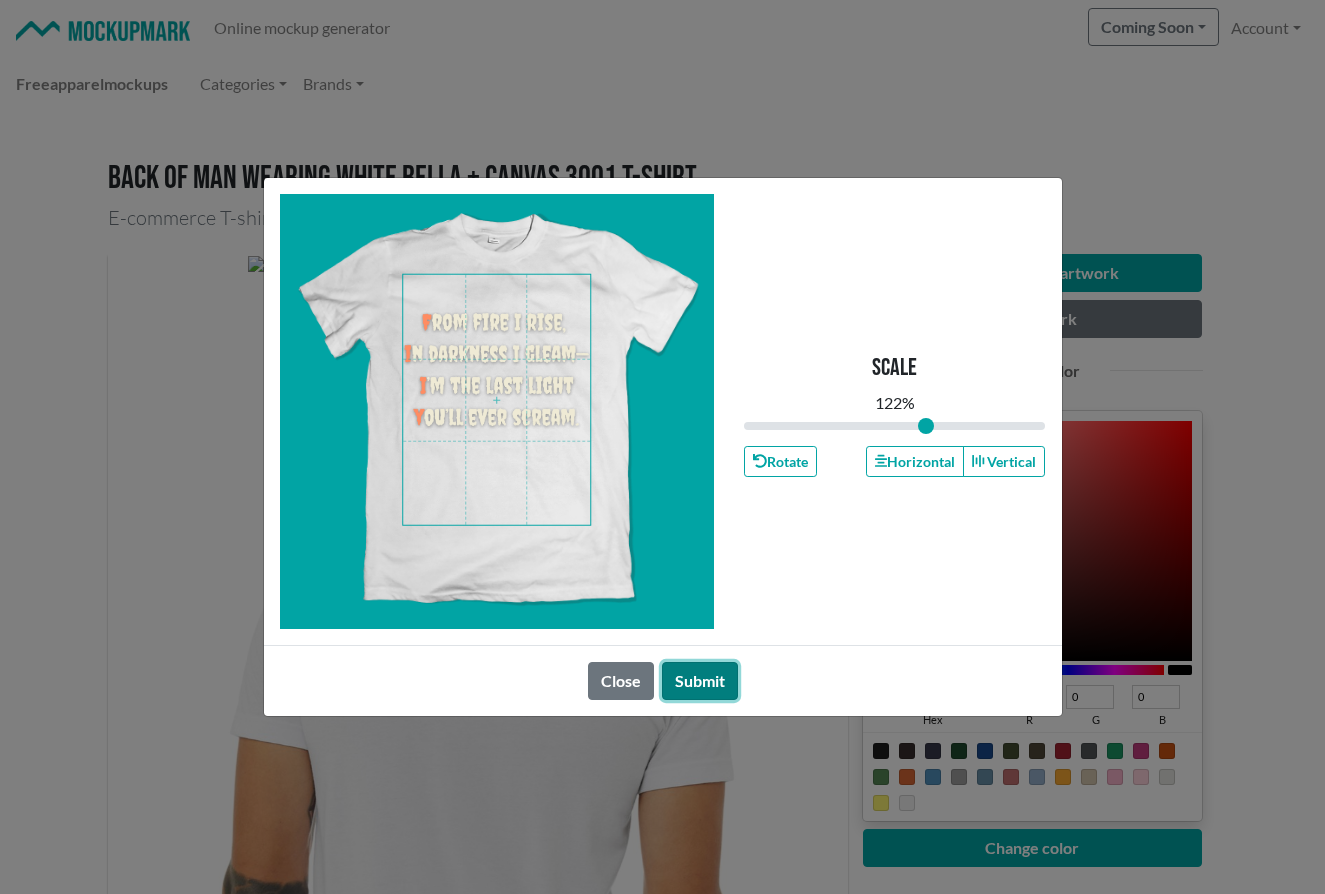click on "Submit" at bounding box center (700, 681) 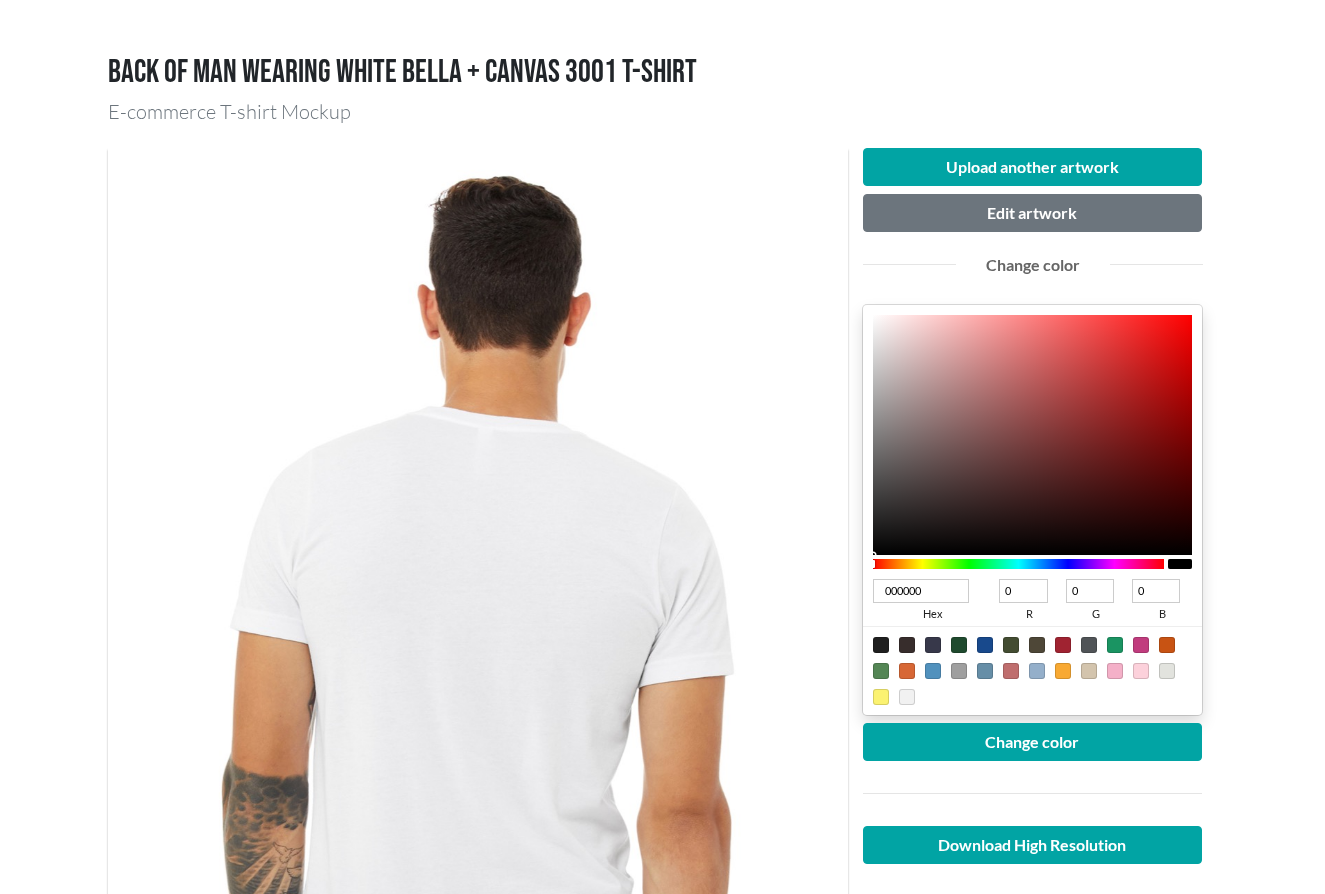 scroll, scrollTop: 0, scrollLeft: 0, axis: both 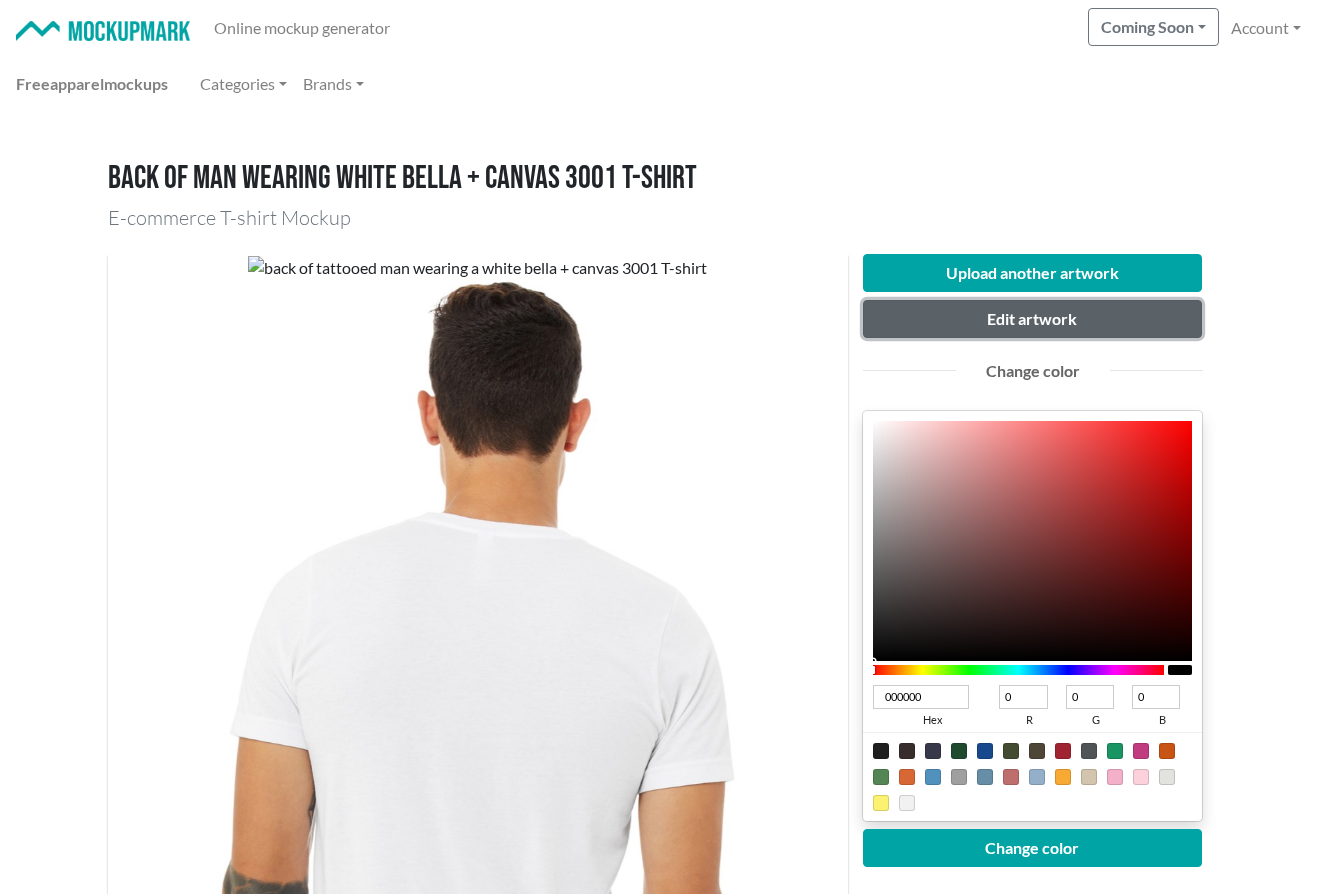 click on "Edit artwork" at bounding box center (1033, 319) 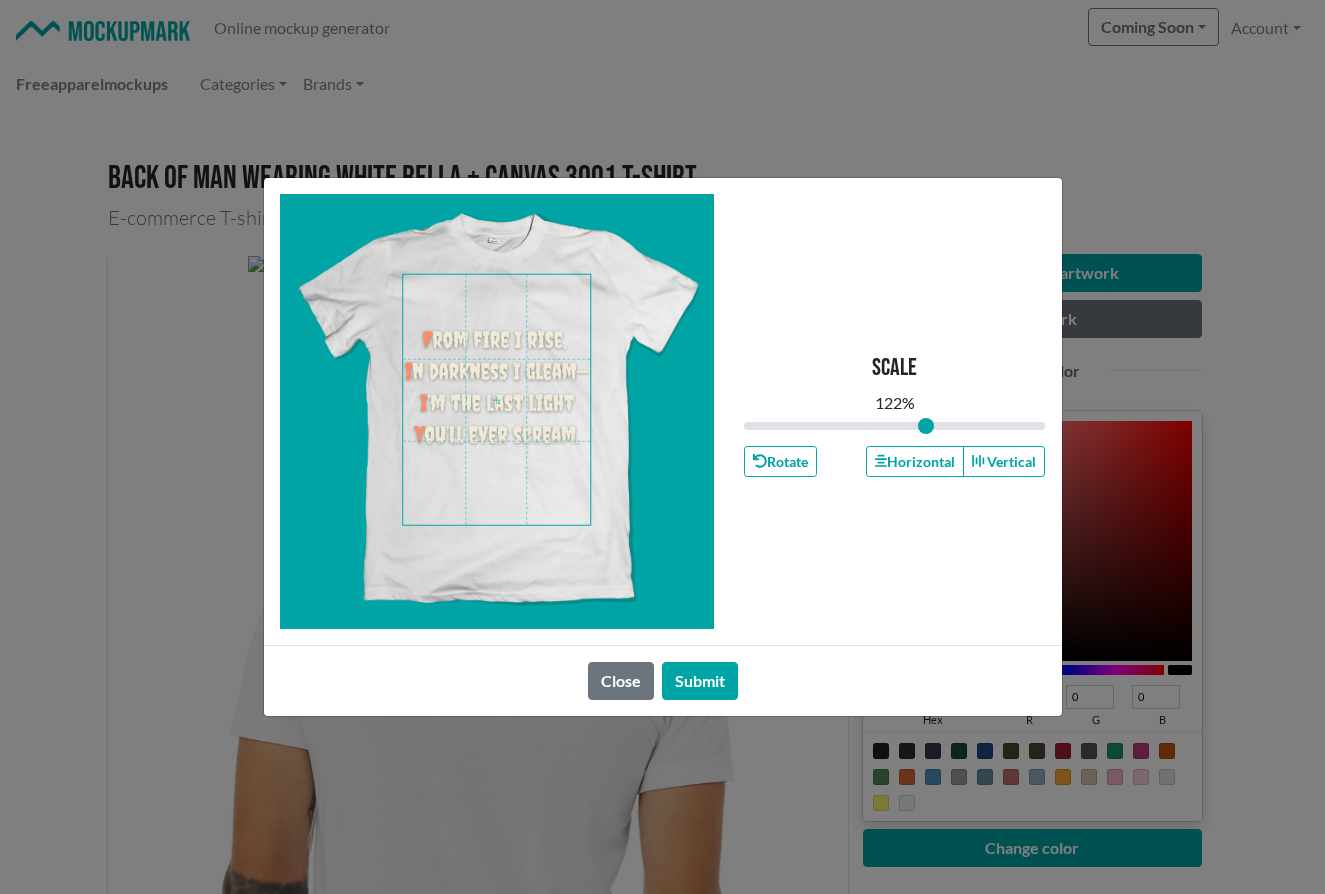 click at bounding box center (496, 400) 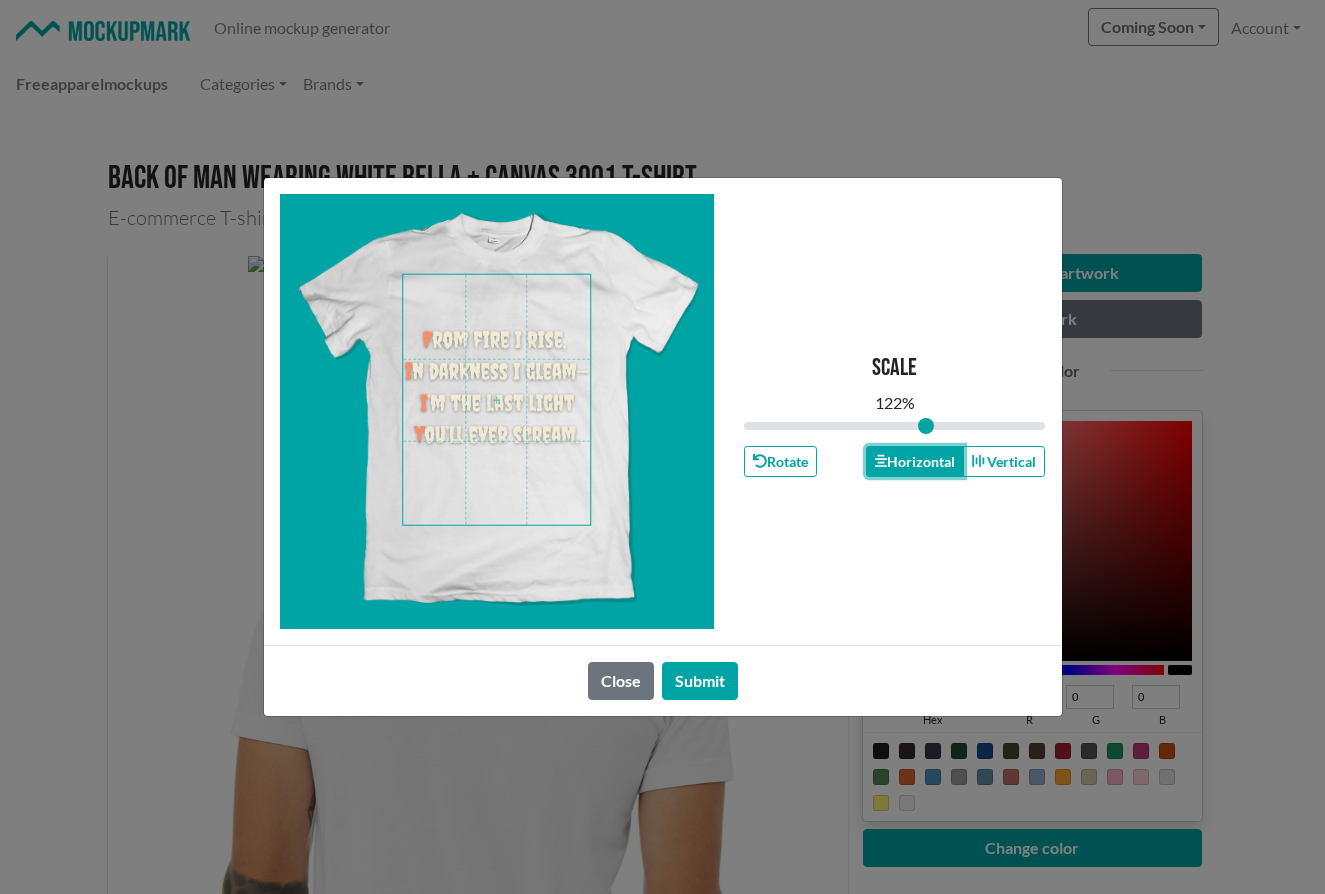 click on "Horizontal" at bounding box center [915, 461] 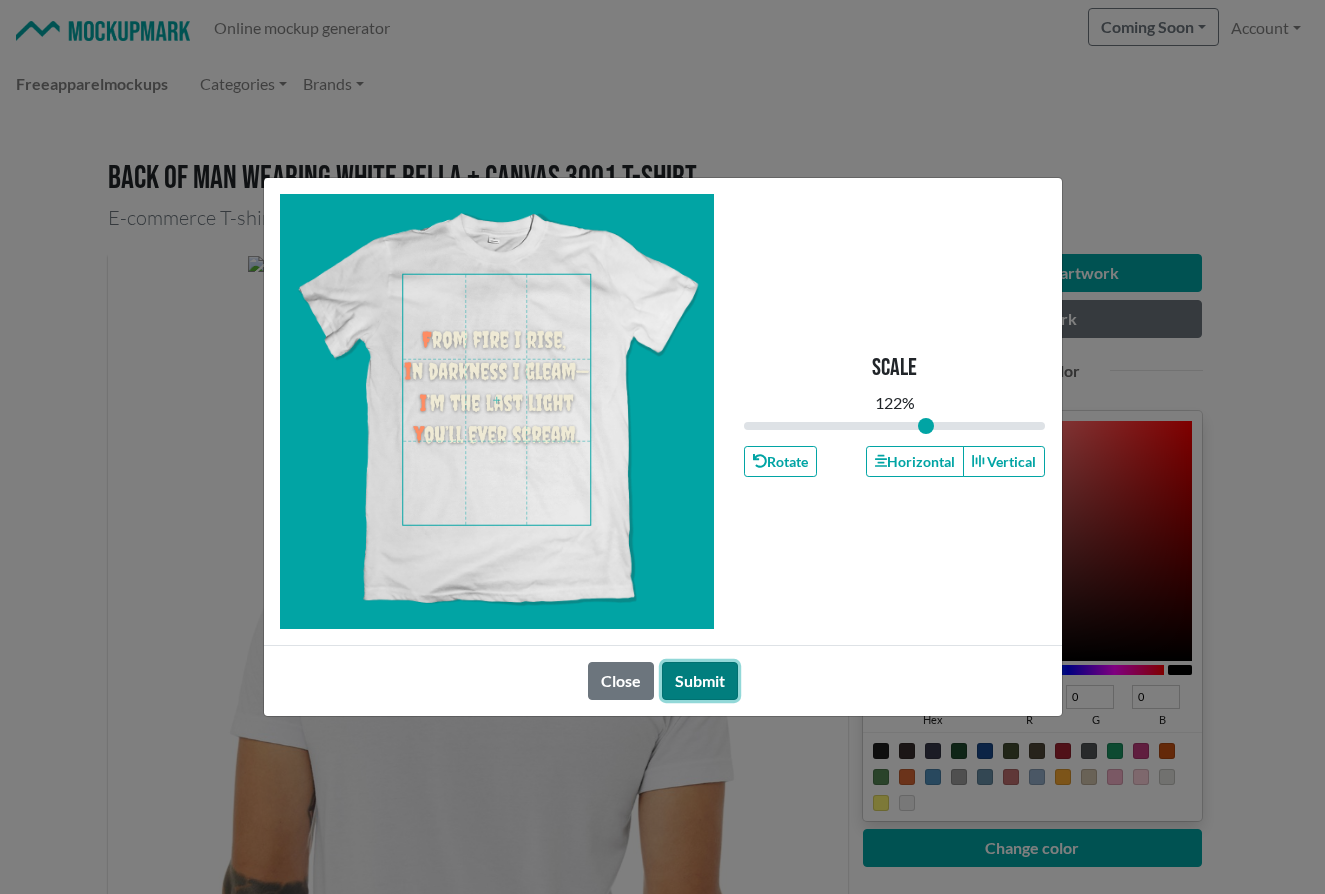 click on "Submit" at bounding box center (700, 681) 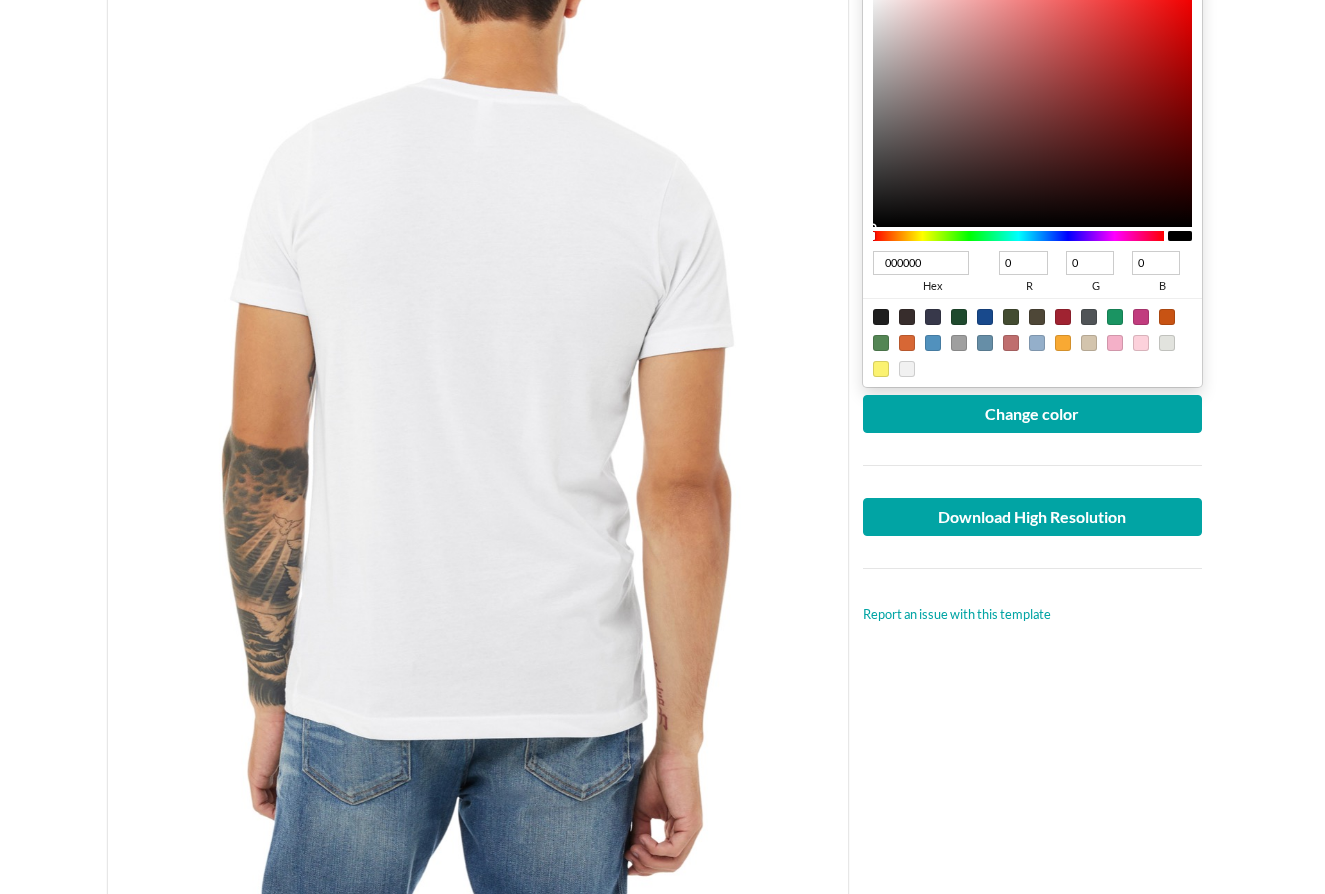 scroll, scrollTop: 435, scrollLeft: 0, axis: vertical 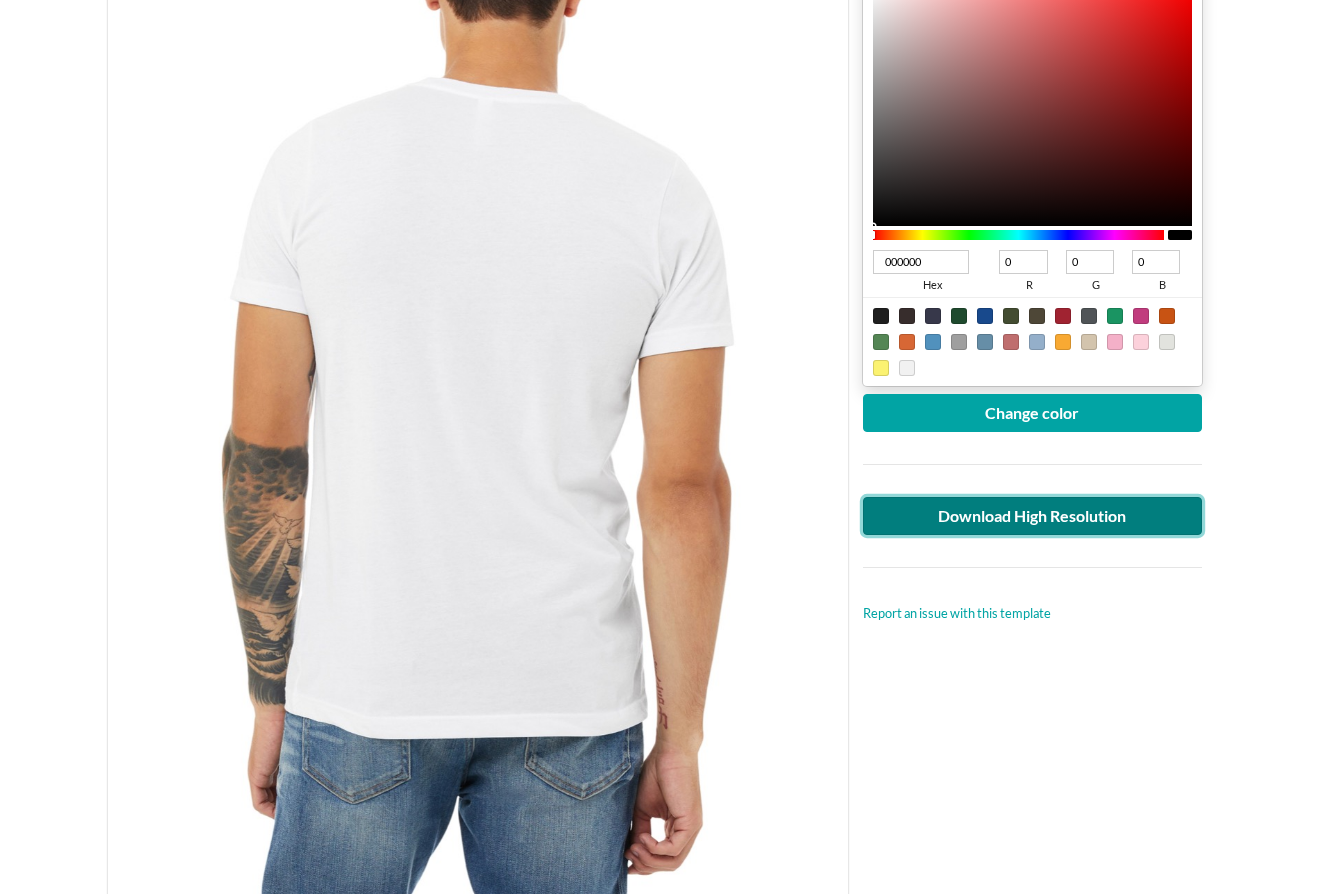 click on "Download High Resolution" at bounding box center (1033, 516) 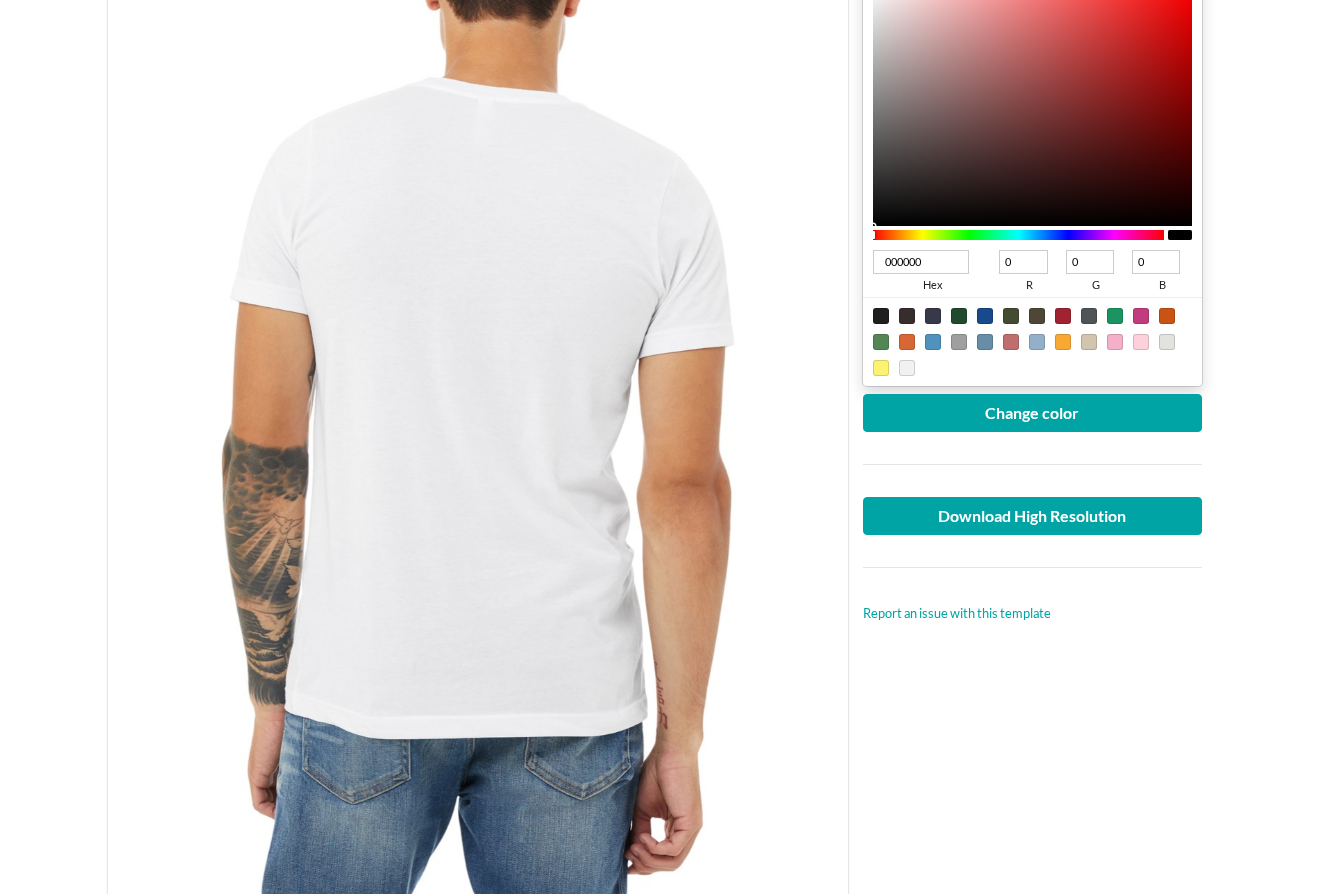scroll, scrollTop: 0, scrollLeft: 0, axis: both 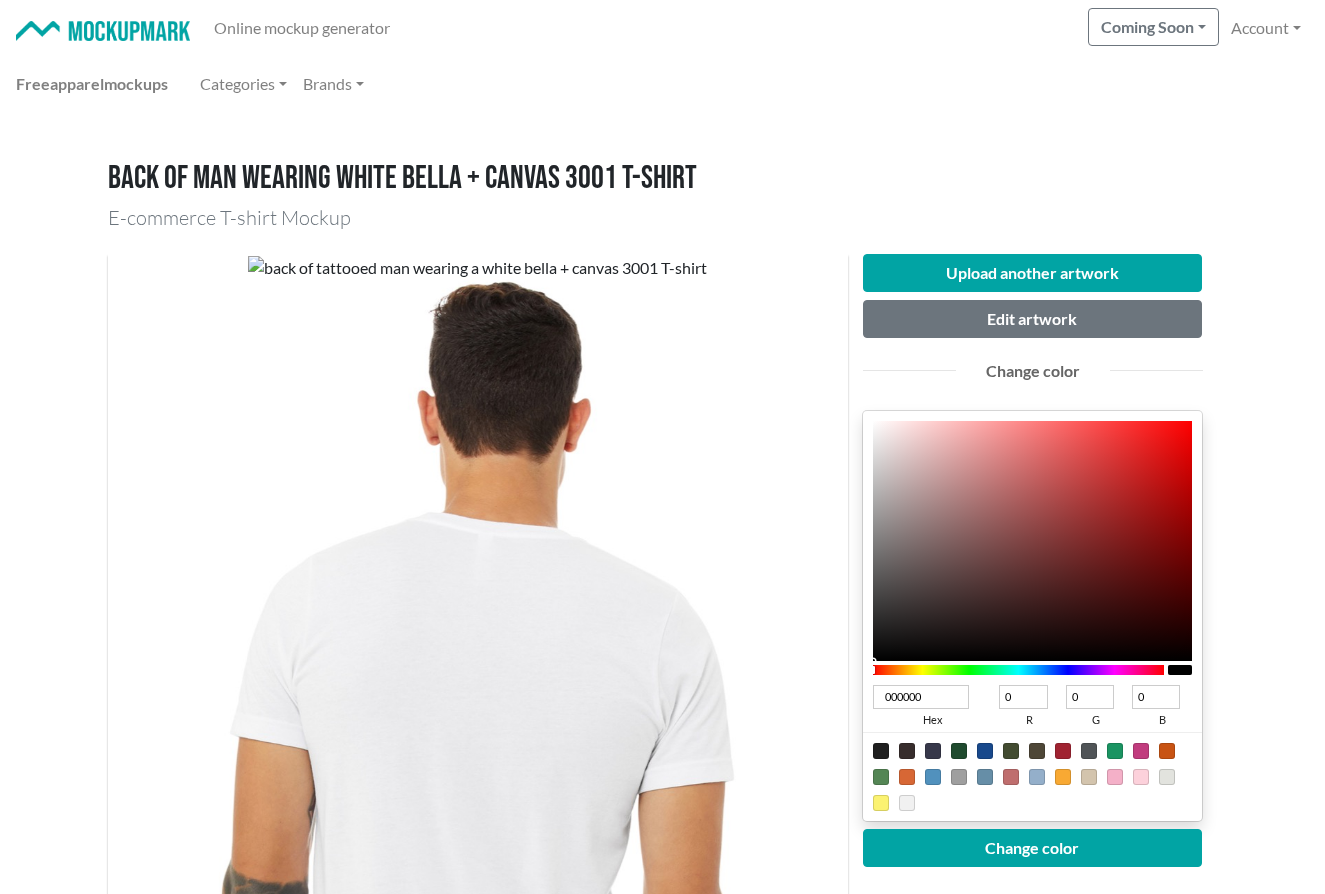 click at bounding box center [103, 31] 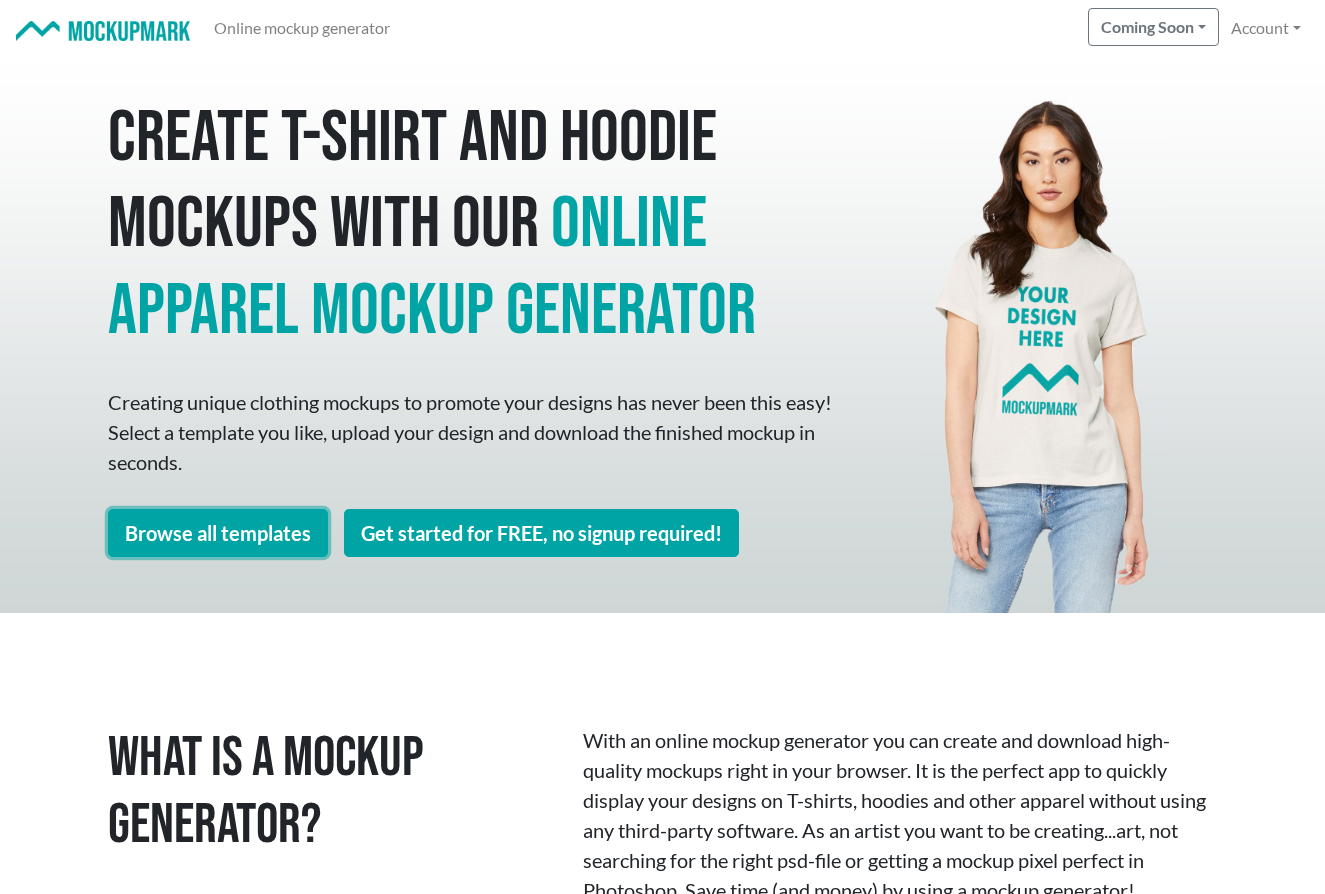click on "Browse all templates" at bounding box center [218, 533] 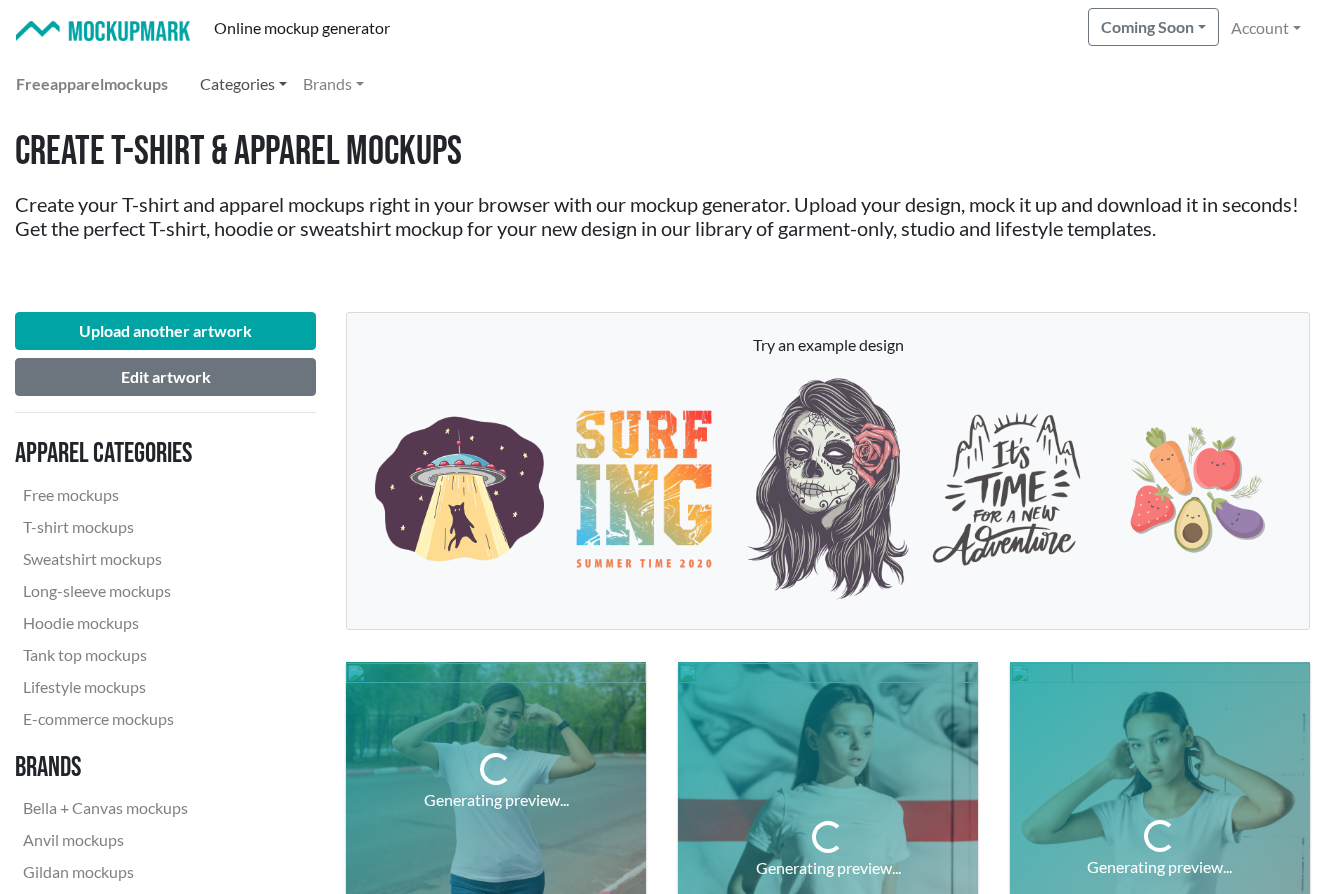 click on "Categories" at bounding box center [243, 84] 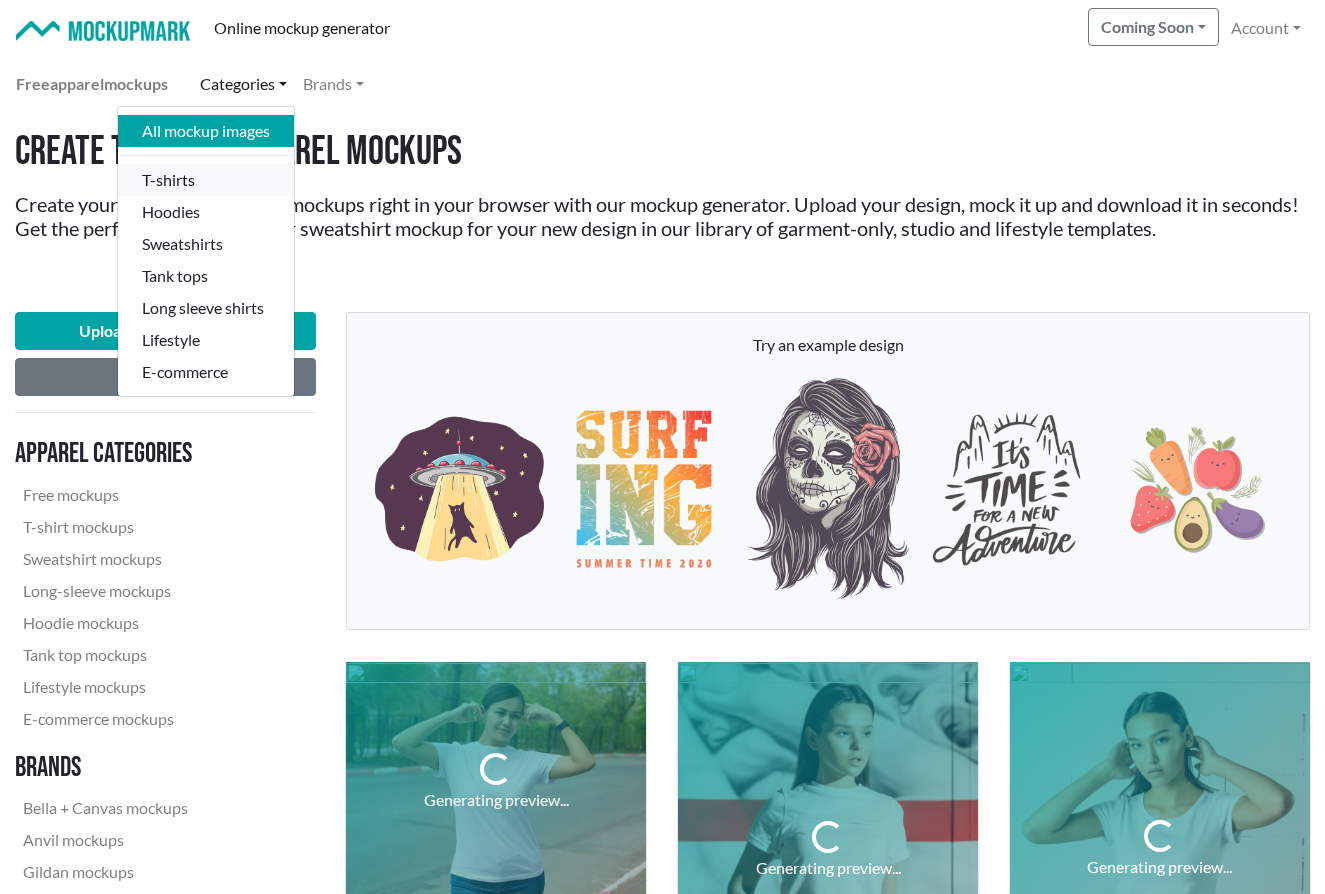 click on "T-shirts" at bounding box center [206, 180] 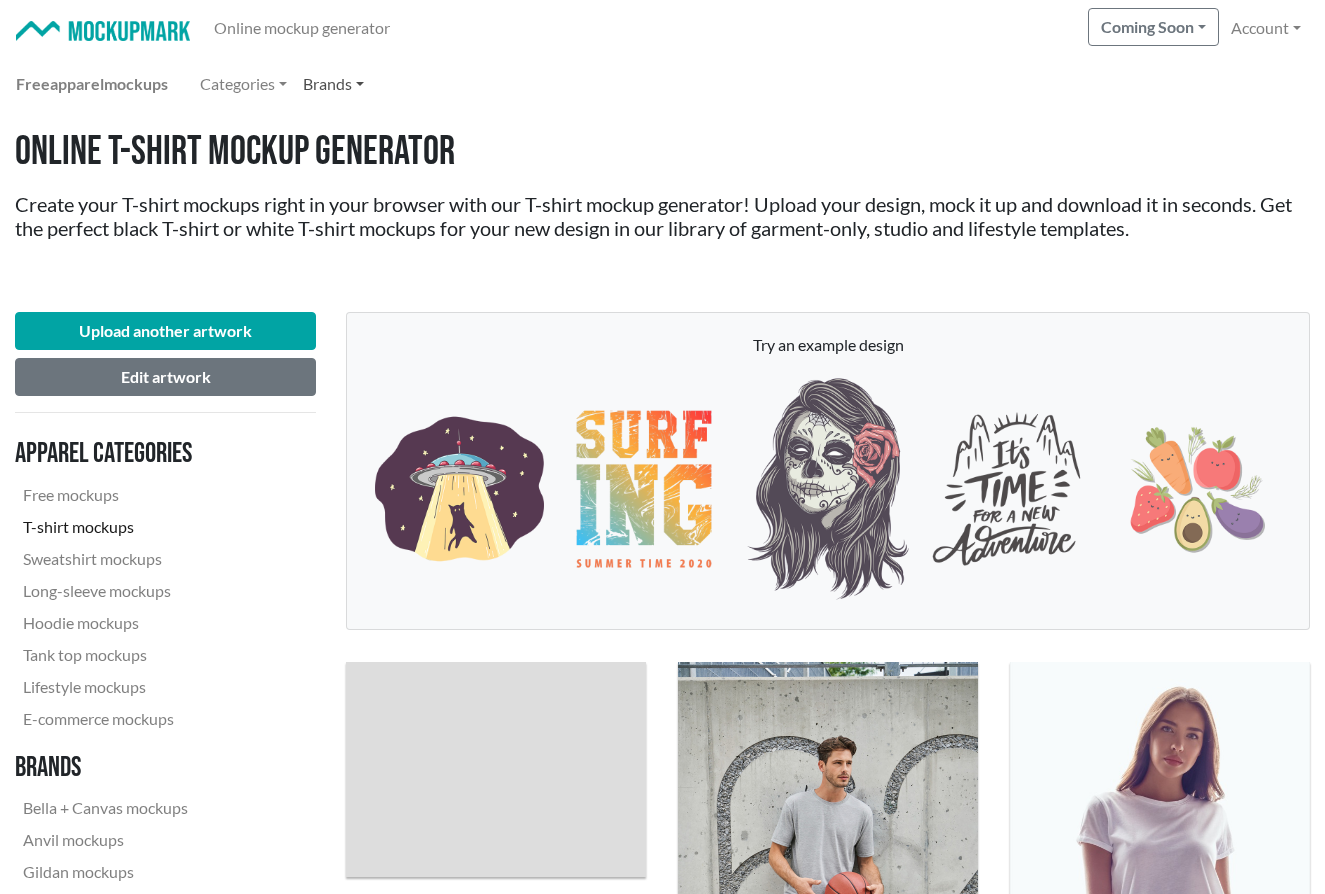 click on "Brands" at bounding box center (333, 84) 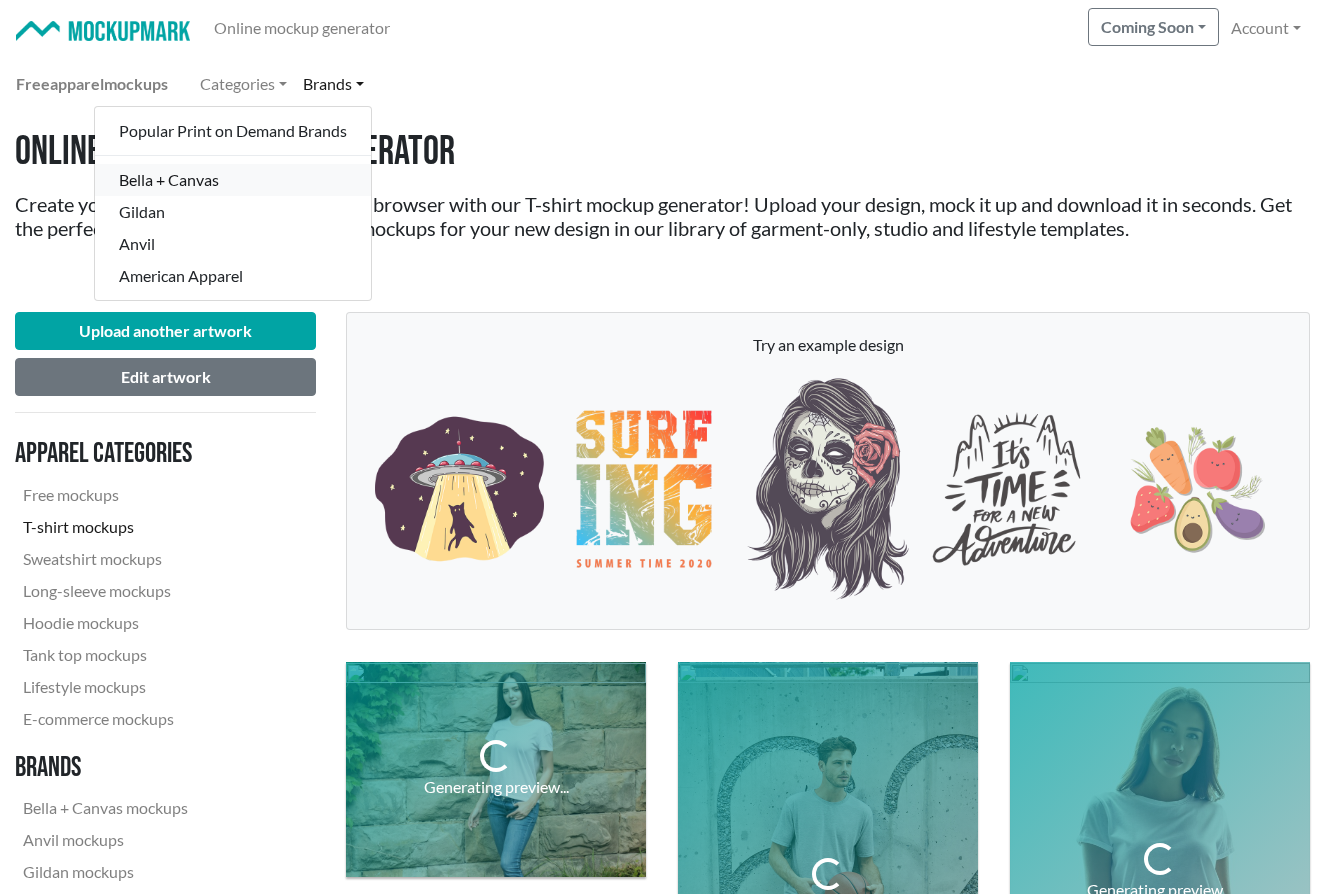 click on "Bella + Canvas" at bounding box center (233, 180) 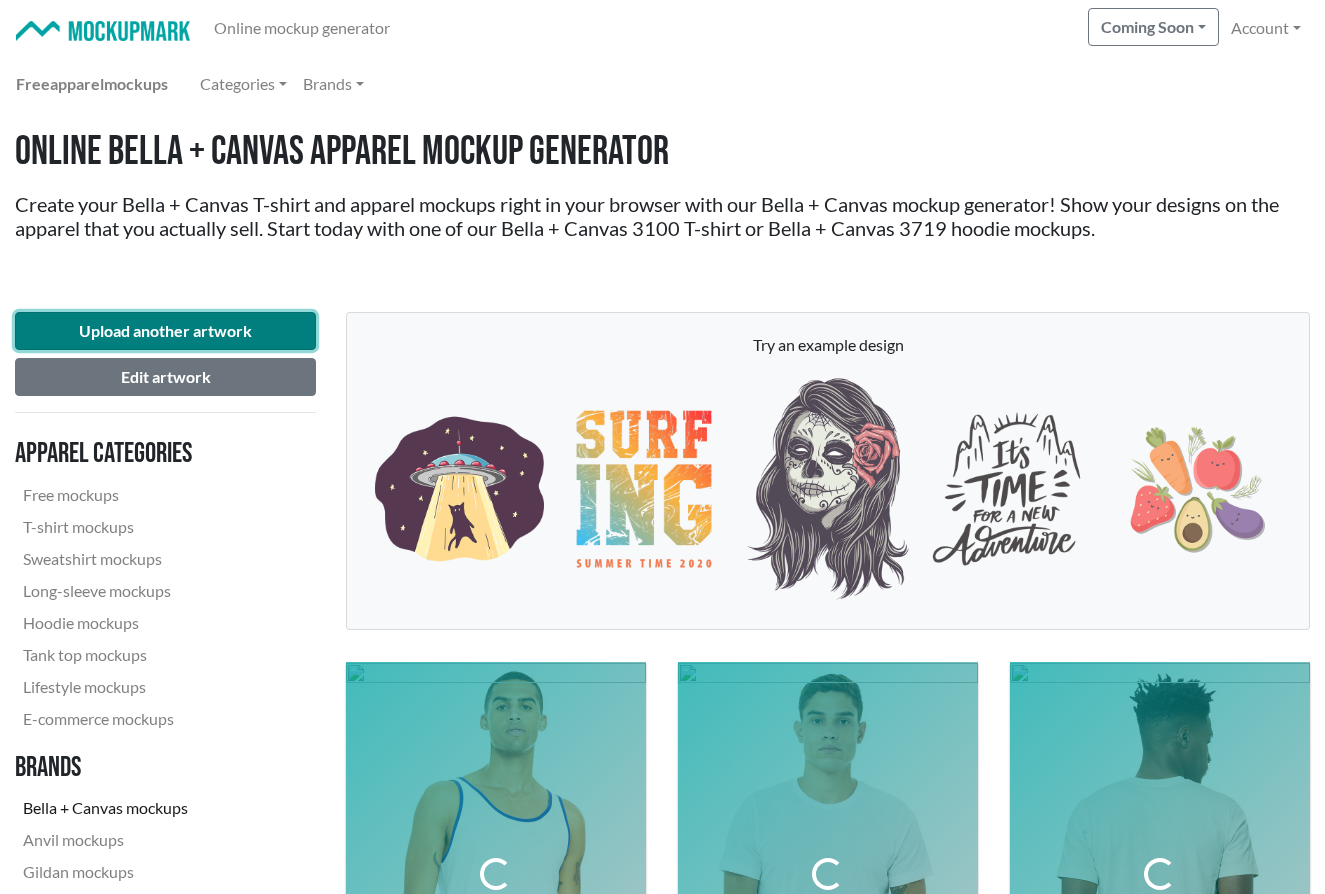 click on "Upload another artwork" at bounding box center (165, 331) 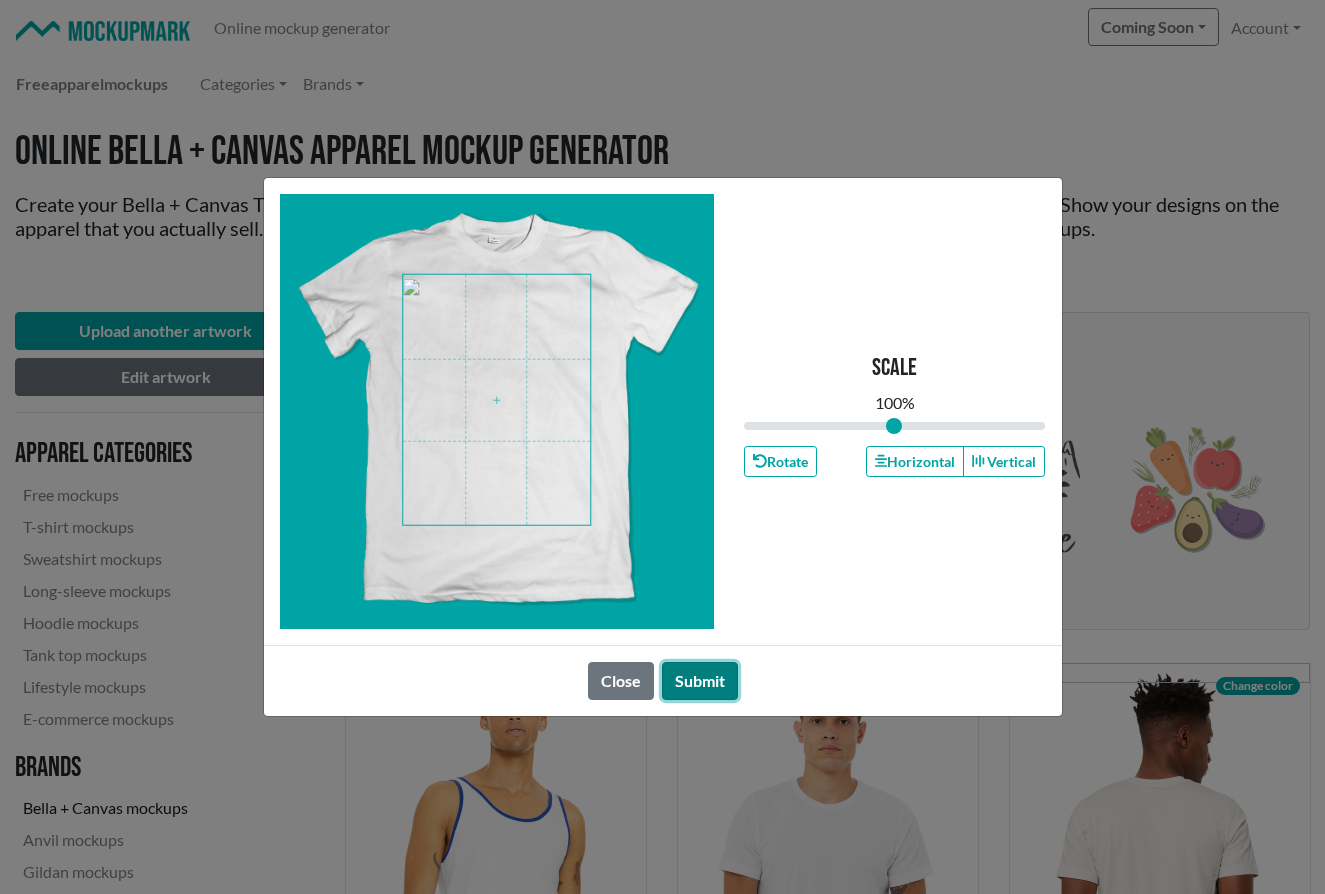 click on "Submit" at bounding box center [700, 681] 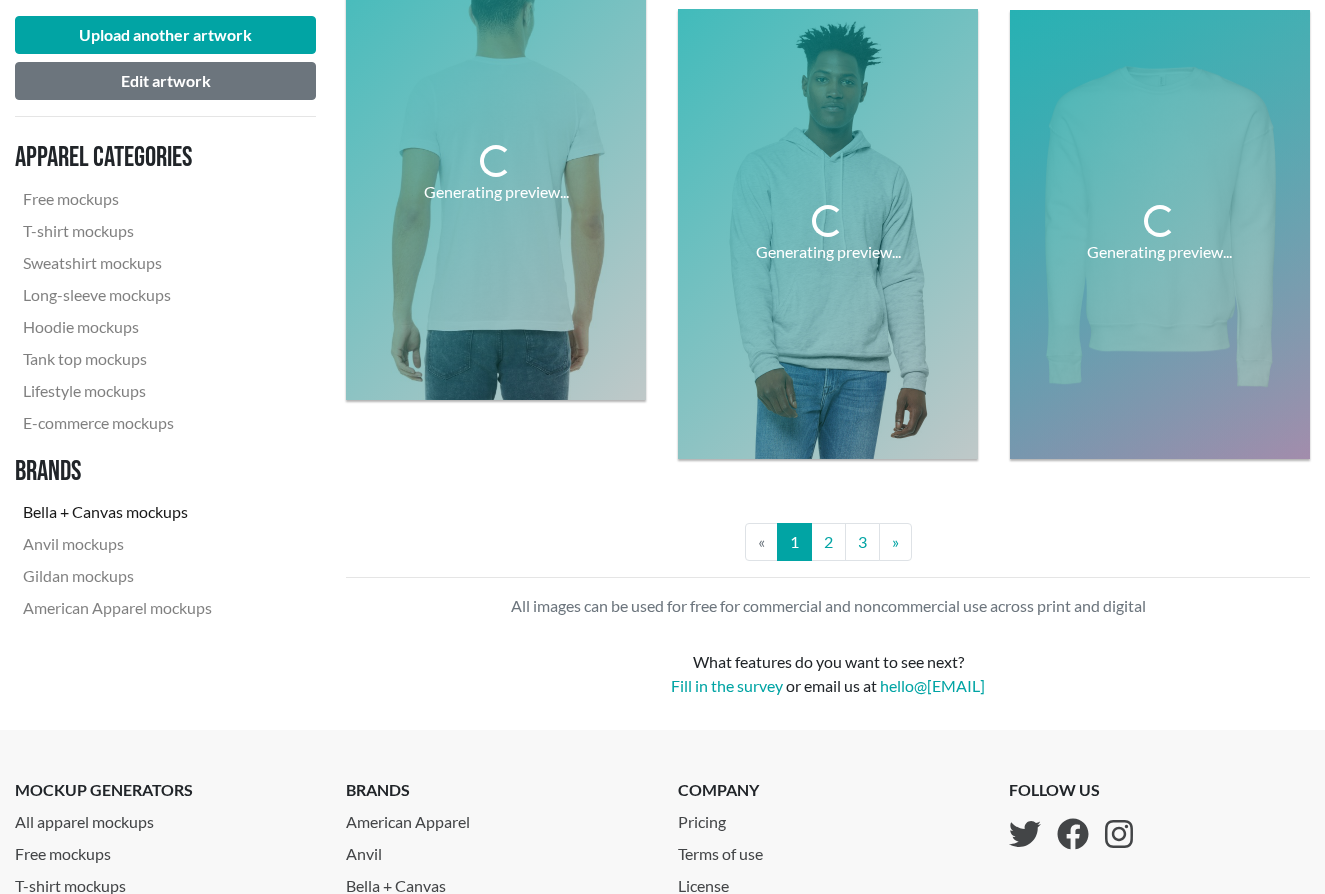 scroll, scrollTop: 4040, scrollLeft: 0, axis: vertical 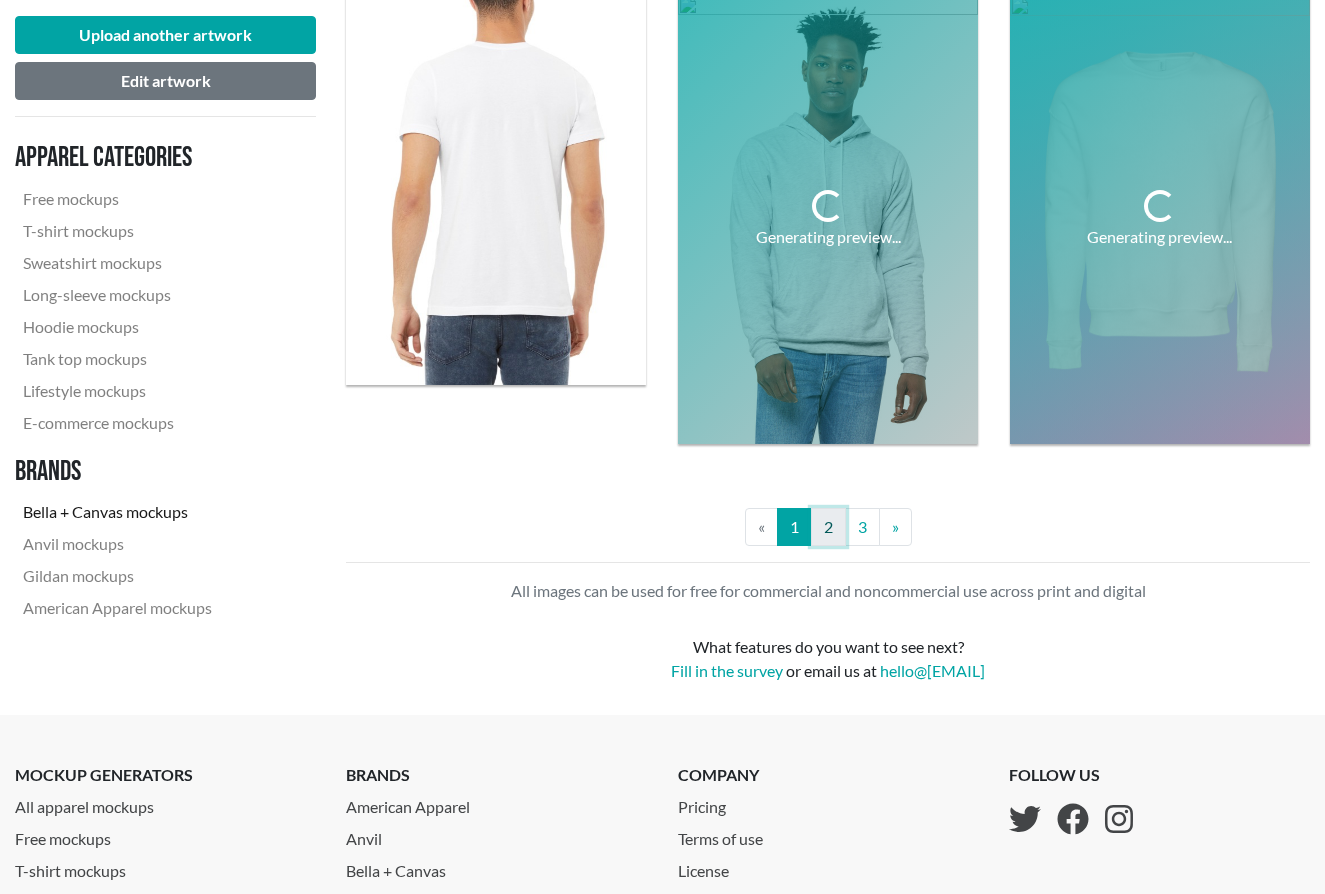 click on "2" at bounding box center [828, 527] 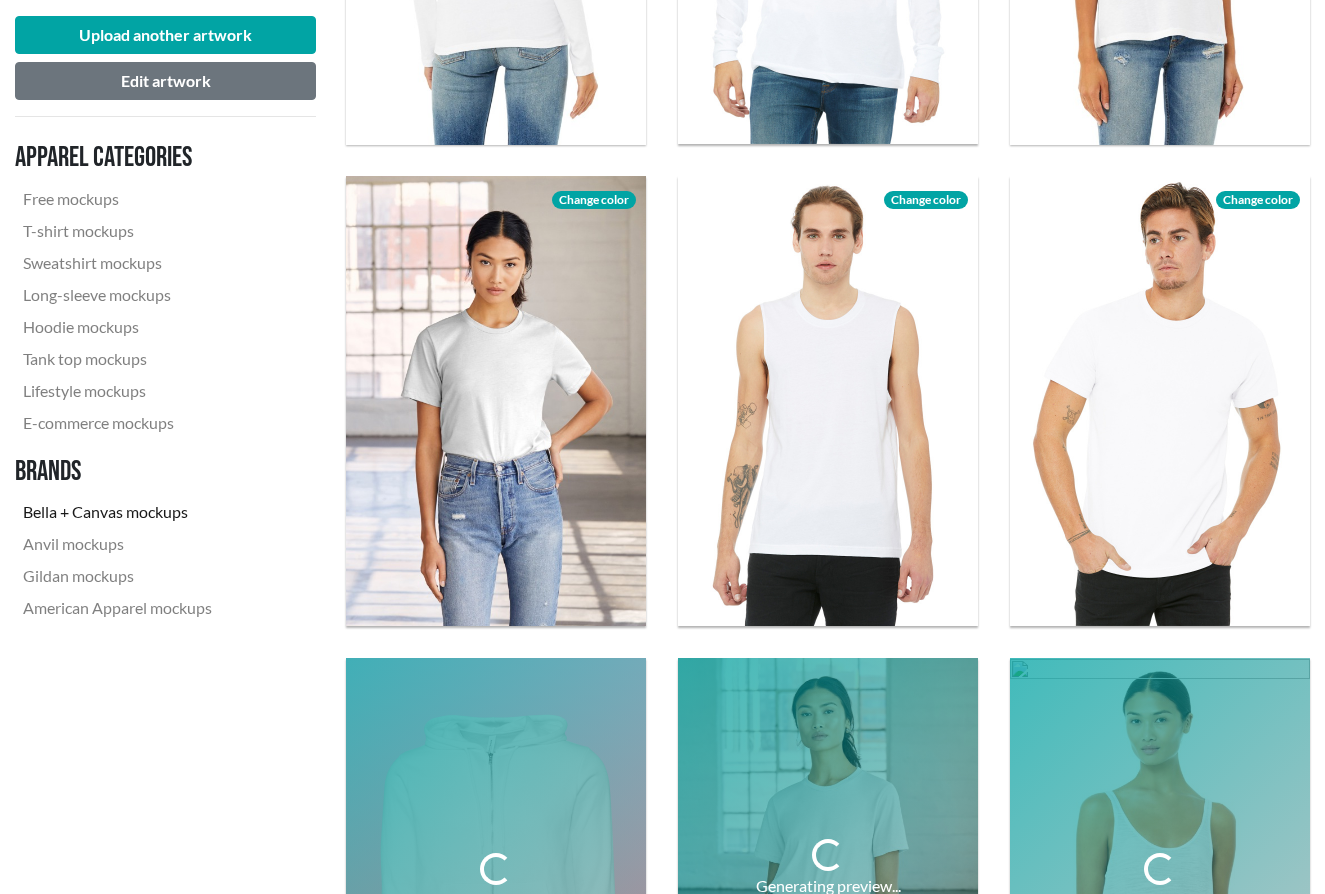 scroll, scrollTop: 975, scrollLeft: 0, axis: vertical 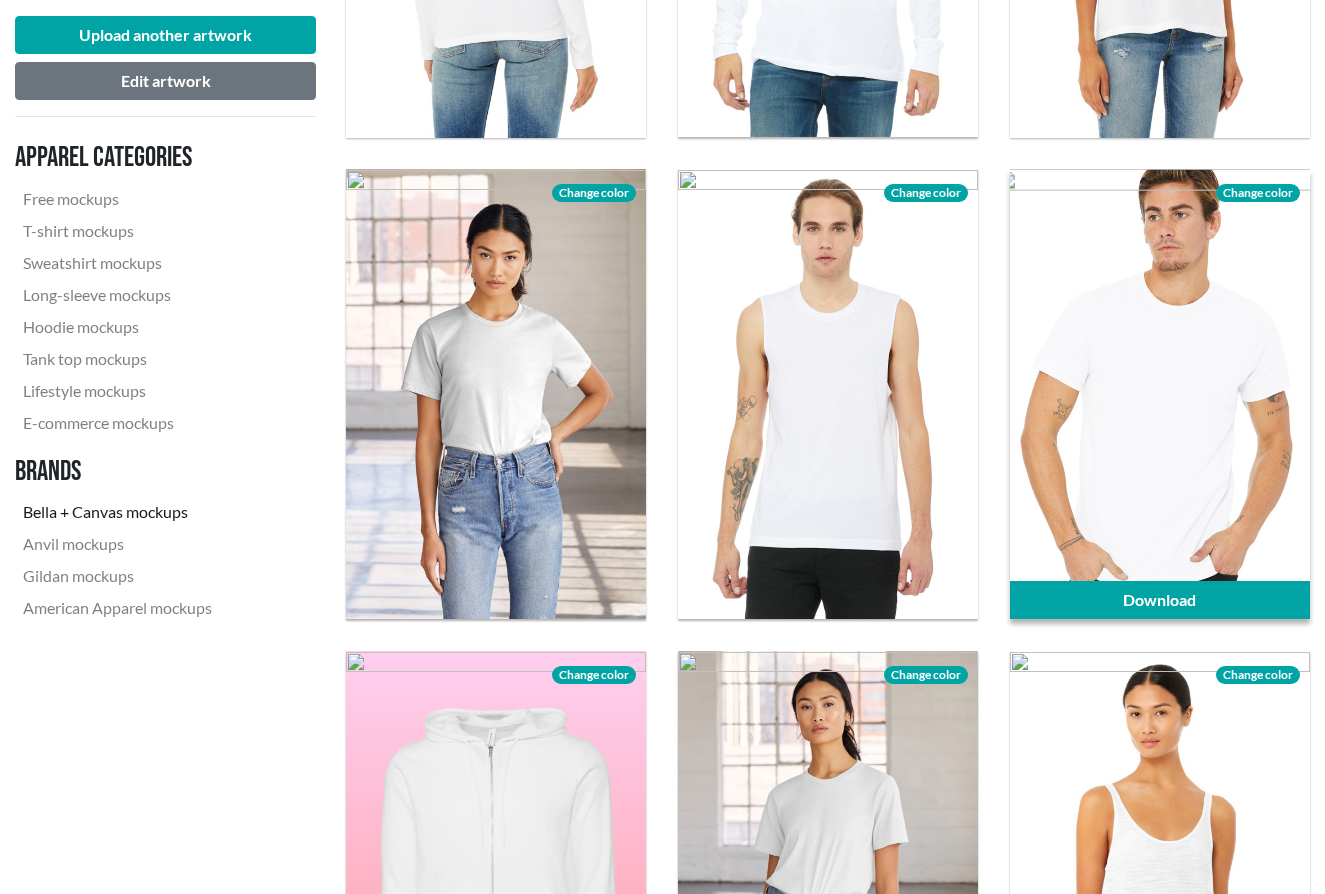 click at bounding box center [1160, 394] 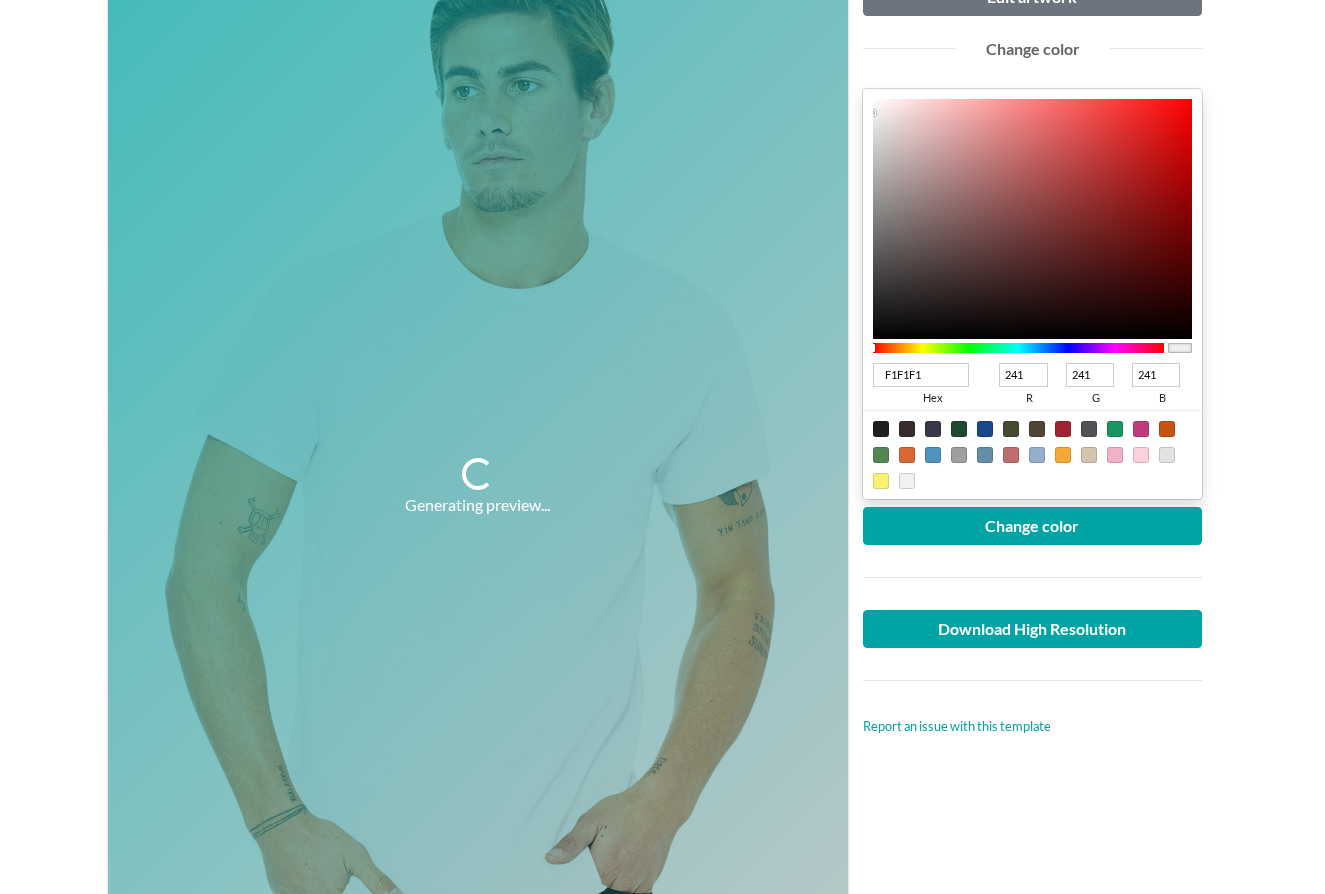 scroll, scrollTop: 352, scrollLeft: 0, axis: vertical 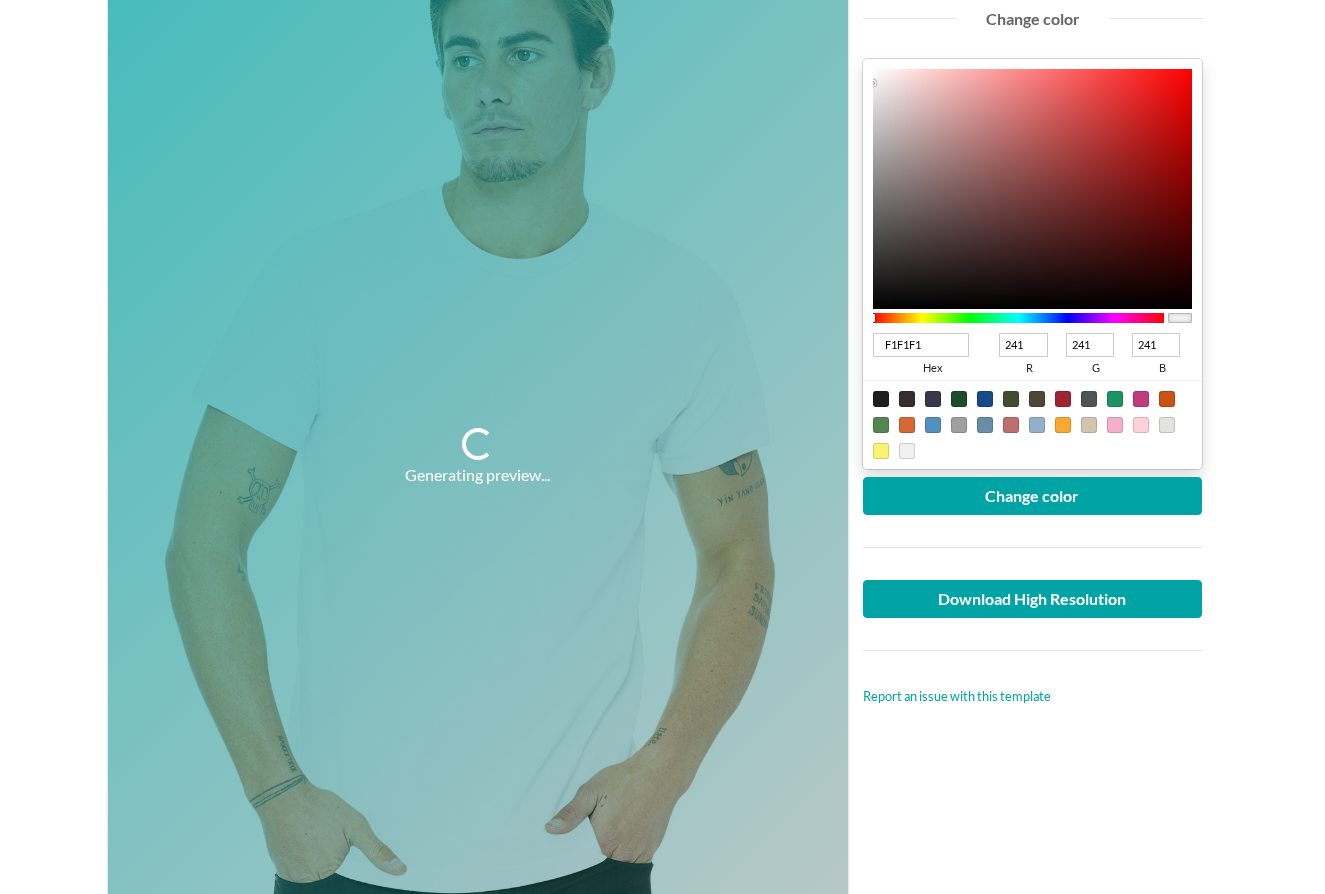 type on "F1EFEF" 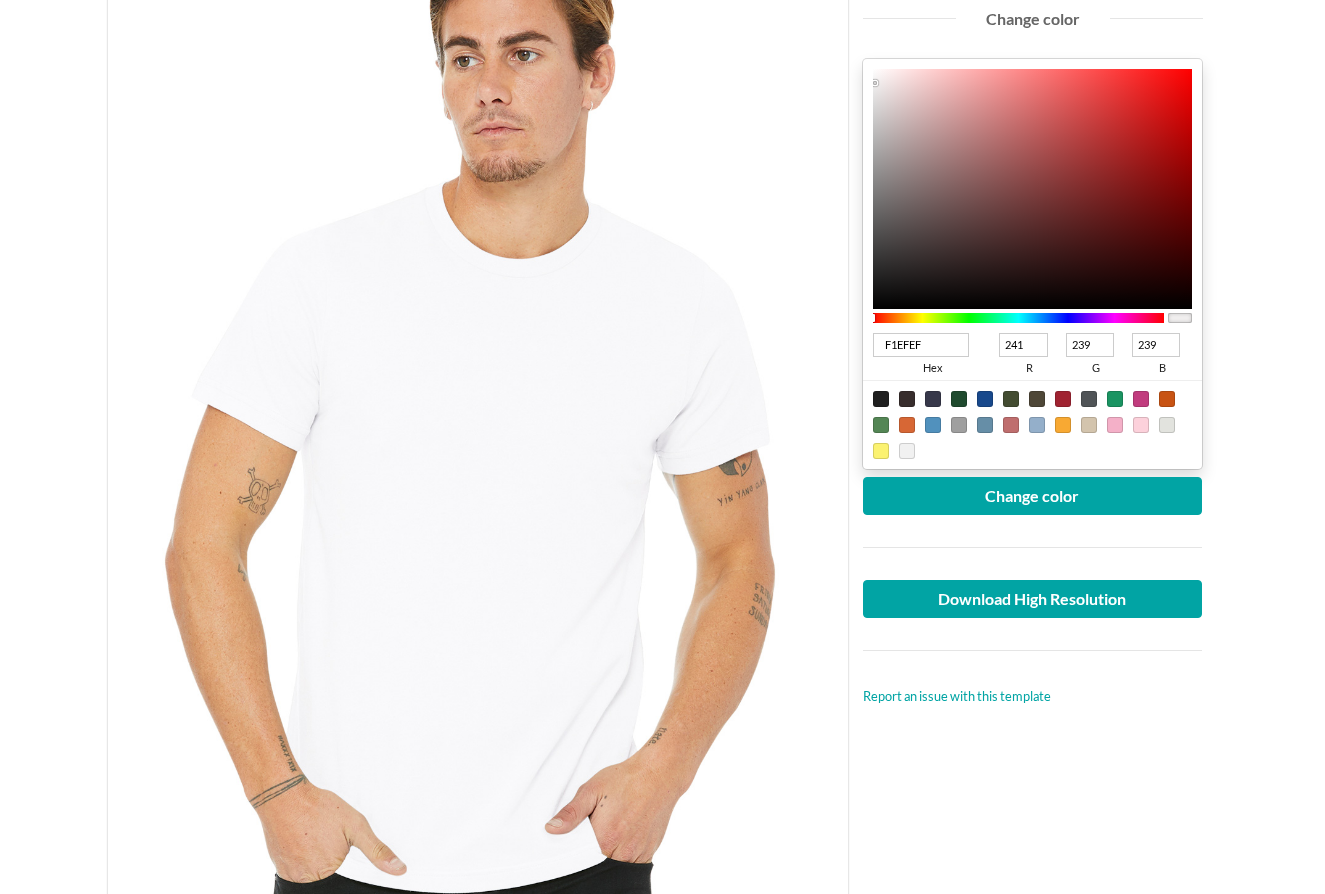 type on "D7D6D6" 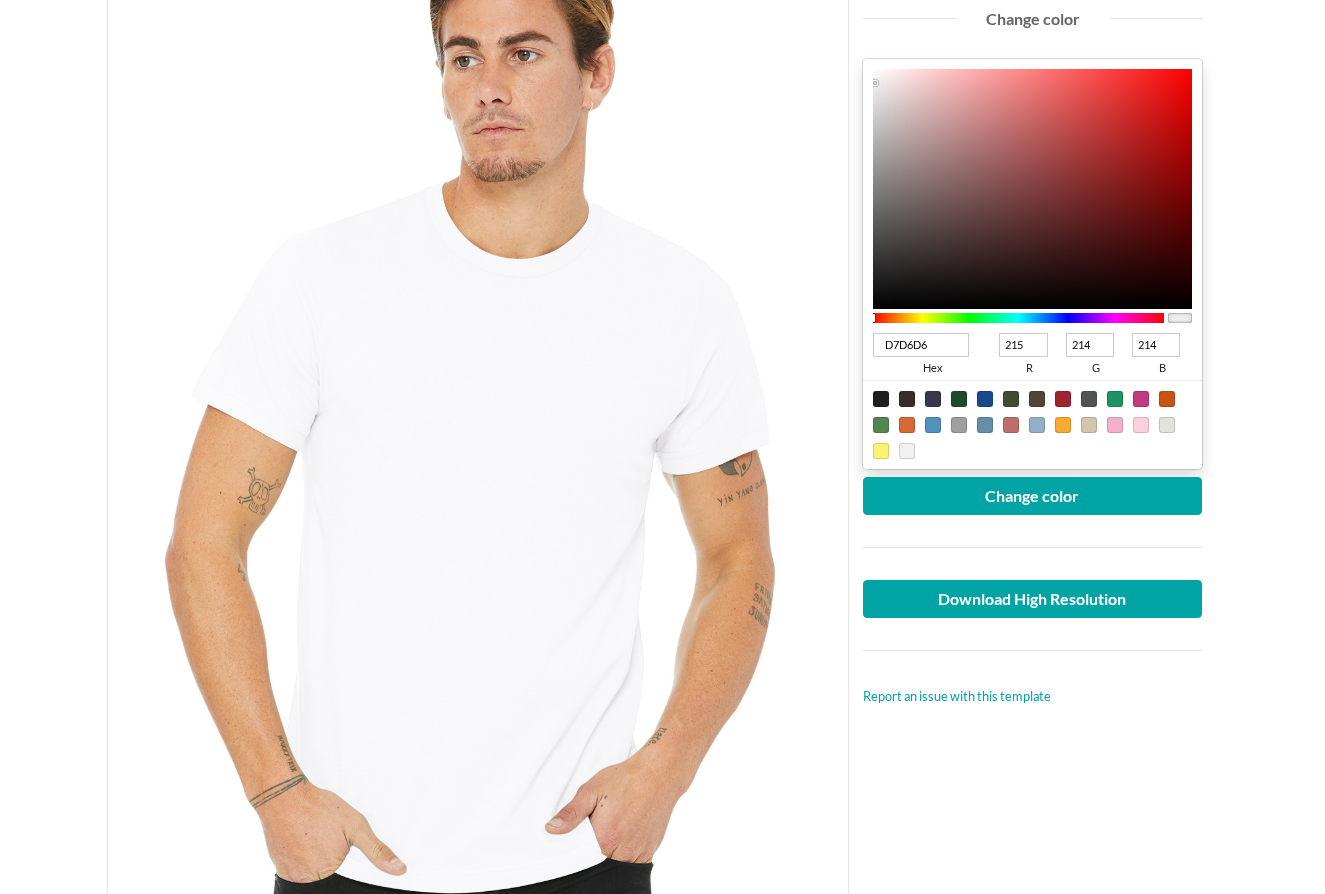 type on "7B7878" 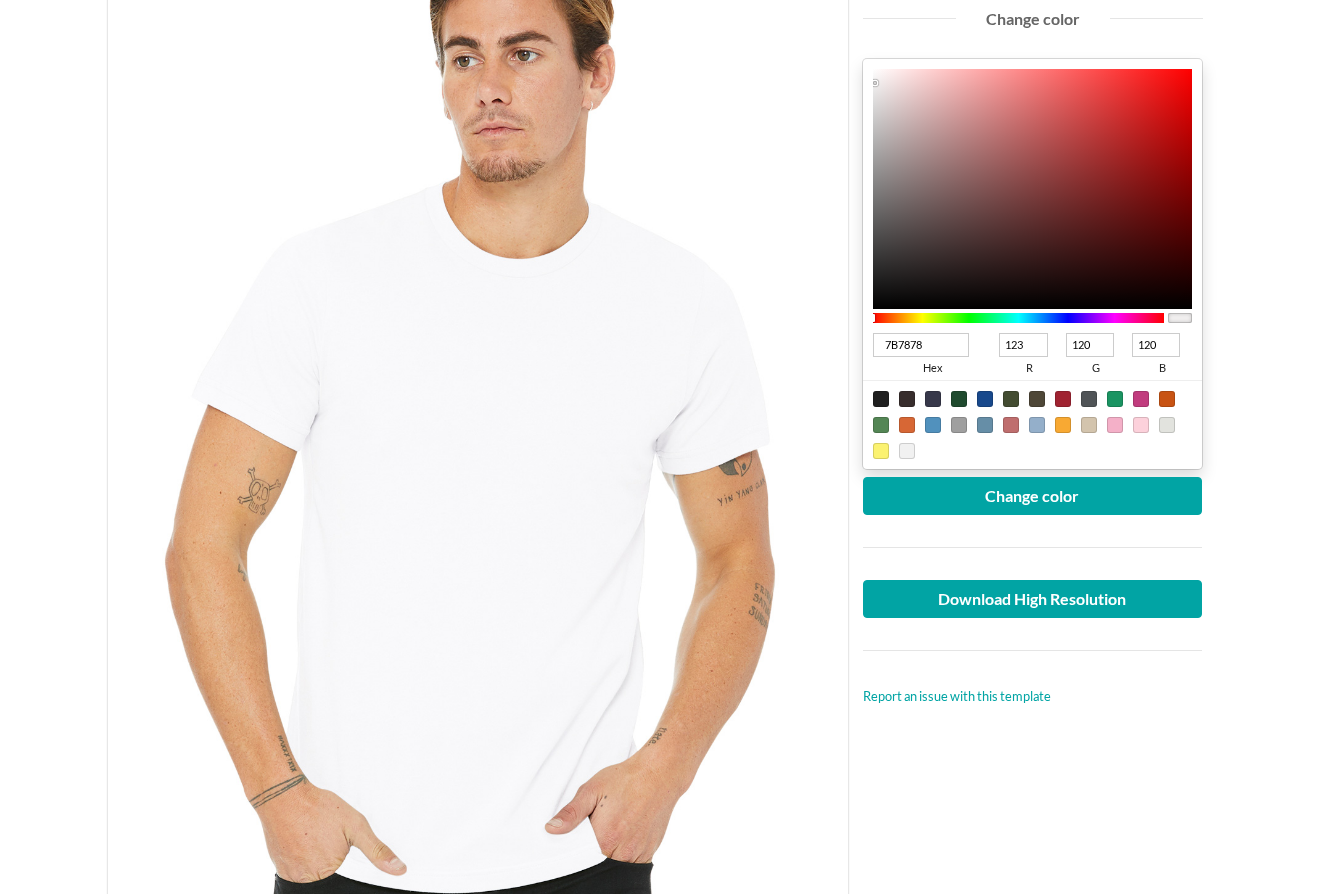 type on "454343" 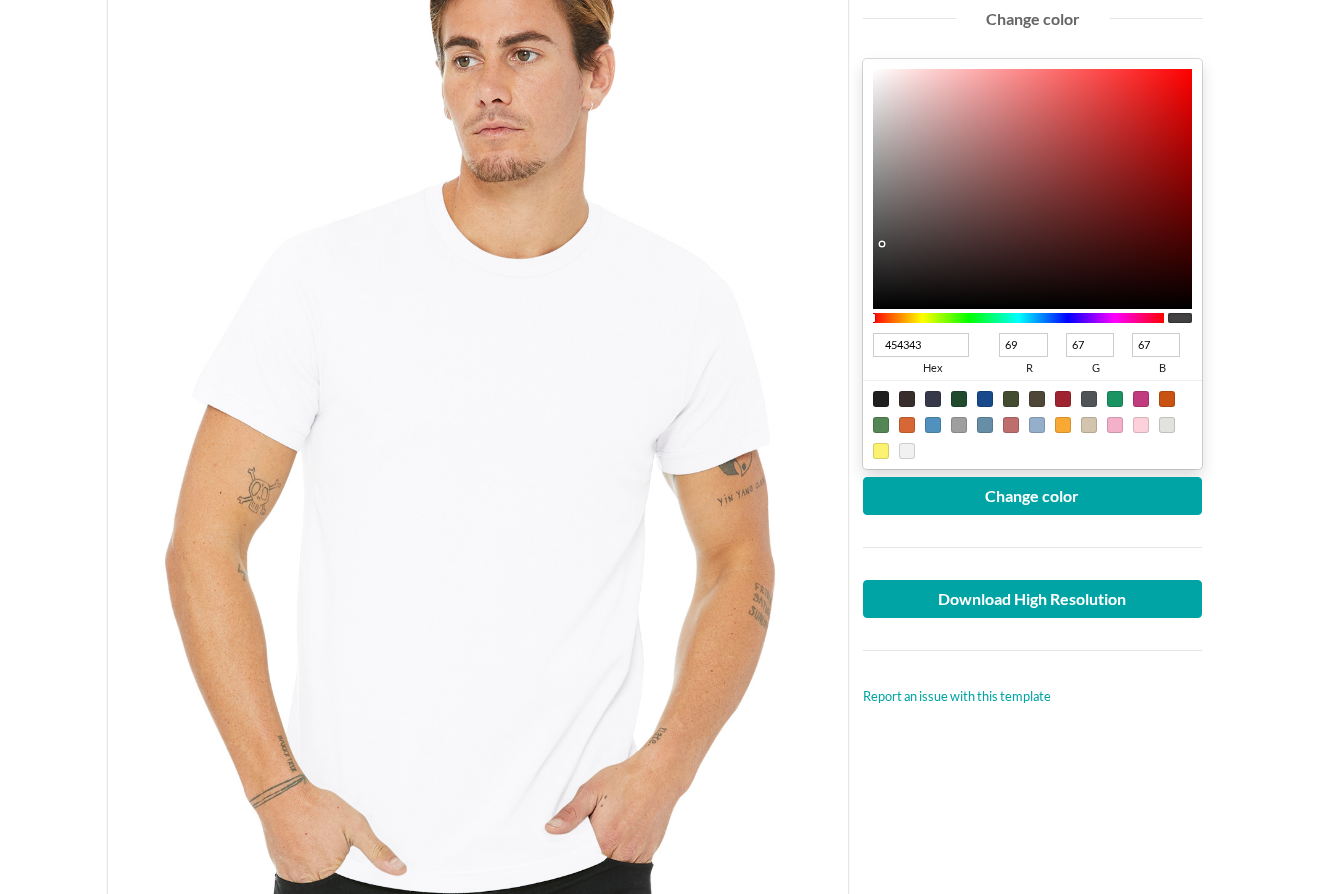 type on "222222" 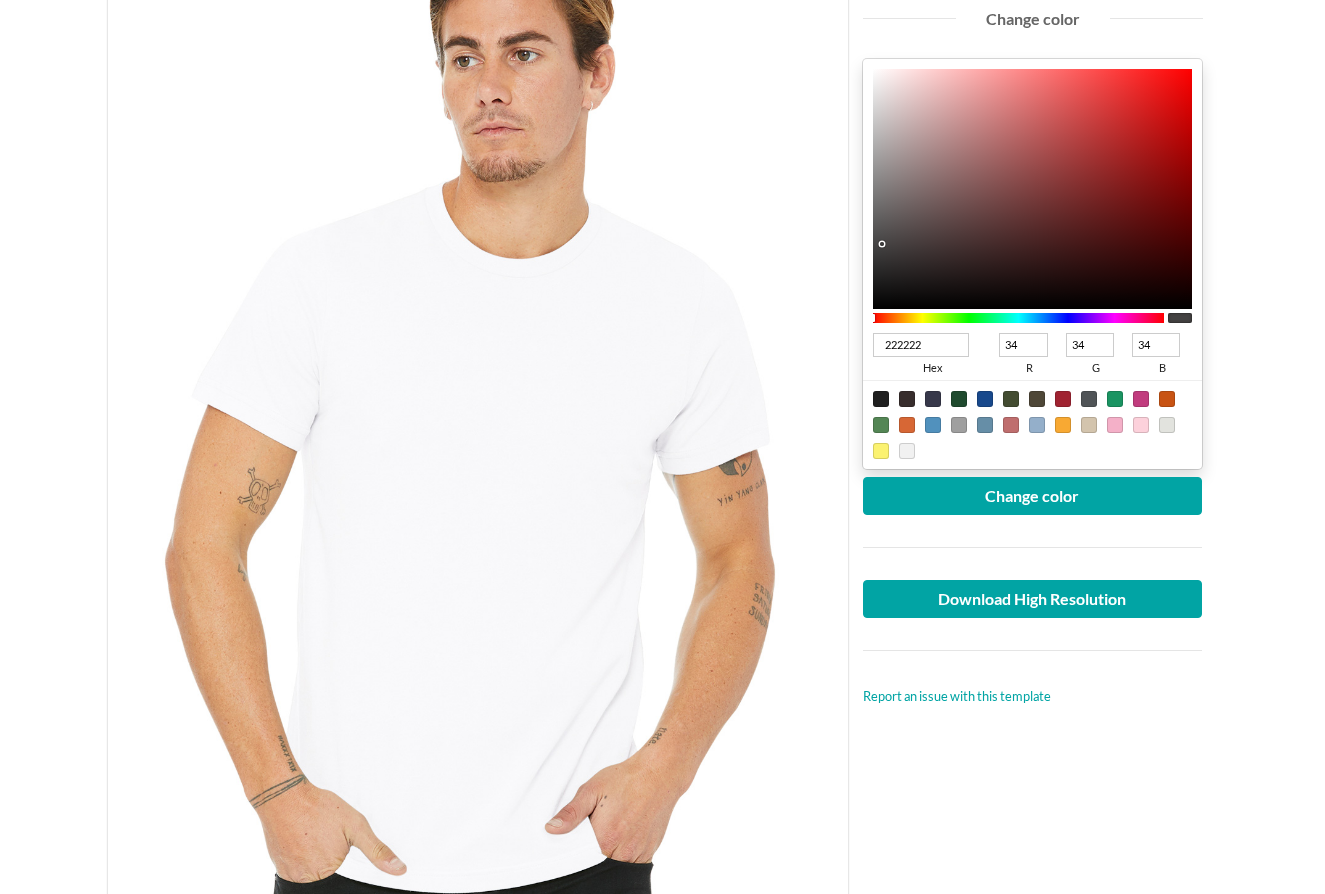 type on "121212" 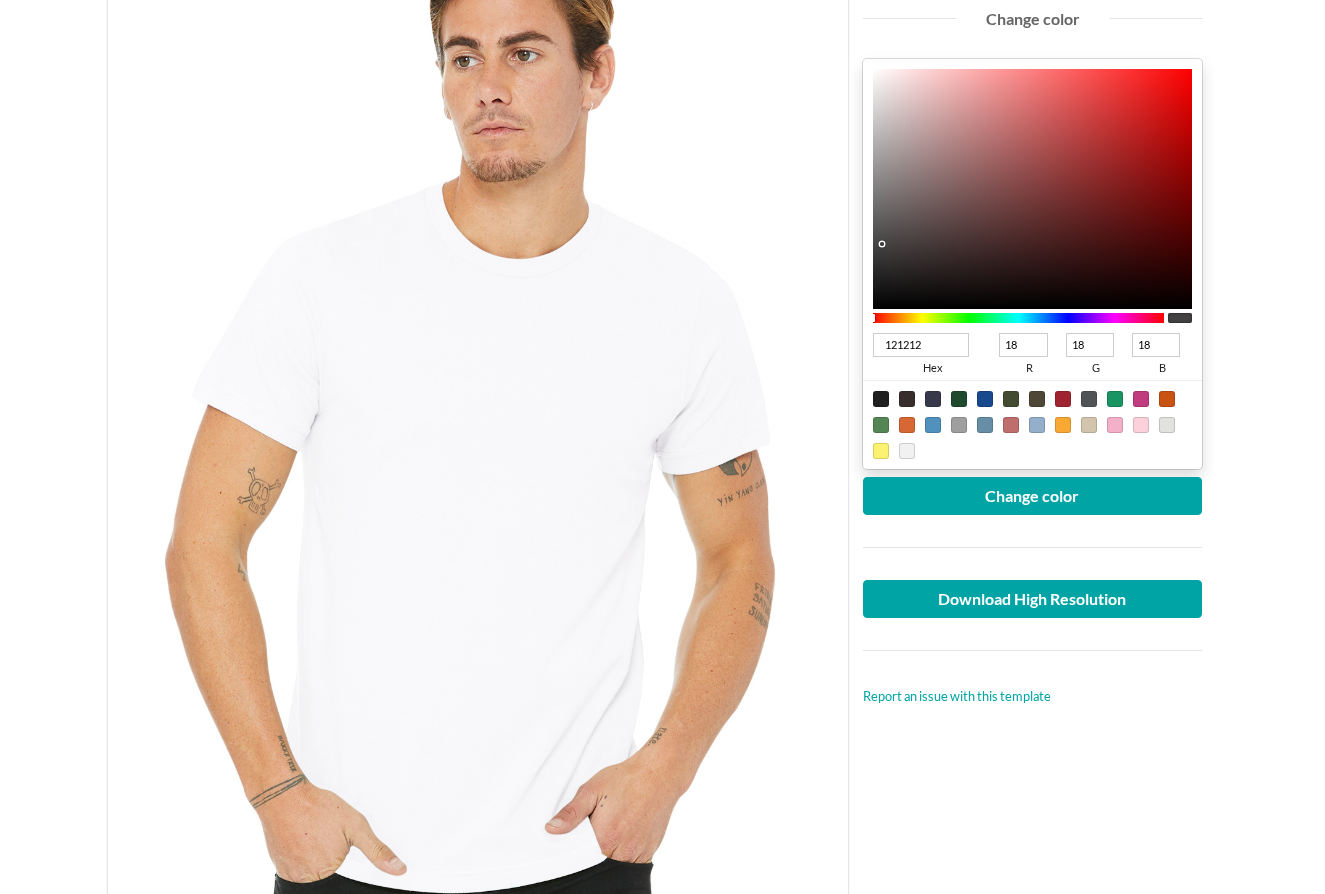 type on "080808" 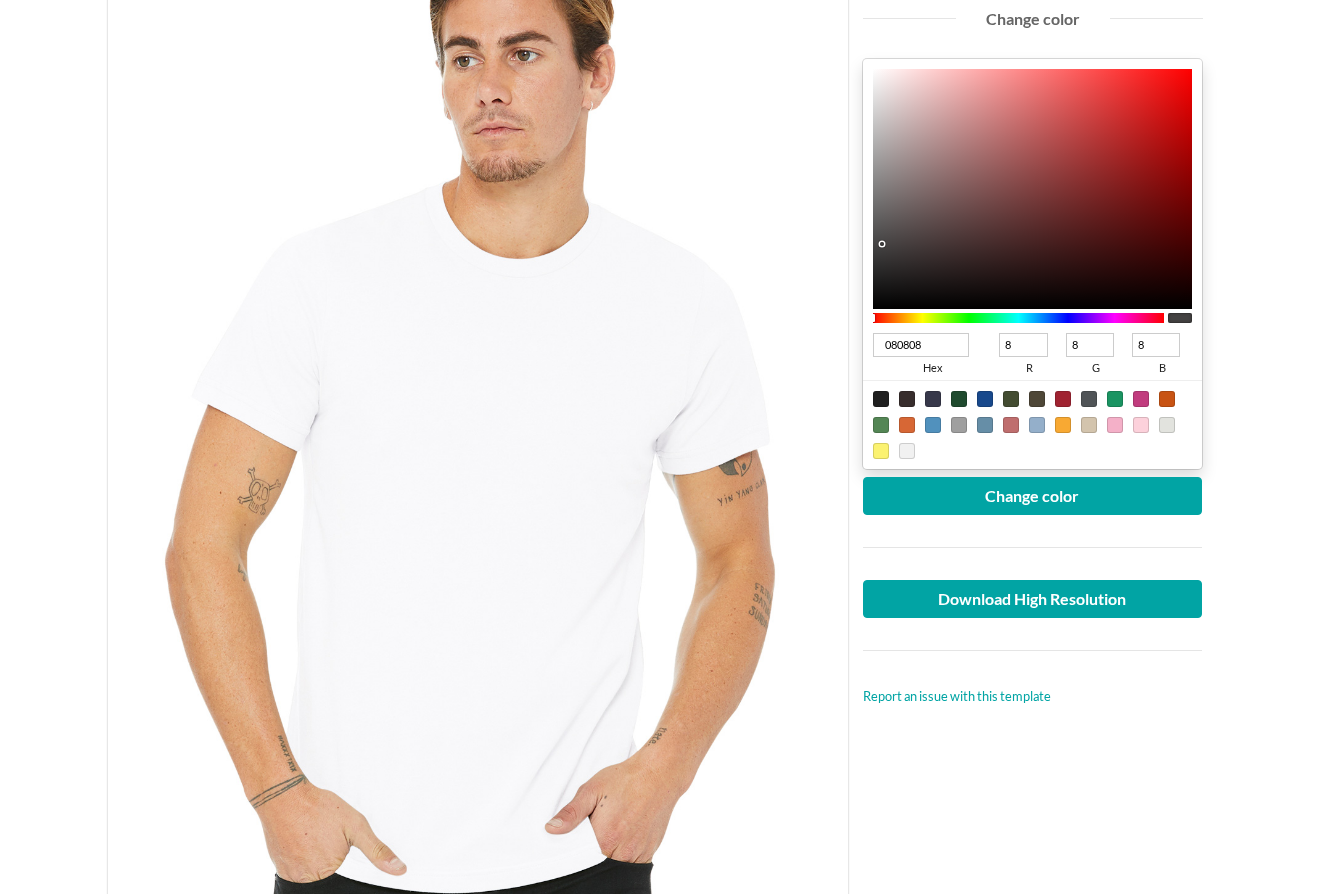 type on "000000" 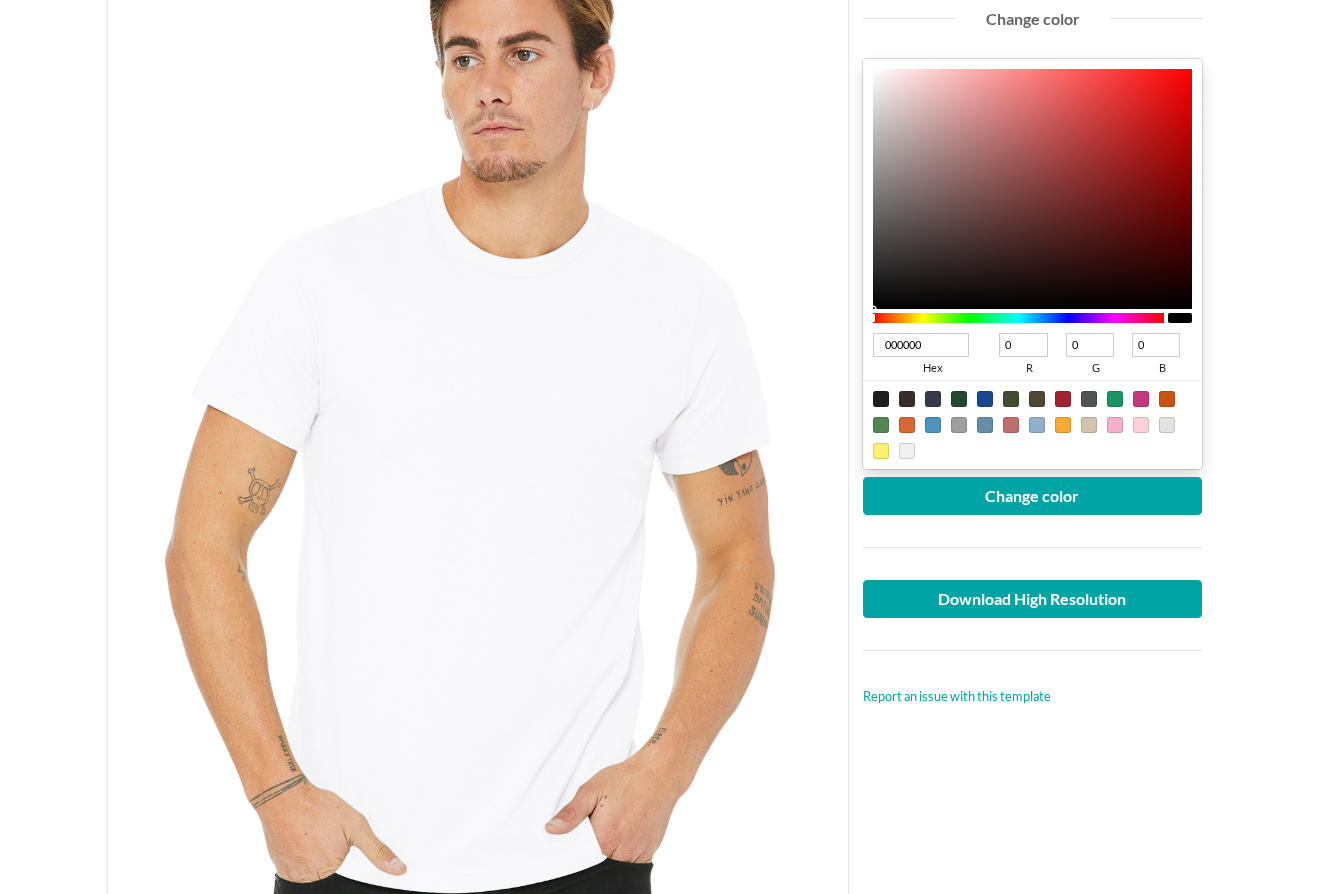 drag, startPoint x: 874, startPoint y: 83, endPoint x: 858, endPoint y: 329, distance: 246.51978 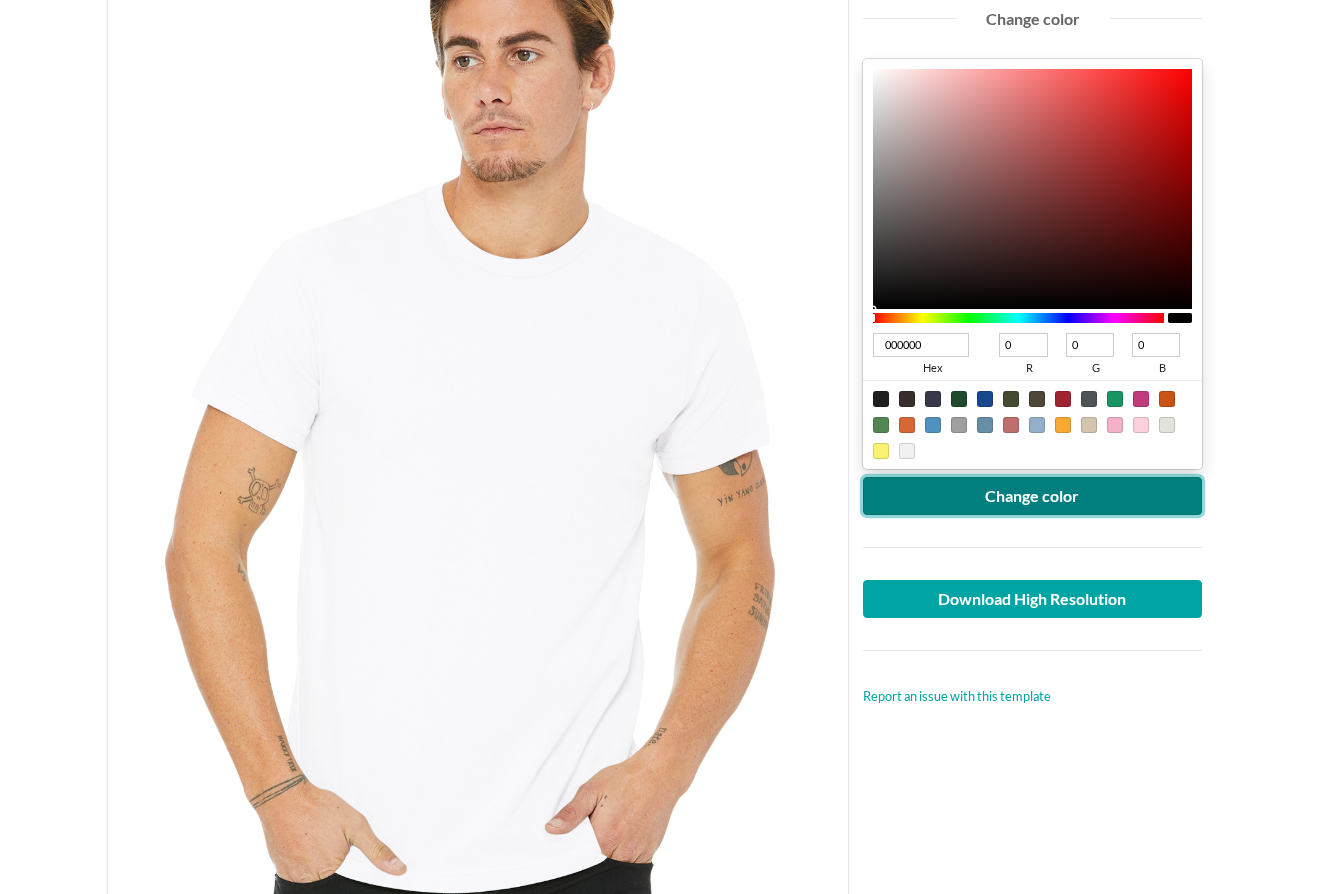 click on "Change color" at bounding box center [1033, 496] 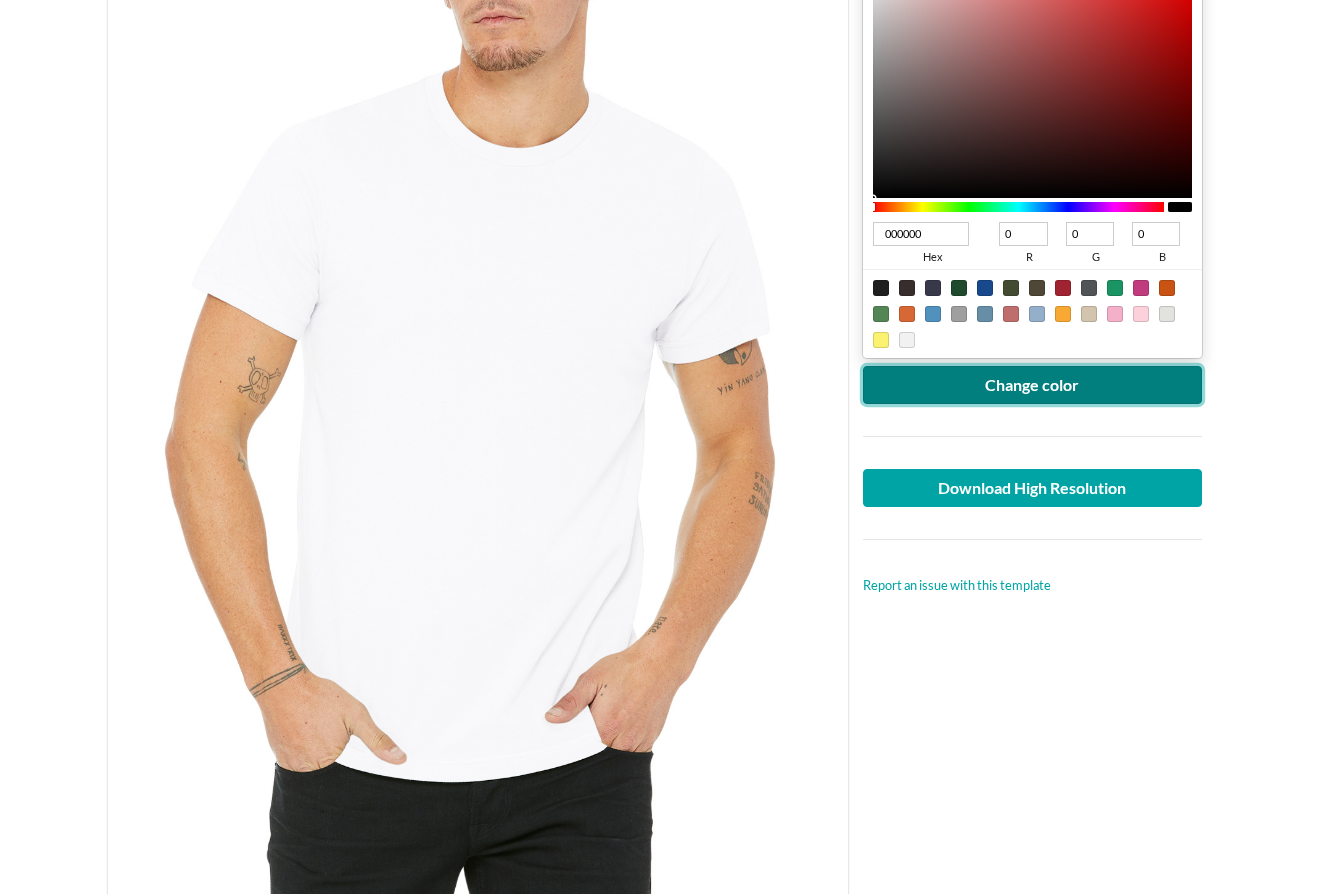 scroll, scrollTop: 460, scrollLeft: 0, axis: vertical 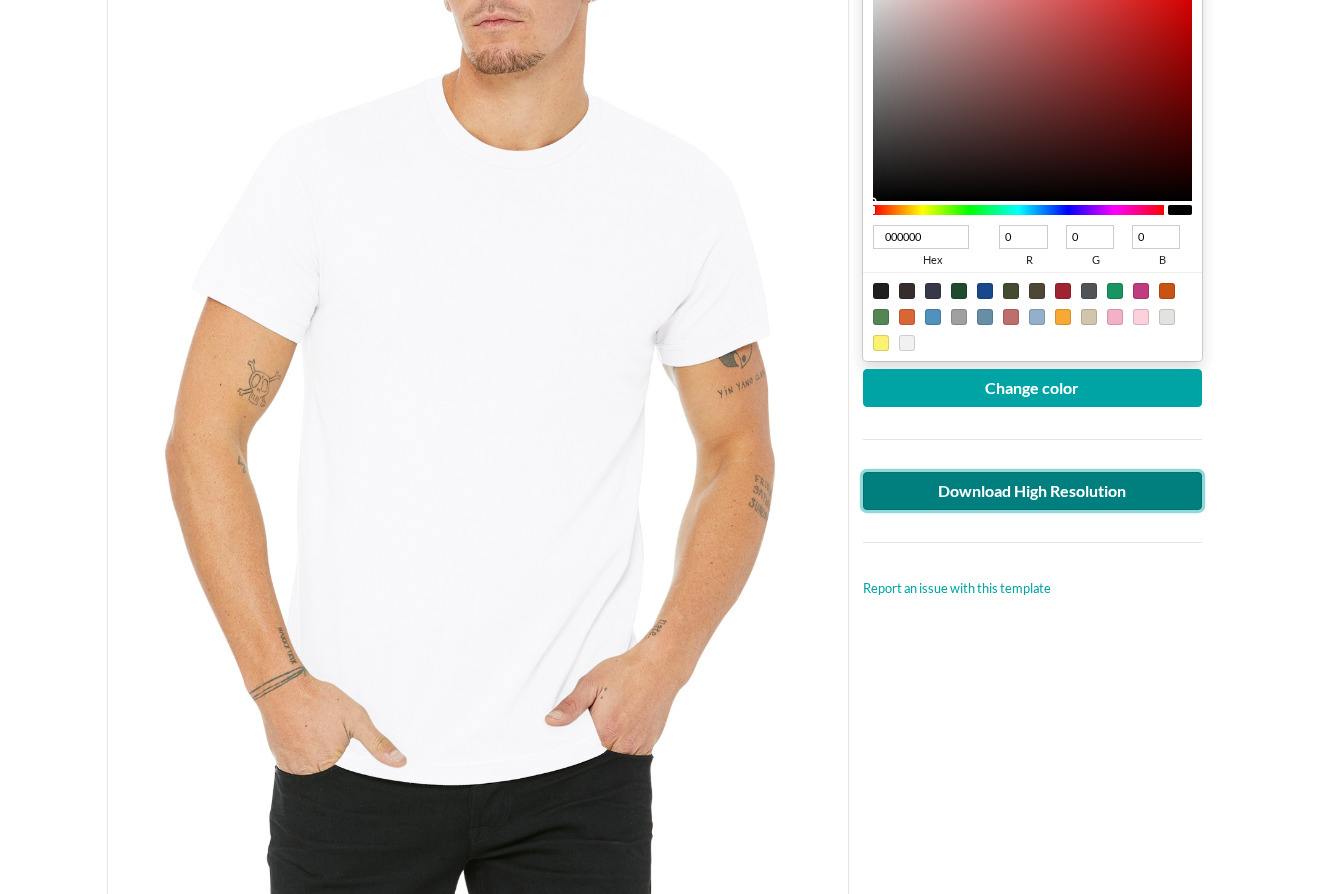click on "Download High Resolution" at bounding box center [1033, 491] 